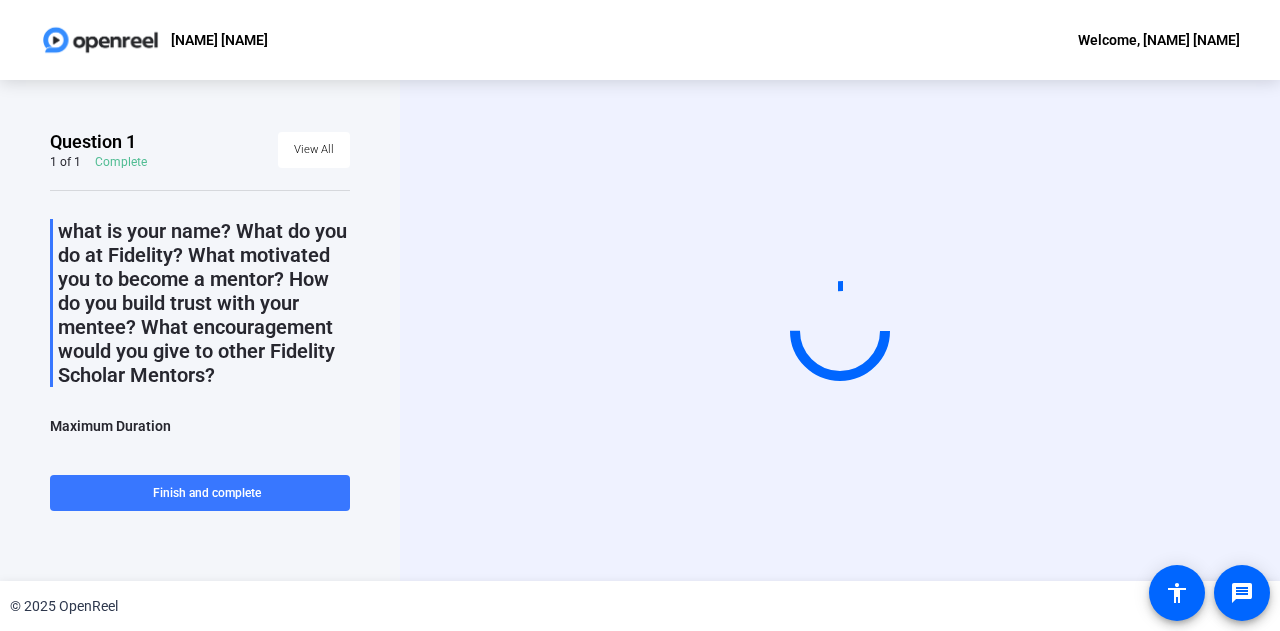 scroll, scrollTop: 0, scrollLeft: 0, axis: both 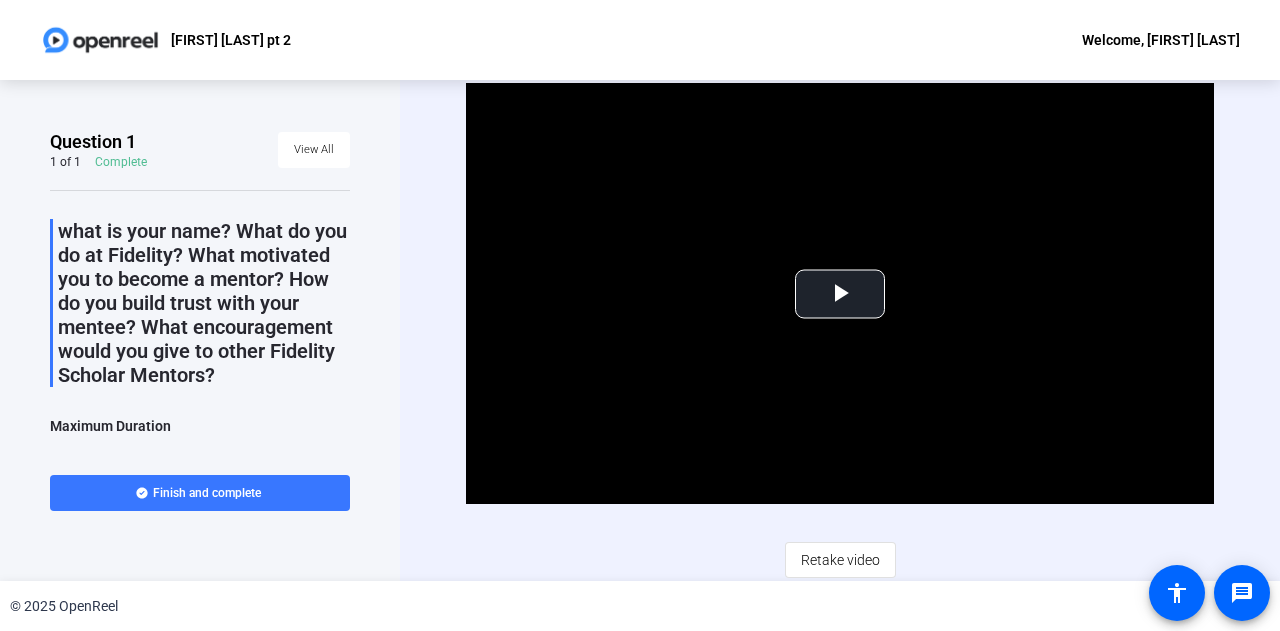 click on "[FIRST] [LAST] pt 2" 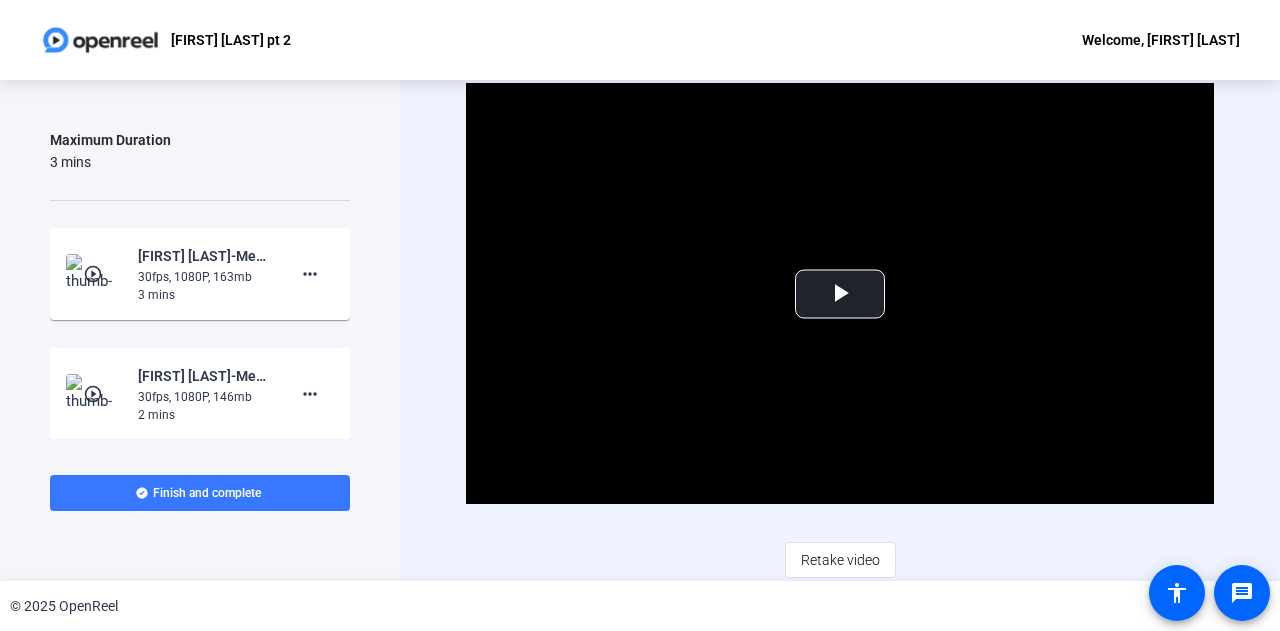 scroll, scrollTop: 286, scrollLeft: 0, axis: vertical 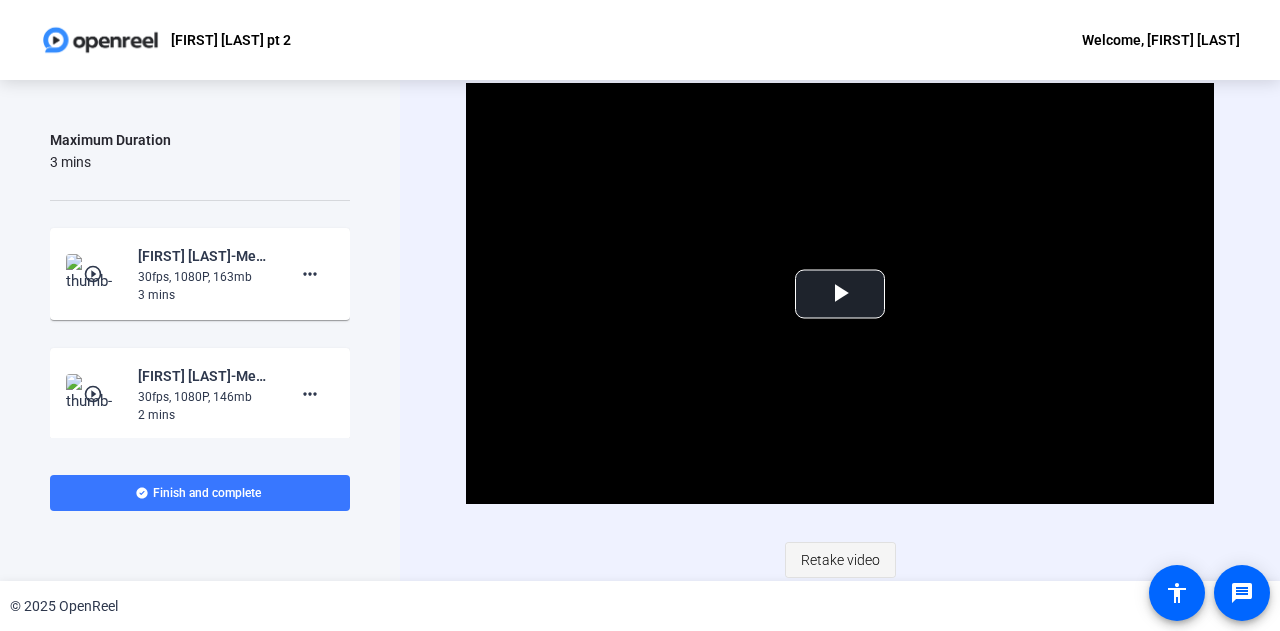 click on "Retake video" 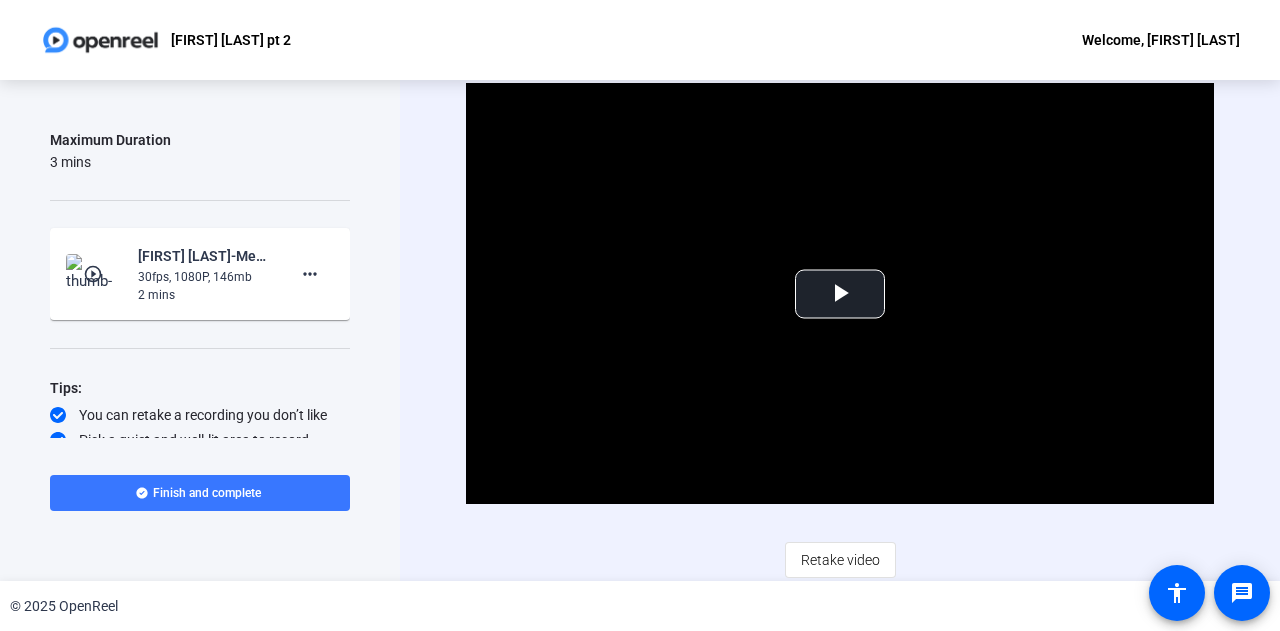 click on "what is your name? What do you do at Fidelity? What motivated you to become a mentor? How do you build trust with your mentee? What encouragement would you give to other Fidelity Scholar Mentors?  Maximum Duration  3 mins  play_circle_outline  Quy Mai-Mentor Spotlight -August-Quy Mai pt 2-1754594303533-webcam  30fps, 1080P, 146mb  2 mins more_horiz Tips:
You can retake a recording you don’t like
Pick a quiet and well-lit area to record
Be yourself! It doesn’t have to be perfect" 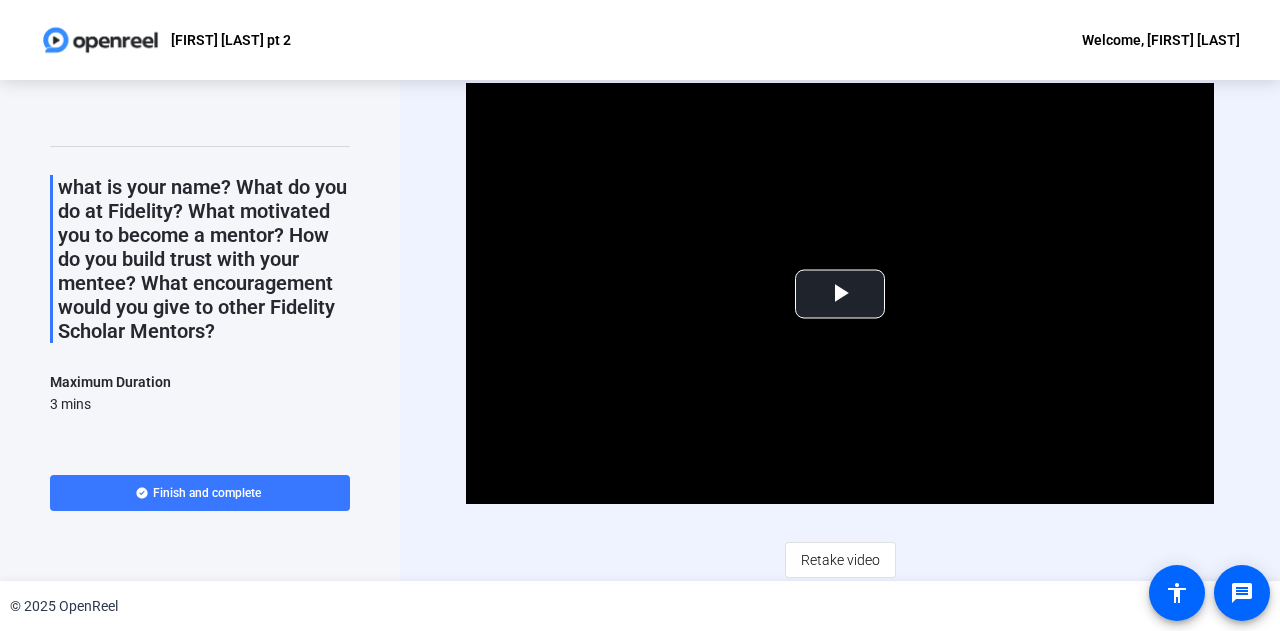 scroll, scrollTop: 0, scrollLeft: 0, axis: both 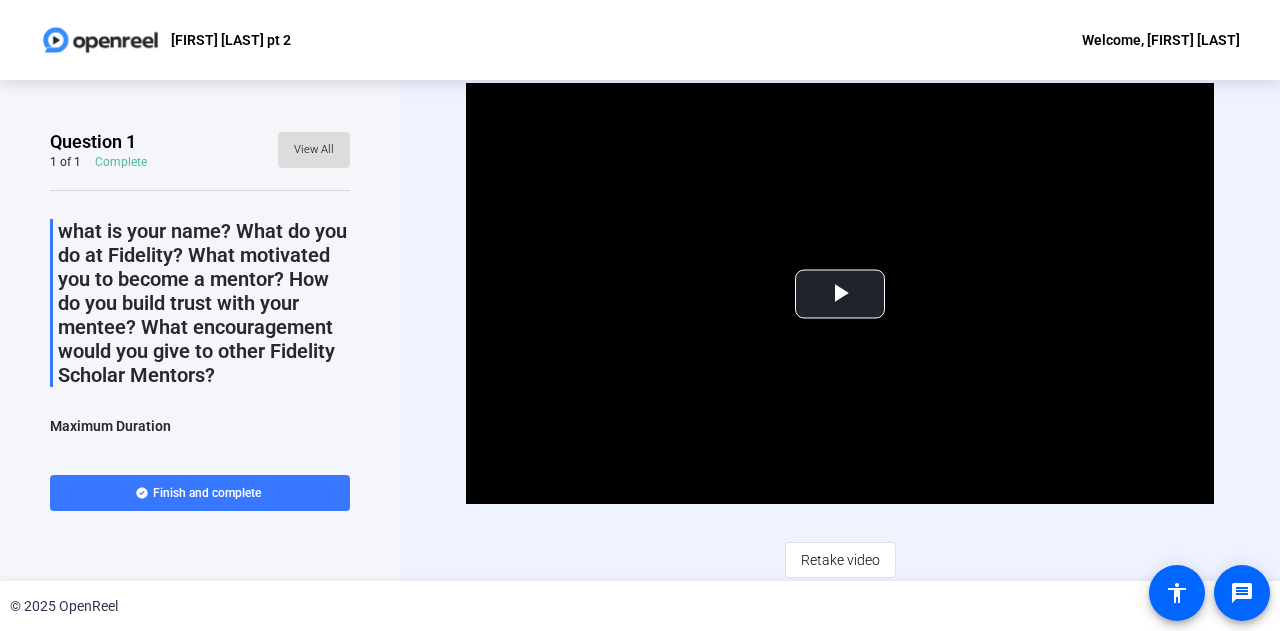 click on "View All" 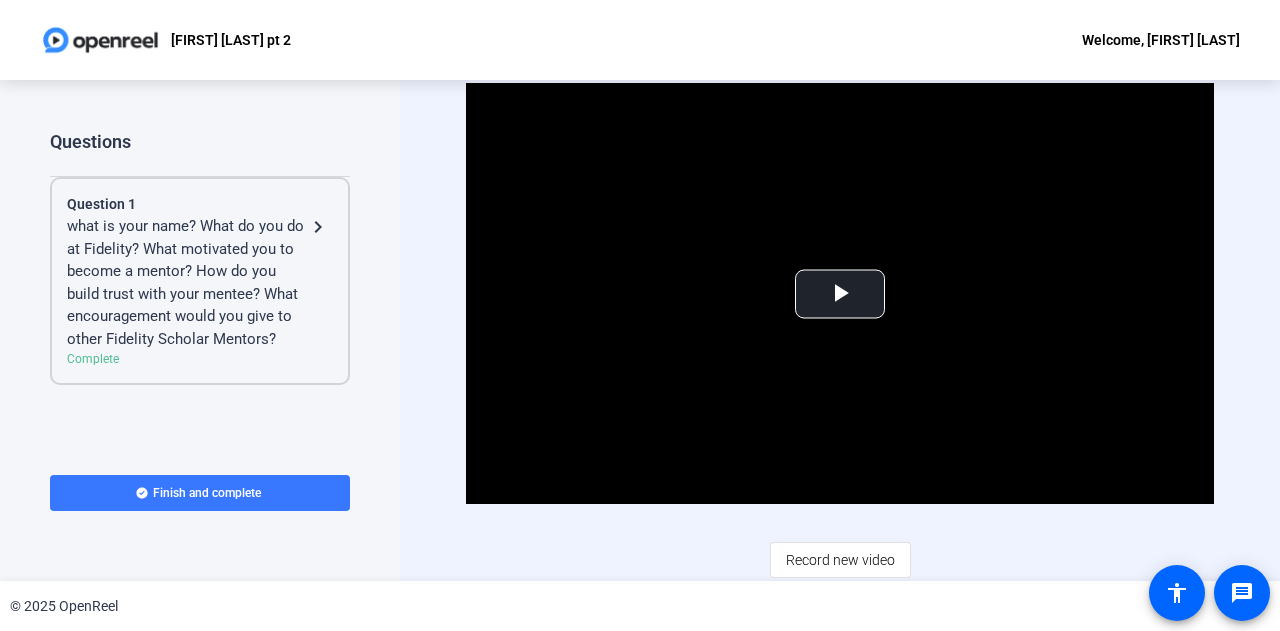 click on "Question 1 what is your name? What do you do at Fidelity? What motivated you to become a mentor? How do you build trust with your mentee? What encouragement would you give to other Fidelity Scholar Mentors? navigate_next  Complete" 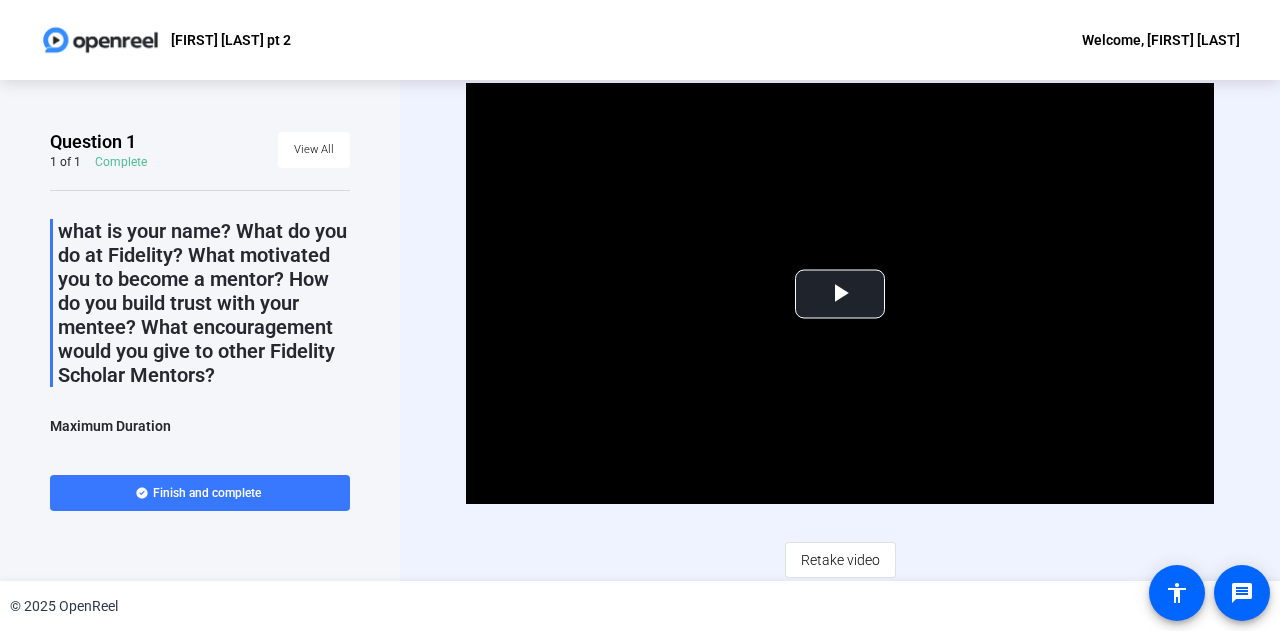 click on "Video Player is loading. Play Video Play Mute Current Time  0:00 / Duration  2:26 Loaded :  100.00% 0:00 Stream Type  LIVE Seek to live, currently behind live LIVE Remaining Time  - 2:26   1x Playback Rate Chapters Chapters Descriptions descriptions off , selected Captions captions settings , opens captions settings dialog captions off , selected Audio Track Picture-in-Picture Fullscreen This is a modal window. Beginning of dialog window. Escape will cancel and close the window. Text Color White Black Red Green Blue Yellow Magenta Cyan Transparency Opaque Semi-Transparent Background Color Black White Red Green Blue Yellow Magenta Cyan Transparency Opaque Semi-Transparent Transparent Window Color Black White Red Green Blue Yellow Magenta Cyan Transparency Transparent Semi-Transparent Opaque Font Size 50% 75% 100% 125% 150% 175% 200% 300% 400% Text Edge Style None Raised Depressed Uniform Dropshadow Font Family Proportional Sans-Serif Monospace Sans-Serif Proportional Serif Monospace Serif Casual Script" 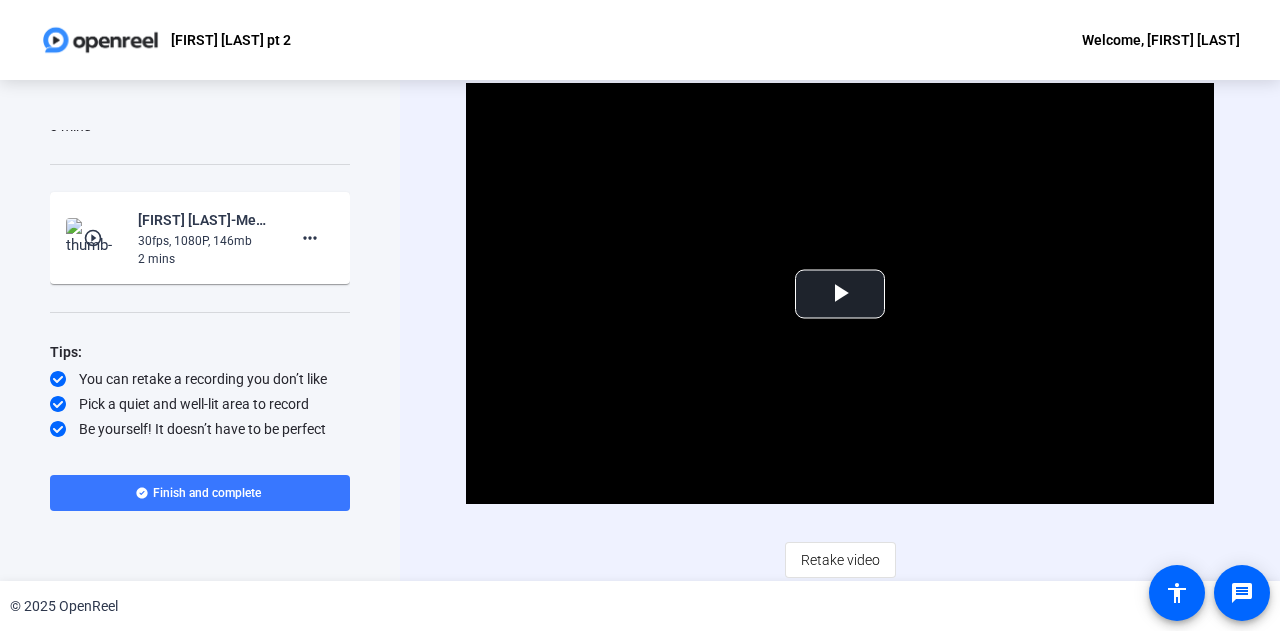 scroll, scrollTop: 345, scrollLeft: 0, axis: vertical 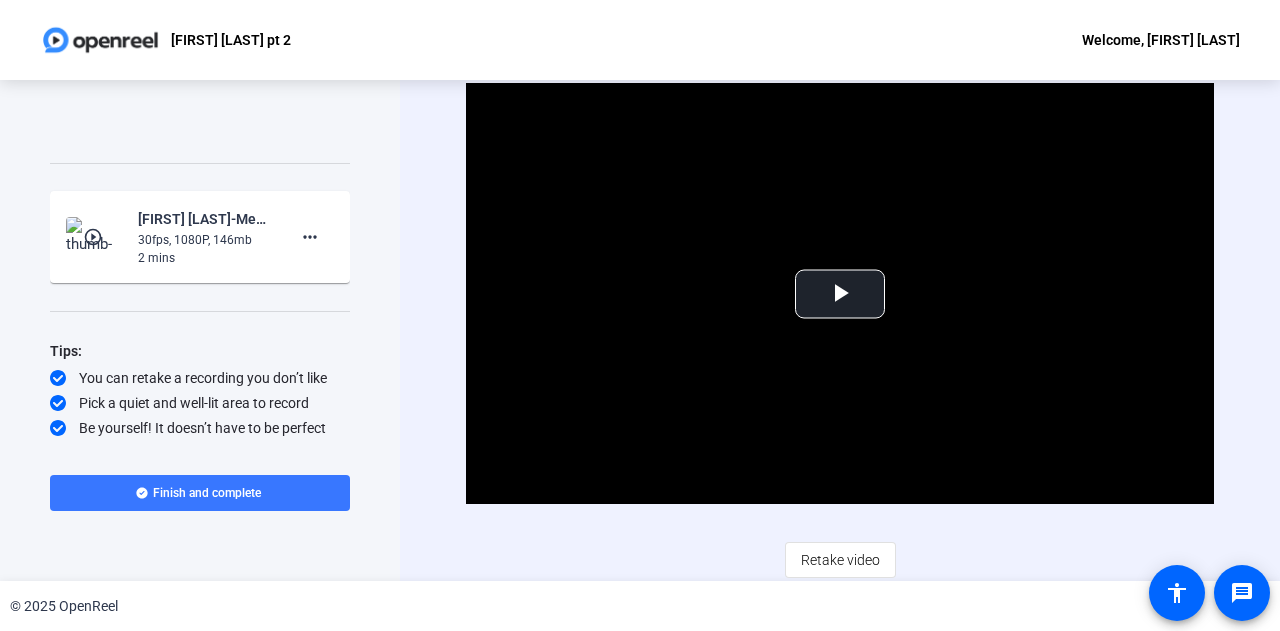 click 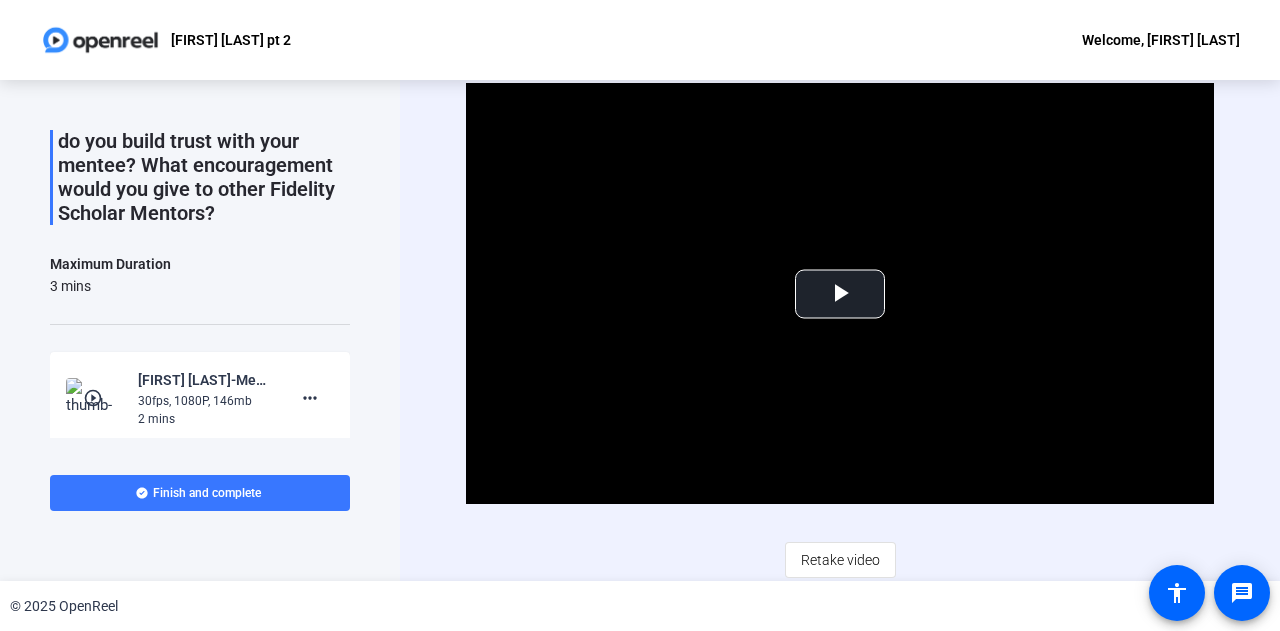 scroll, scrollTop: 157, scrollLeft: 0, axis: vertical 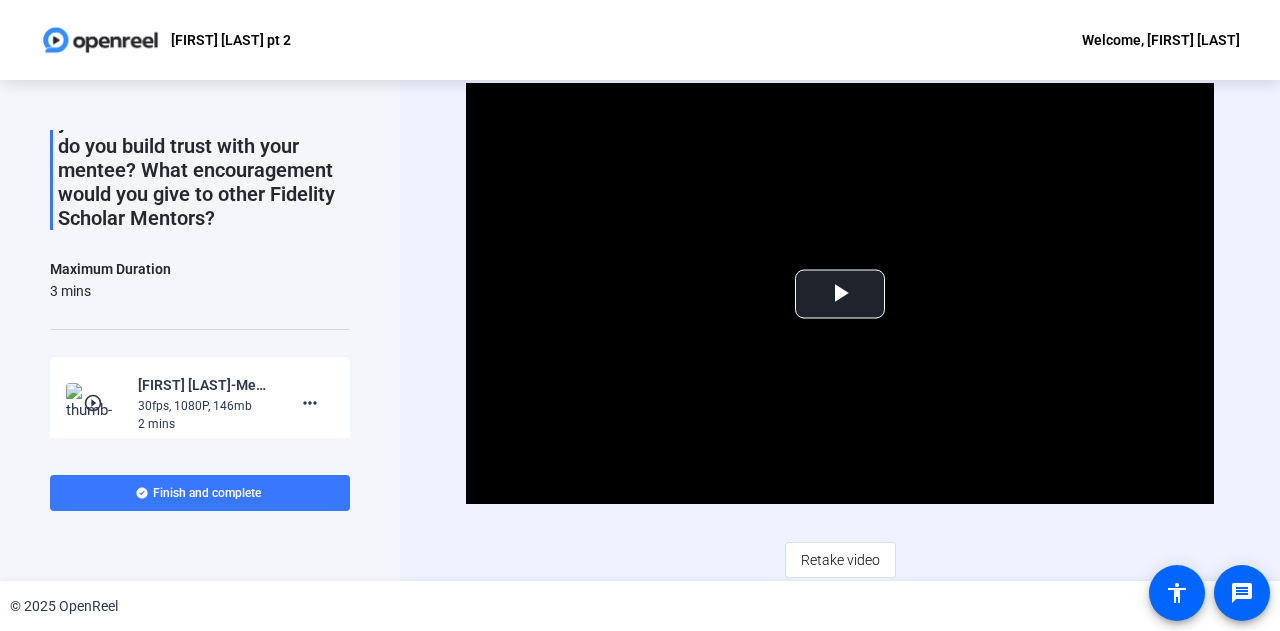 click on "what is your name? What do you do at Fidelity? What motivated you to become a mentor? How do you build trust with your mentee? What encouragement would you give to other Fidelity Scholar Mentors?  Maximum Duration  3 mins  play_circle_outline  Quy Mai-Mentor Spotlight -August-Quy Mai pt 2-1754594303533-webcam  30fps, 1080P, 146mb  2 mins more_horiz Tips:
You can retake a recording you don’t like
Pick a quiet and well-lit area to record
Be yourself! It doesn’t have to be perfect" 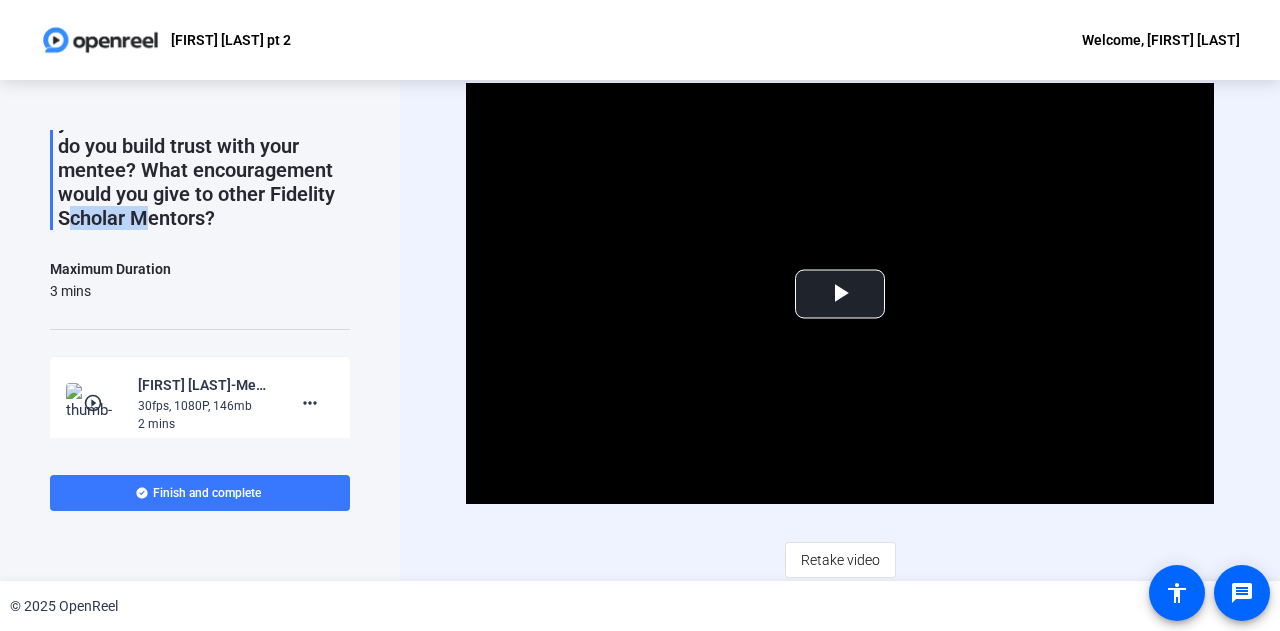 click on "what is your name? What do you do at Fidelity? What motivated you to become a mentor? How do you build trust with your mentee? What encouragement would you give to other Fidelity Scholar Mentors?" 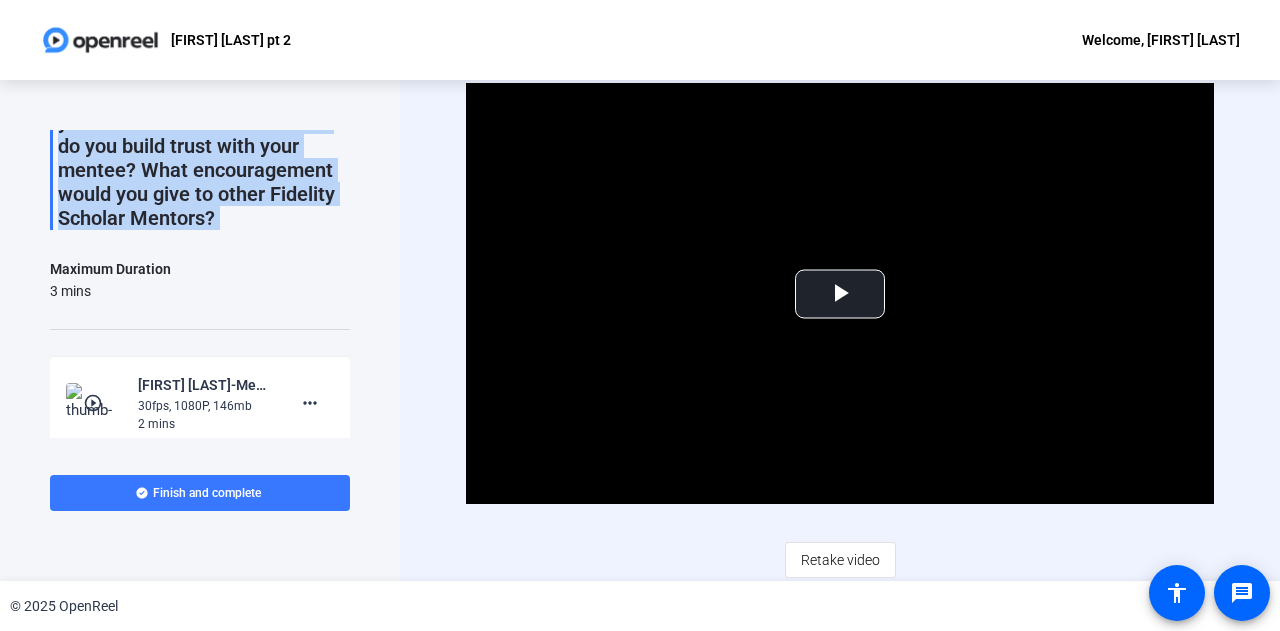 click on "what is your name? What do you do at Fidelity? What motivated you to become a mentor? How do you build trust with your mentee? What encouragement would you give to other Fidelity Scholar Mentors?" 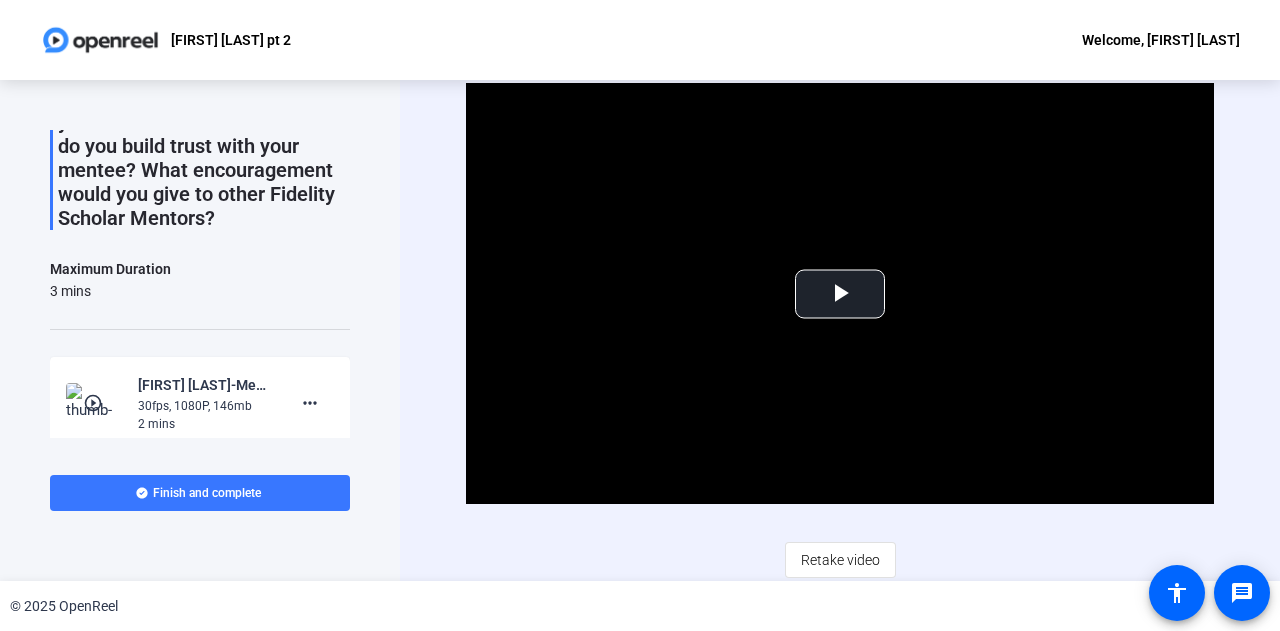 click on "what is your name? What do you do at Fidelity? What motivated you to become a mentor? How do you build trust with your mentee? What encouragement would you give to other Fidelity Scholar Mentors?  Maximum Duration  3 mins  play_circle_outline  Quy Mai-Mentor Spotlight -August-Quy Mai pt 2-1754594303533-webcam  30fps, 1080P, 146mb  2 mins more_horiz Tips:
You can retake a recording you don’t like
Pick a quiet and well-lit area to record
Be yourself! It doesn’t have to be perfect" 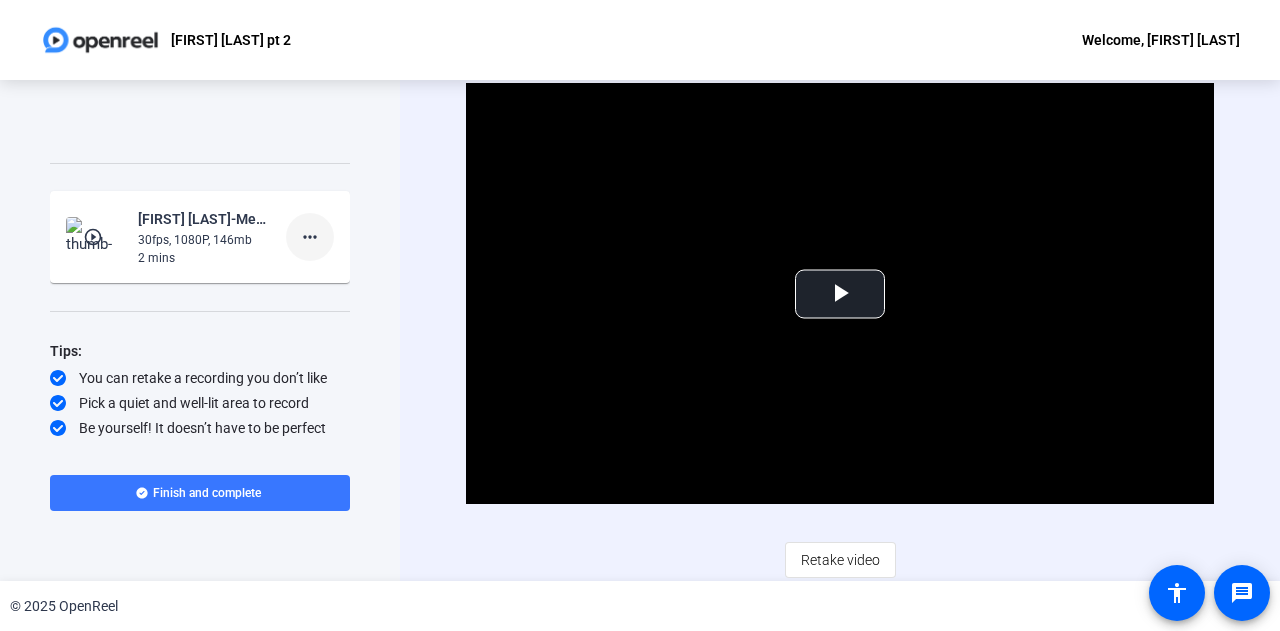 click on "more_horiz" 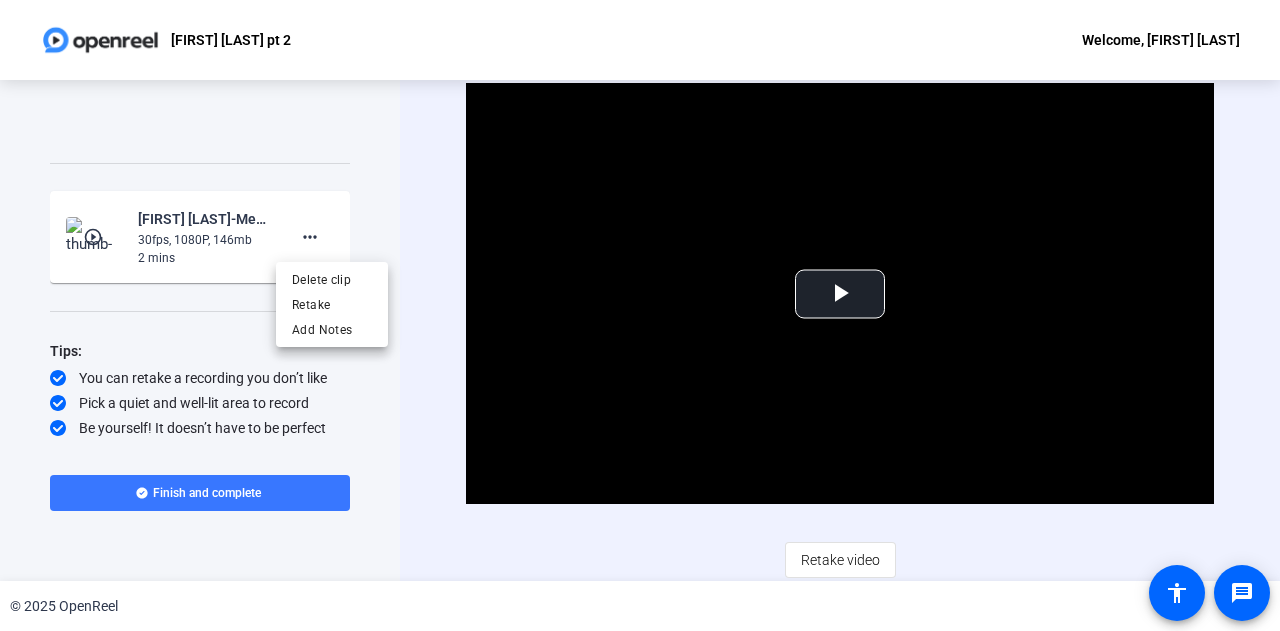 click at bounding box center (640, 315) 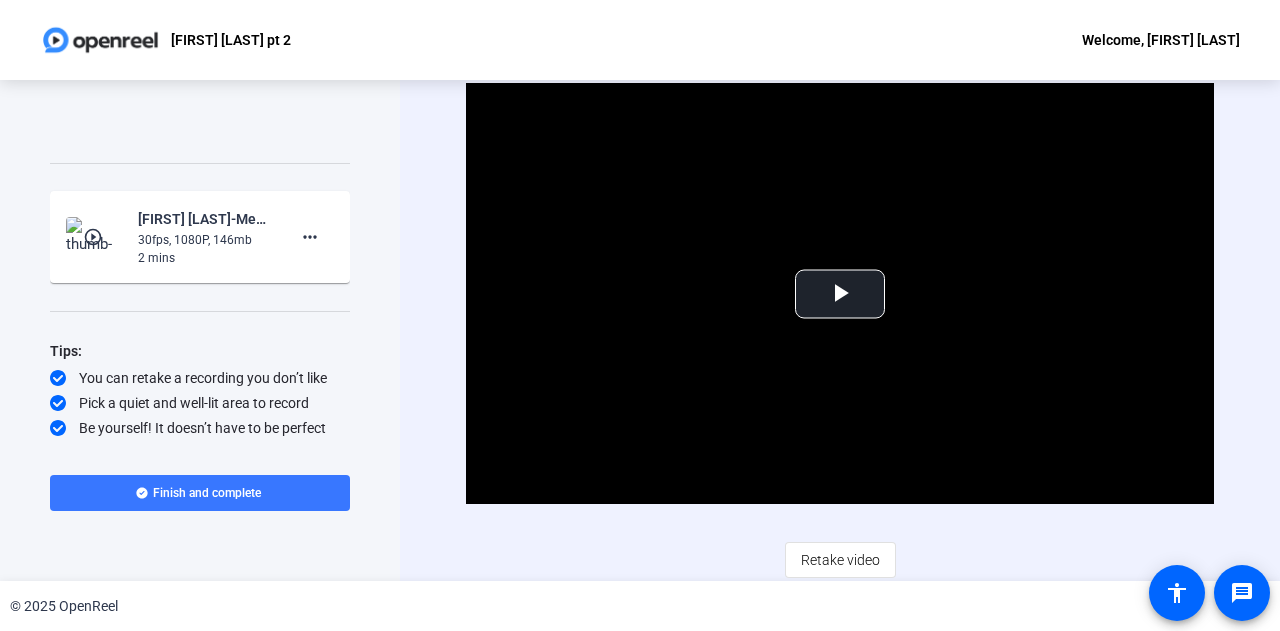 click on "what is your name? What do you do at Fidelity? What motivated you to become a mentor? How do you build trust with your mentee? What encouragement would you give to other Fidelity Scholar Mentors?  Maximum Duration  3 mins  play_circle_outline  Quy Mai-Mentor Spotlight -August-Quy Mai pt 2-1754594303533-webcam  30fps, 1080P, 146mb  2 mins more_horiz Tips:
You can retake a recording you don’t like
Pick a quiet and well-lit area to record
Be yourself! It doesn’t have to be perfect" 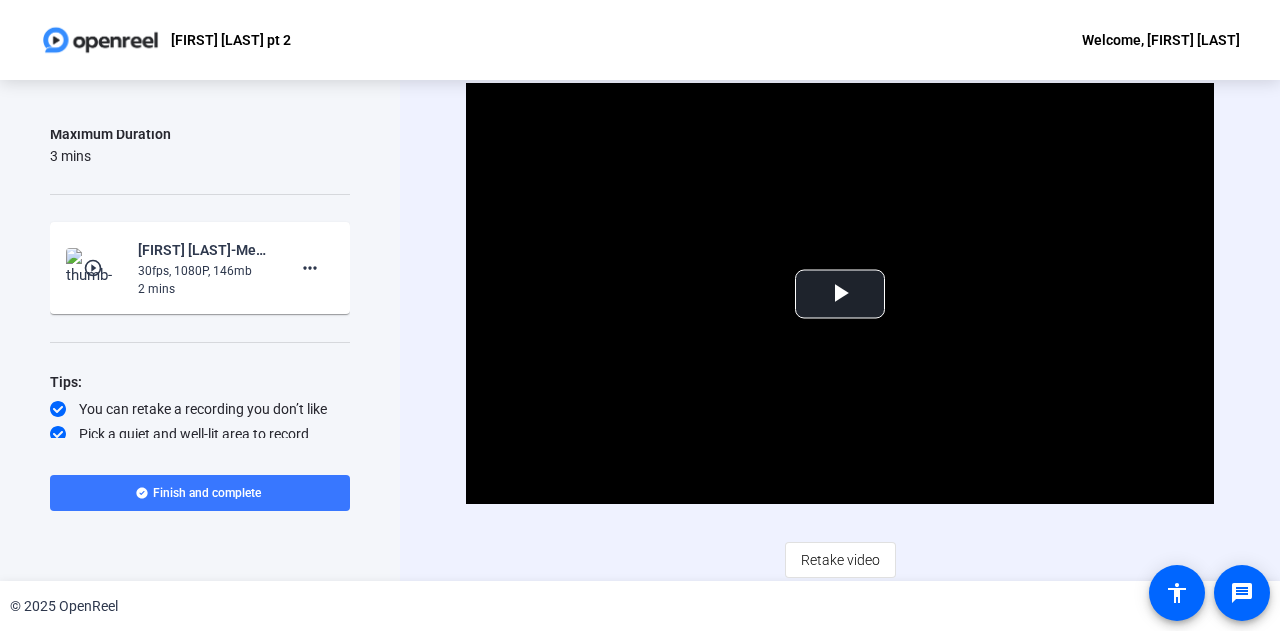 scroll, scrollTop: 297, scrollLeft: 0, axis: vertical 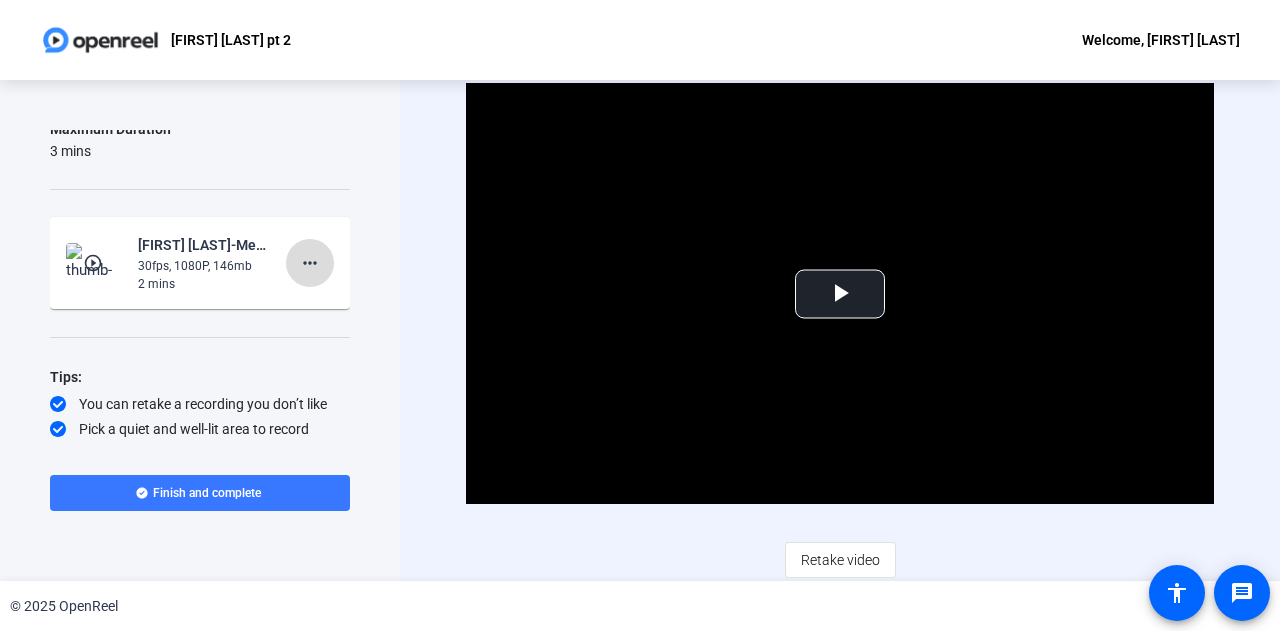 click on "more_horiz" 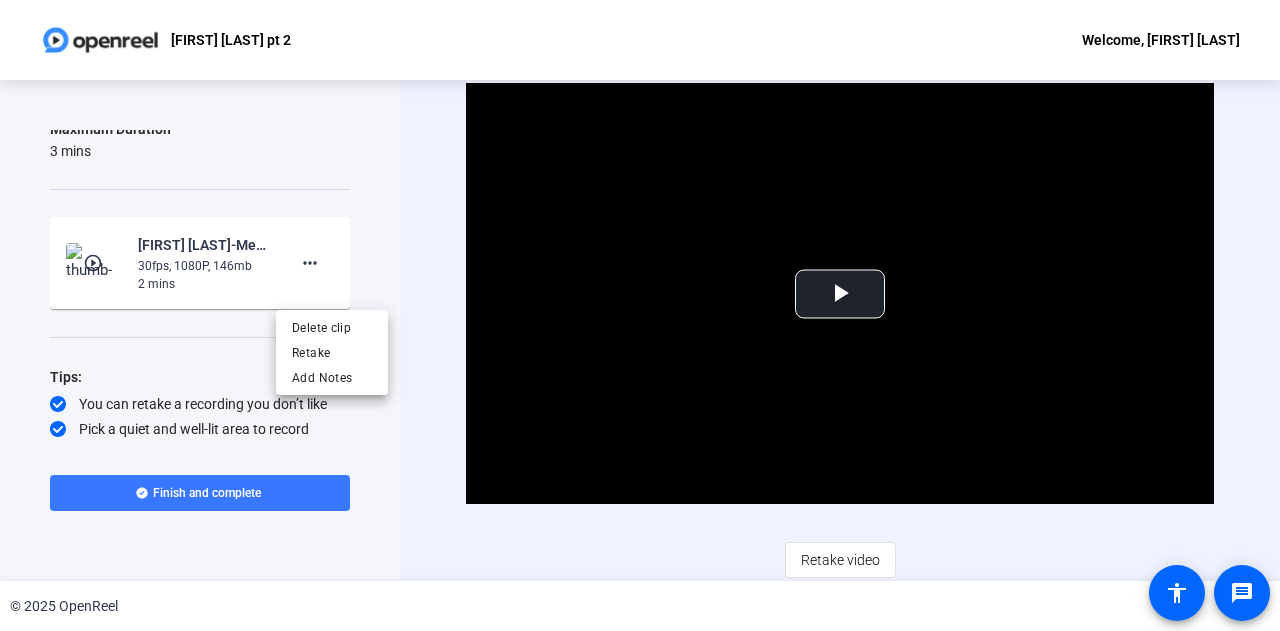 click at bounding box center (640, 315) 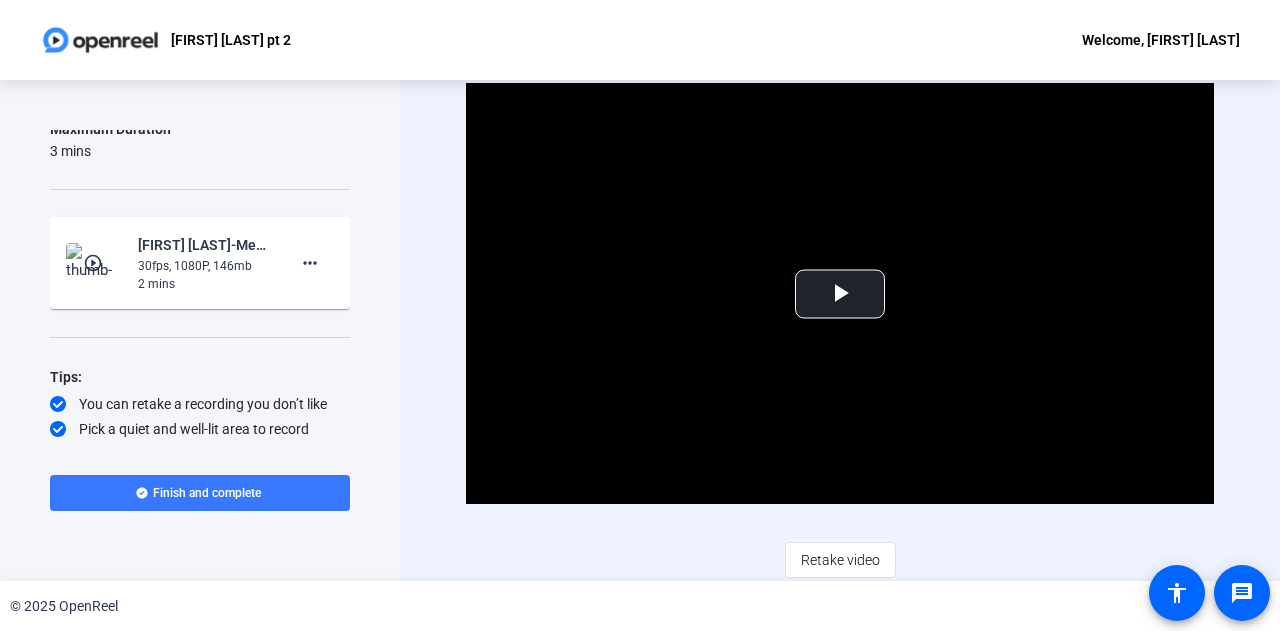 scroll, scrollTop: 0, scrollLeft: 0, axis: both 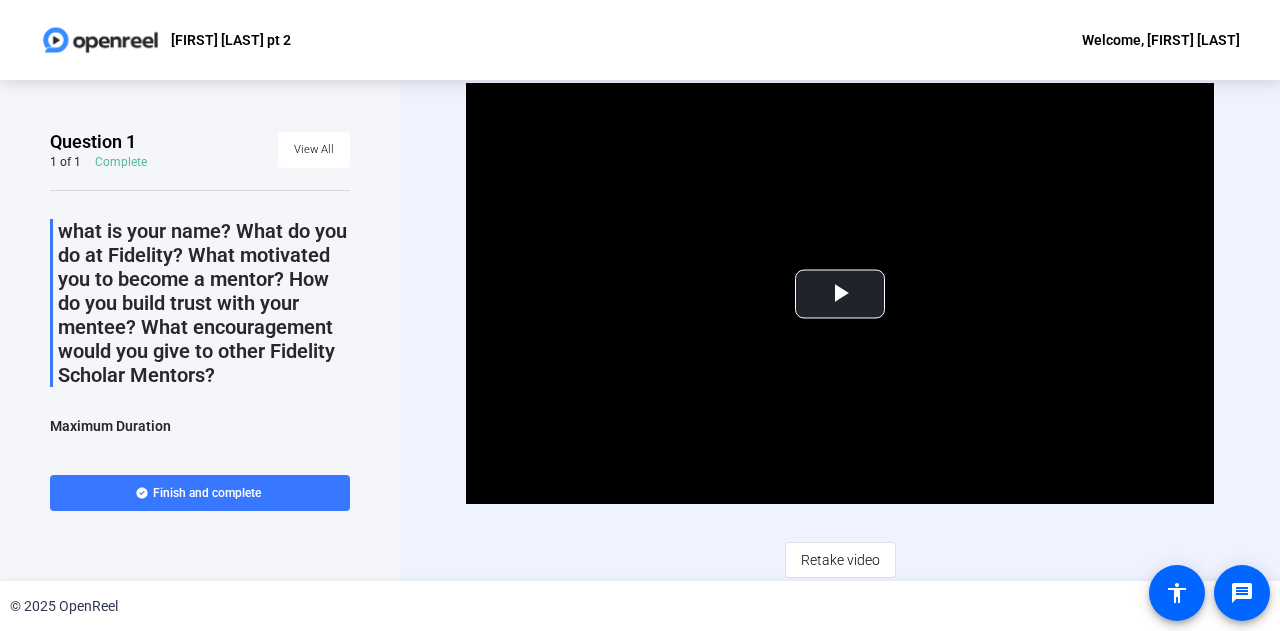 drag, startPoint x: 489, startPoint y: 352, endPoint x: 443, endPoint y: 678, distance: 329.2294 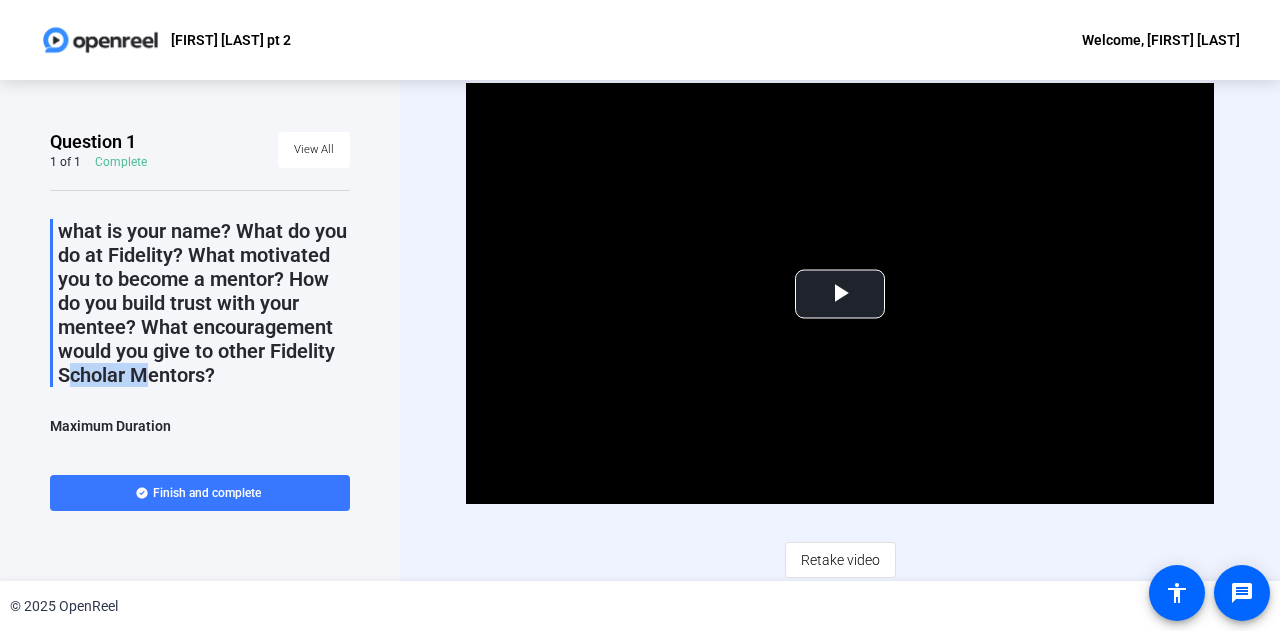 click on "what is your name? What do you do at Fidelity? What motivated you to become a mentor? How do you build trust with your mentee? What encouragement would you give to other Fidelity Scholar Mentors?" 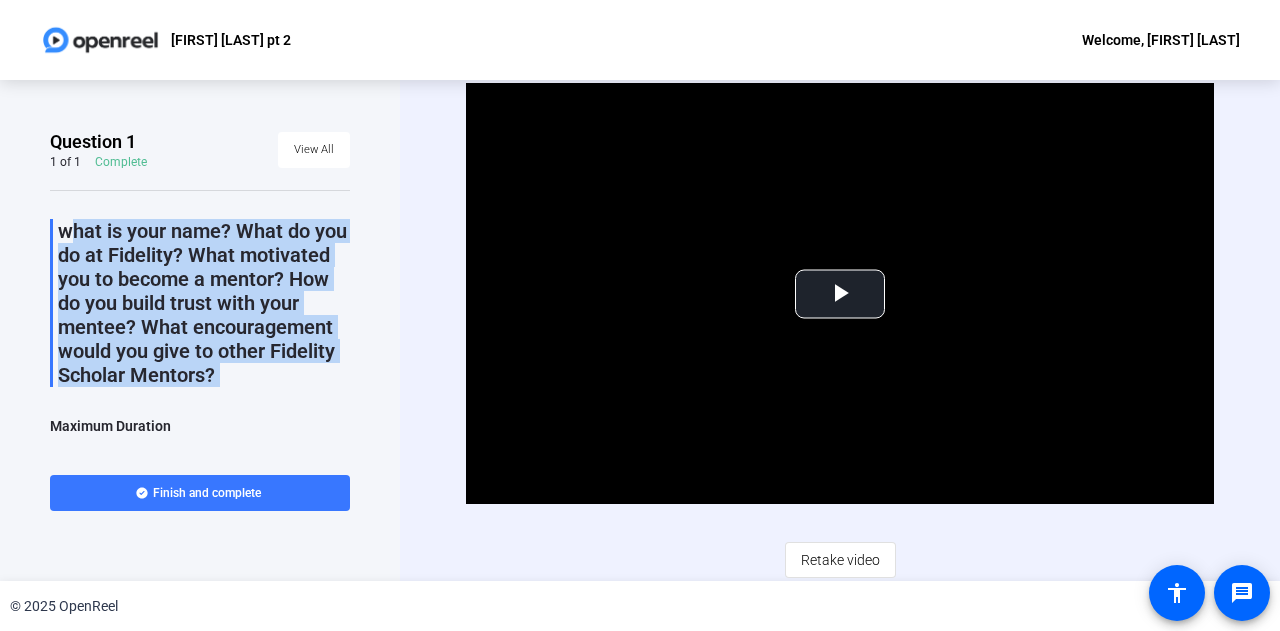 click on "what is your name? What do you do at Fidelity? What motivated you to become a mentor? How do you build trust with your mentee? What encouragement would you give to other Fidelity Scholar Mentors?" 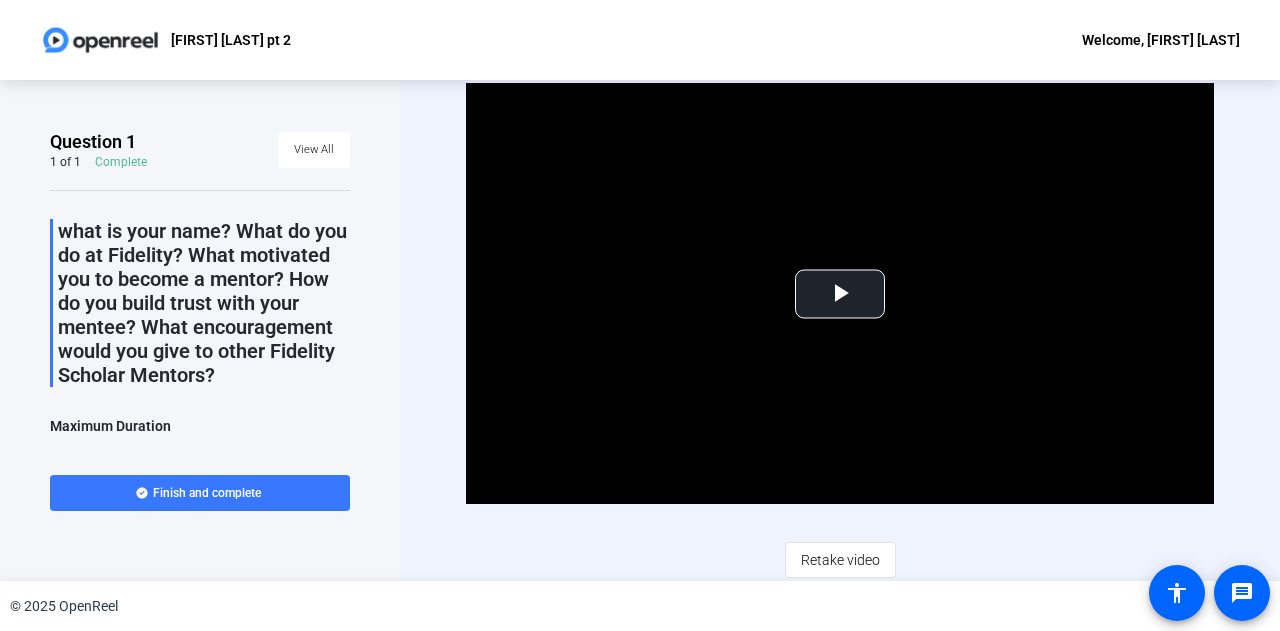 click on "Video Player is loading. Play Video Play Mute Current Time  0:00 / Duration  2:26 Loaded :  100.00% 0:00 Stream Type  LIVE Seek to live, currently behind live LIVE Remaining Time  - 2:26   1x Playback Rate Chapters Chapters Descriptions descriptions off , selected Captions captions settings , opens captions settings dialog captions off , selected Audio Track Picture-in-Picture Fullscreen This is a modal window. Beginning of dialog window. Escape will cancel and close the window. Text Color White Black Red Green Blue Yellow Magenta Cyan Transparency Opaque Semi-Transparent Background Color Black White Red Green Blue Yellow Magenta Cyan Transparency Opaque Semi-Transparent Transparent Window Color Black White Red Green Blue Yellow Magenta Cyan Transparency Transparent Semi-Transparent Opaque Font Size 50% 75% 100% 125% 150% 175% 200% 300% 400% Text Edge Style None Raised Depressed Uniform Dropshadow Font Family Proportional Sans-Serif Monospace Sans-Serif Proportional Serif Monospace Serif Casual Script" 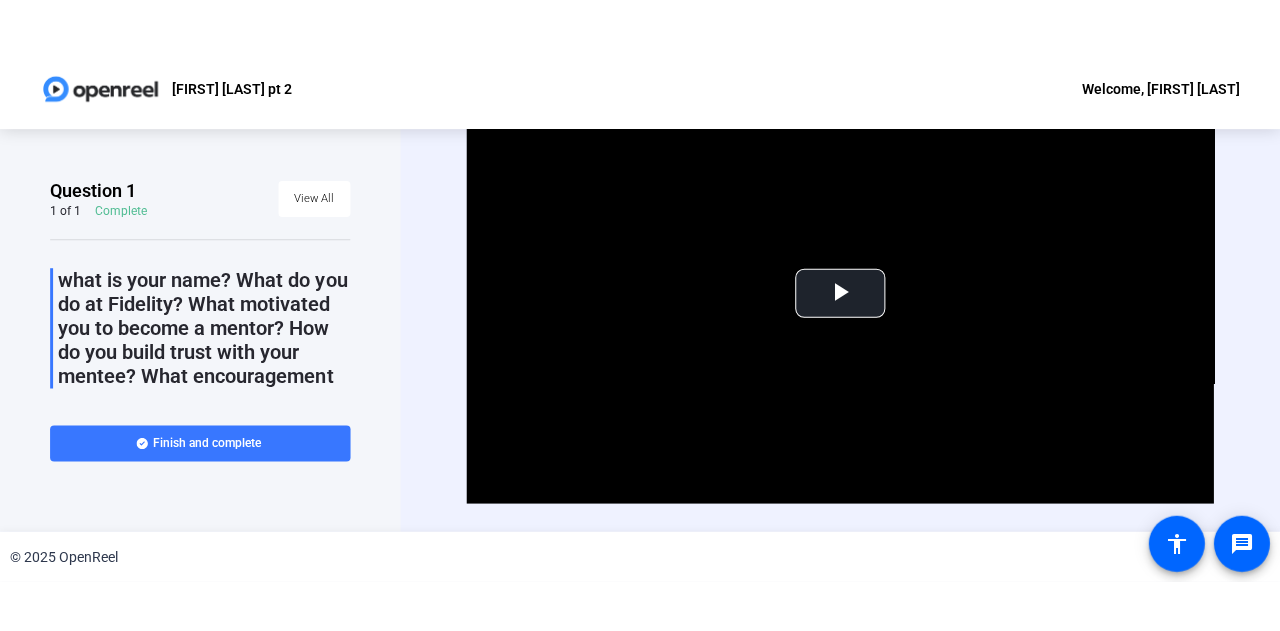 scroll, scrollTop: 0, scrollLeft: 0, axis: both 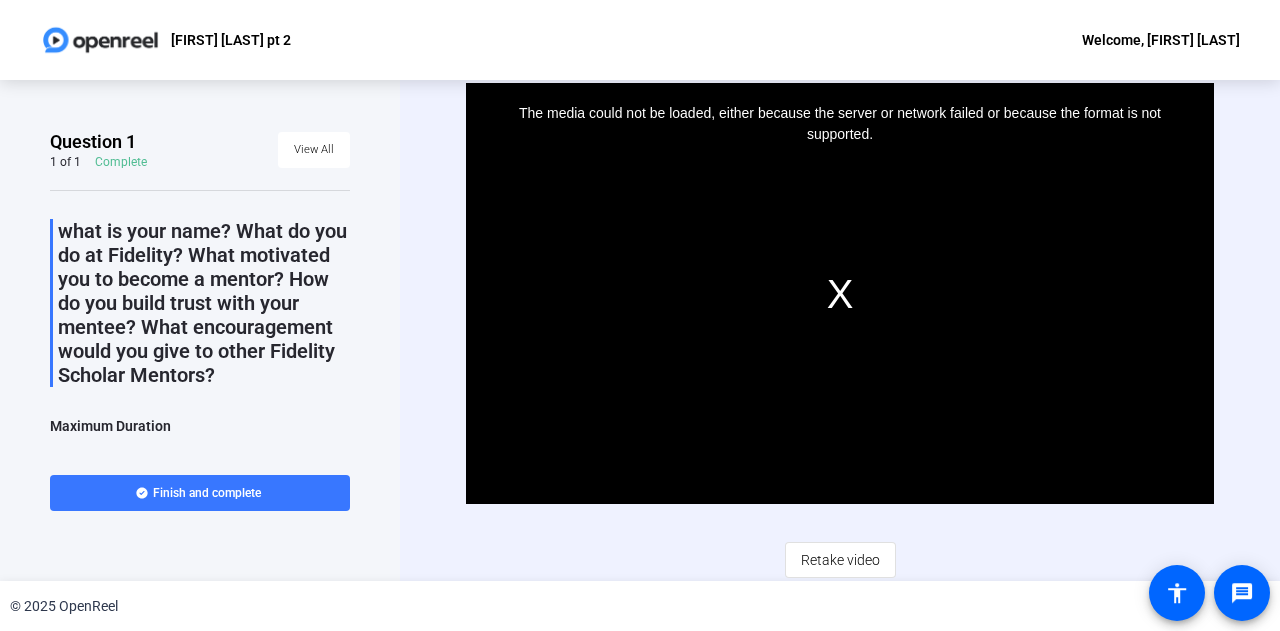click on "Quy Mai pt 2 Welcome, Quy Mai" 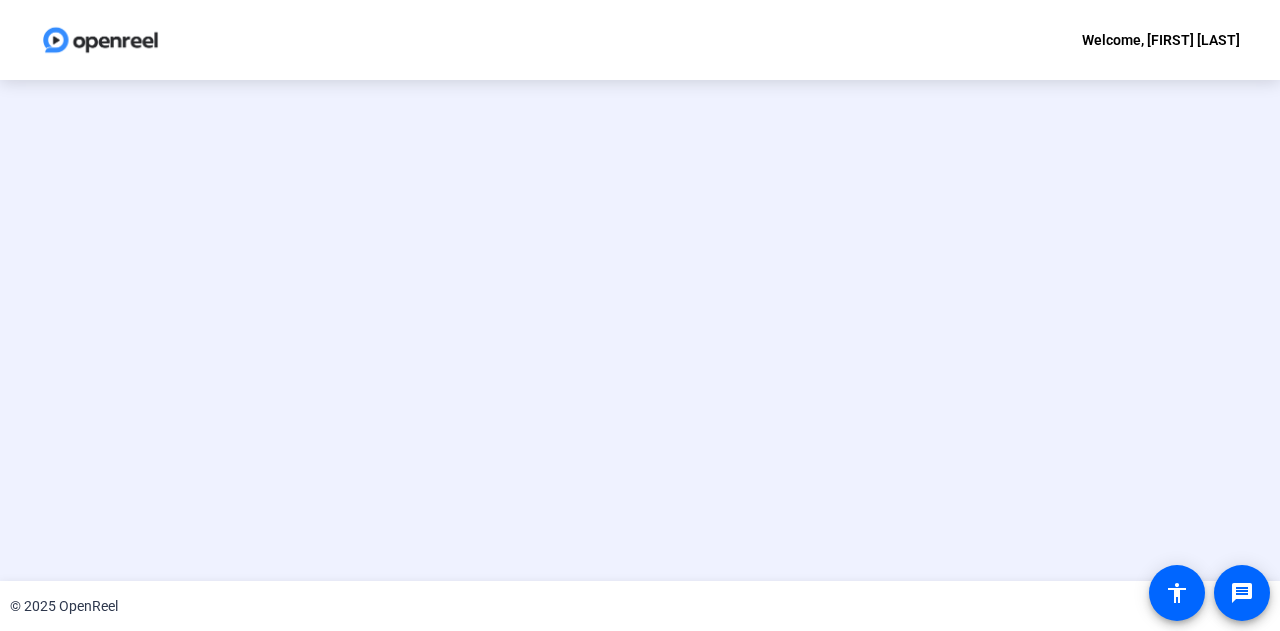 scroll, scrollTop: 0, scrollLeft: 0, axis: both 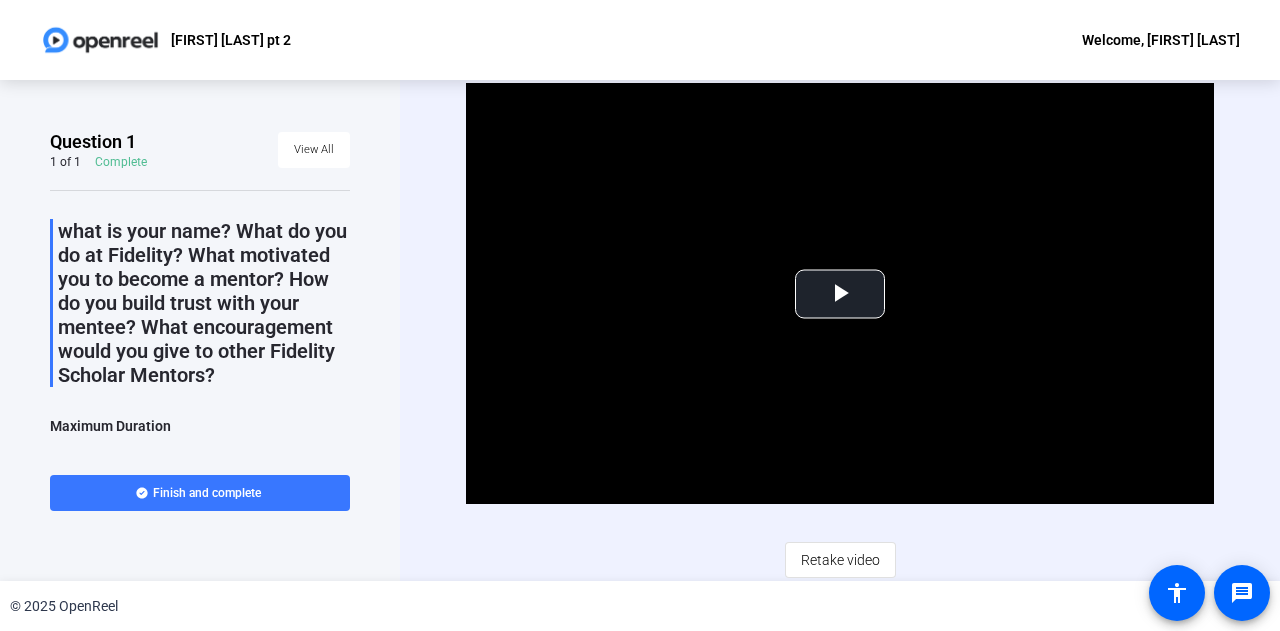 click on "Question 1 1 of 1  Complete  View All  what is your name? What do you do at Fidelity? What motivated you to become a mentor? How do you build trust with your mentee? What encouragement would you give to other Fidelity Scholar Mentors?  Maximum Duration  3 mins  play_circle_outline  [FIRST] [LAST]-Mentor Spotlight -August-[FIRST] [LAST] pt 2-[NUMBER]-webcam  30fps, 1080P, 146mb  2 mins more_horiz Tips:
You can retake a recording you don’t like
Pick a quiet and well-lit area to record
Be yourself! It doesn’t have to be perfect
Finish and complete" 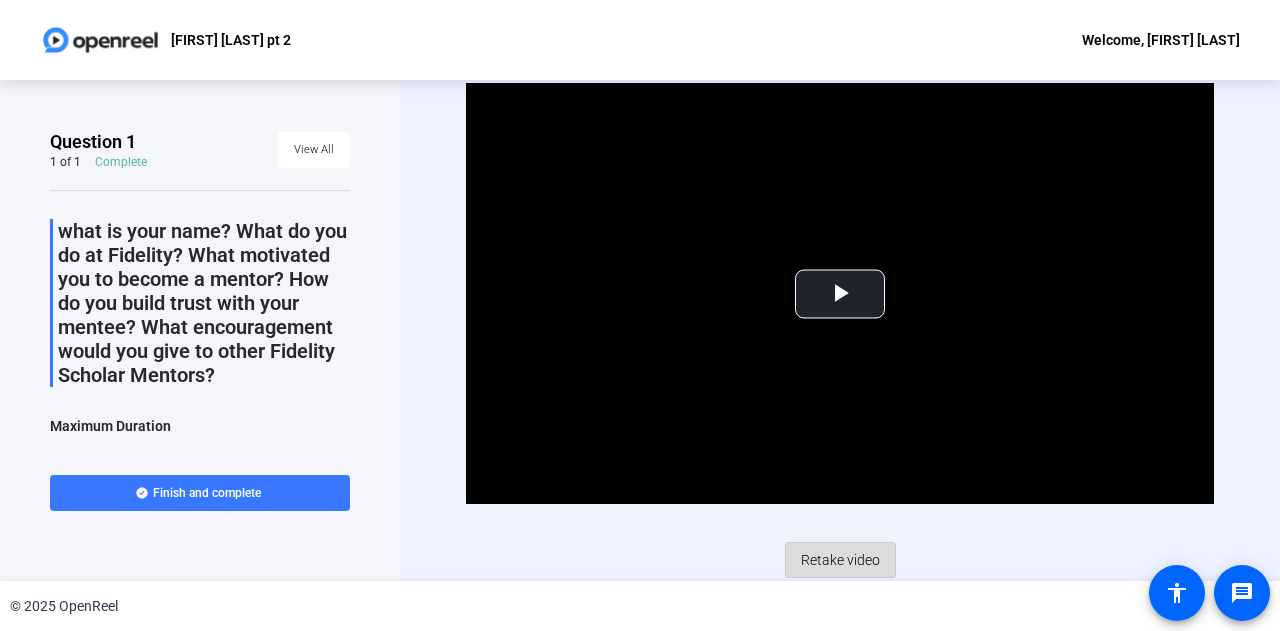 click on "Retake video" 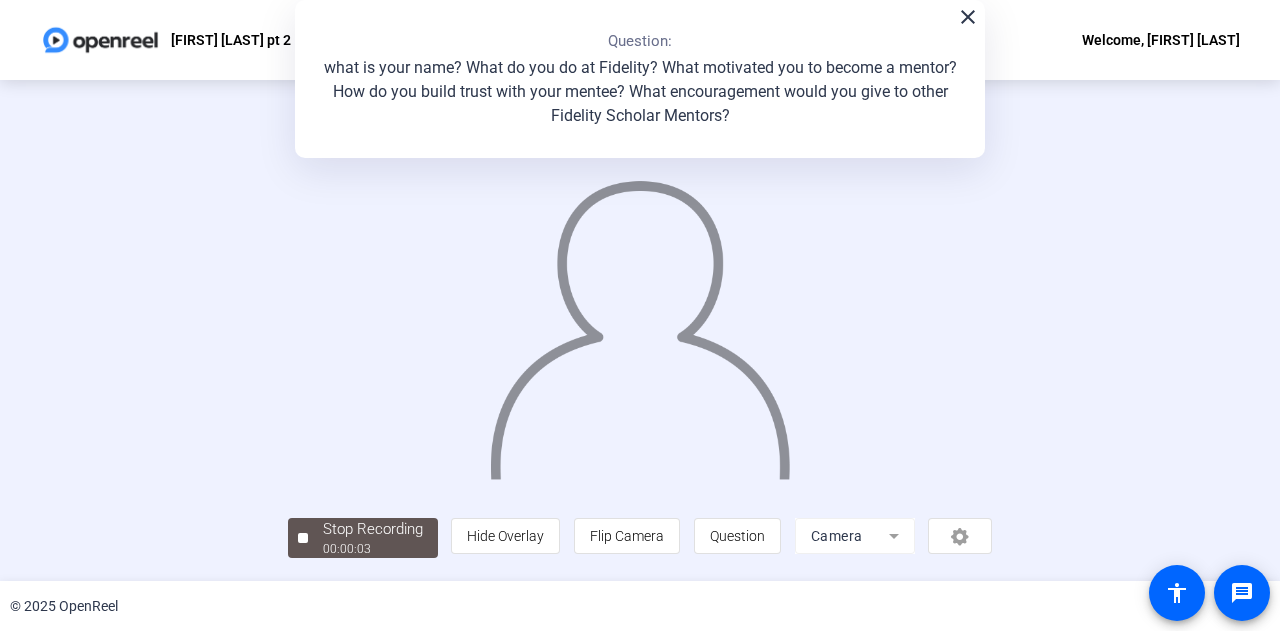 scroll, scrollTop: 100, scrollLeft: 0, axis: vertical 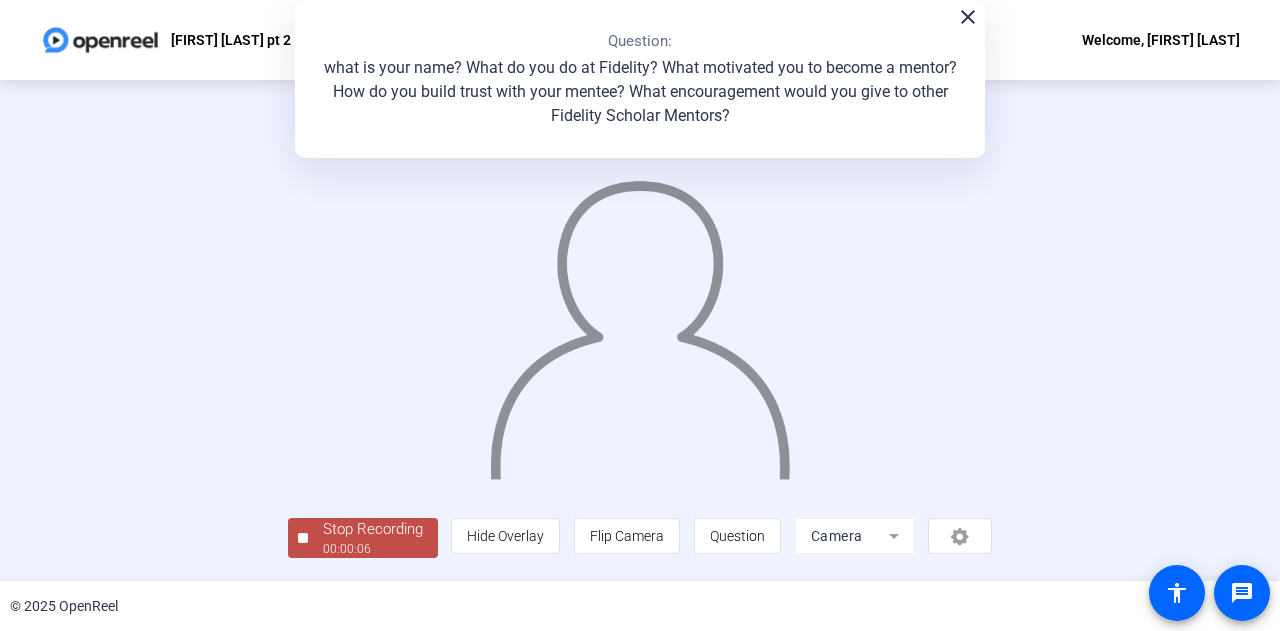 click on "Stop Recording  00:00:06" 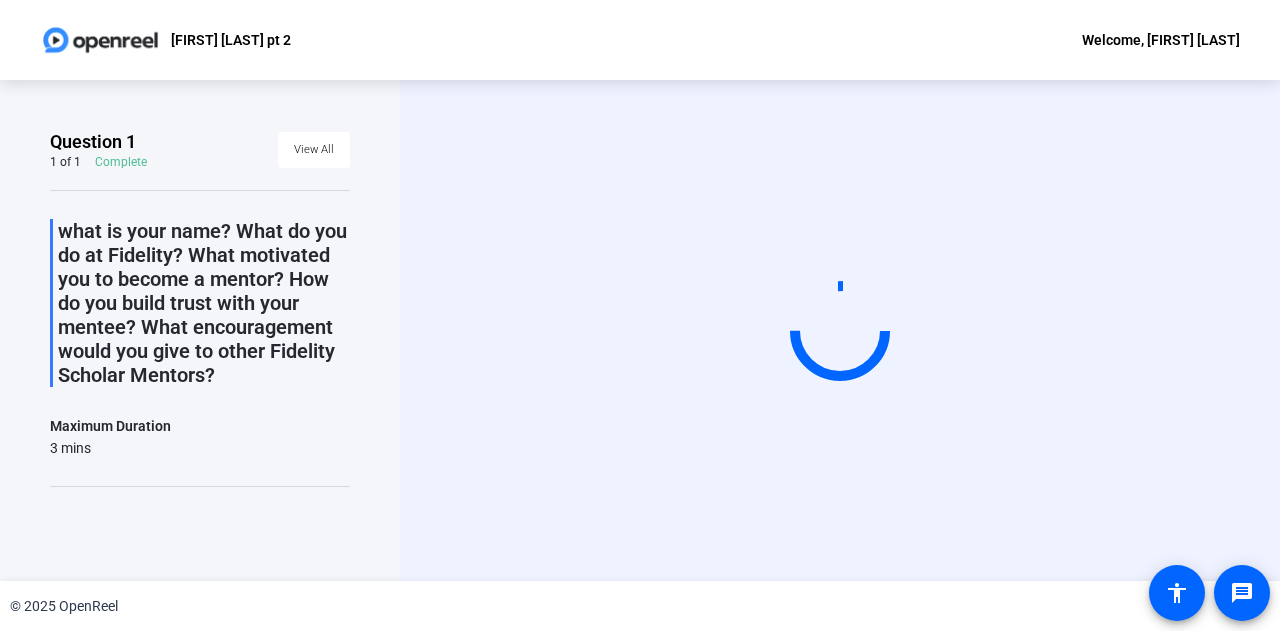 scroll, scrollTop: 175, scrollLeft: 0, axis: vertical 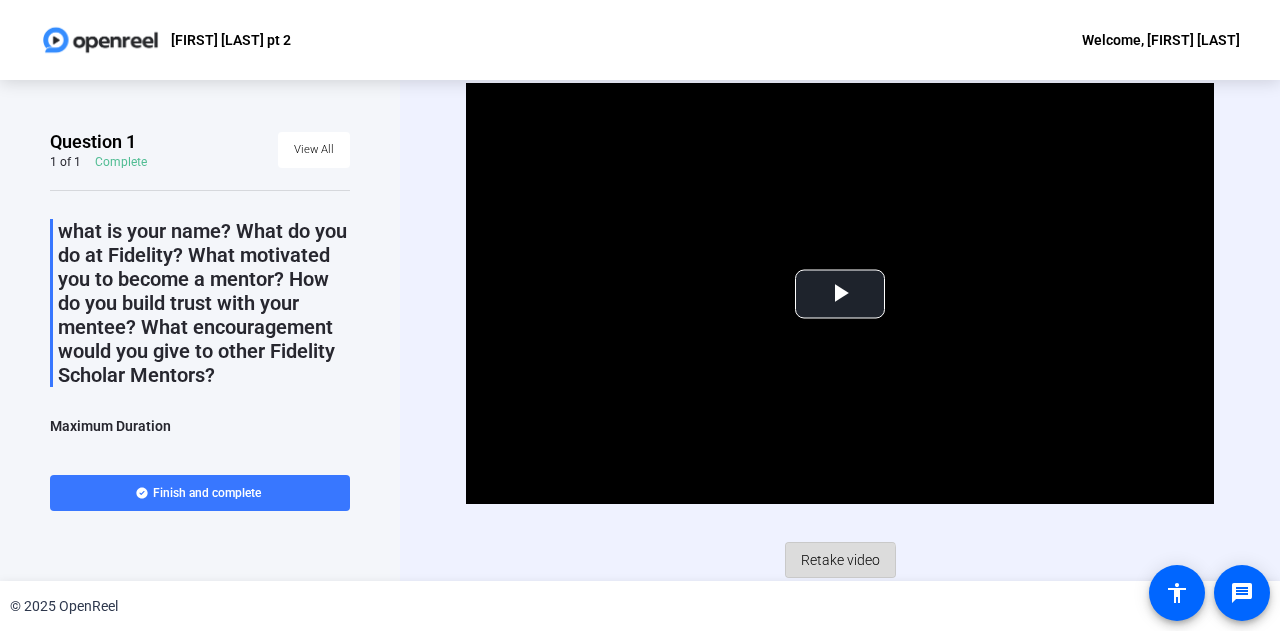 click on "Retake video" 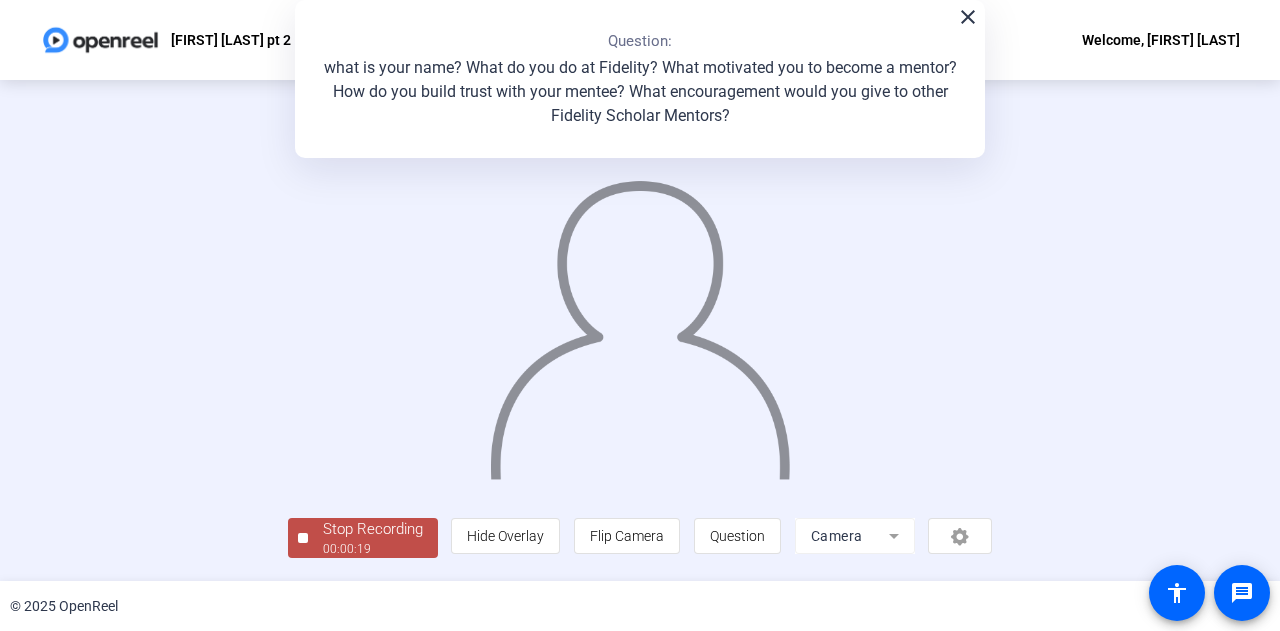click on "close" 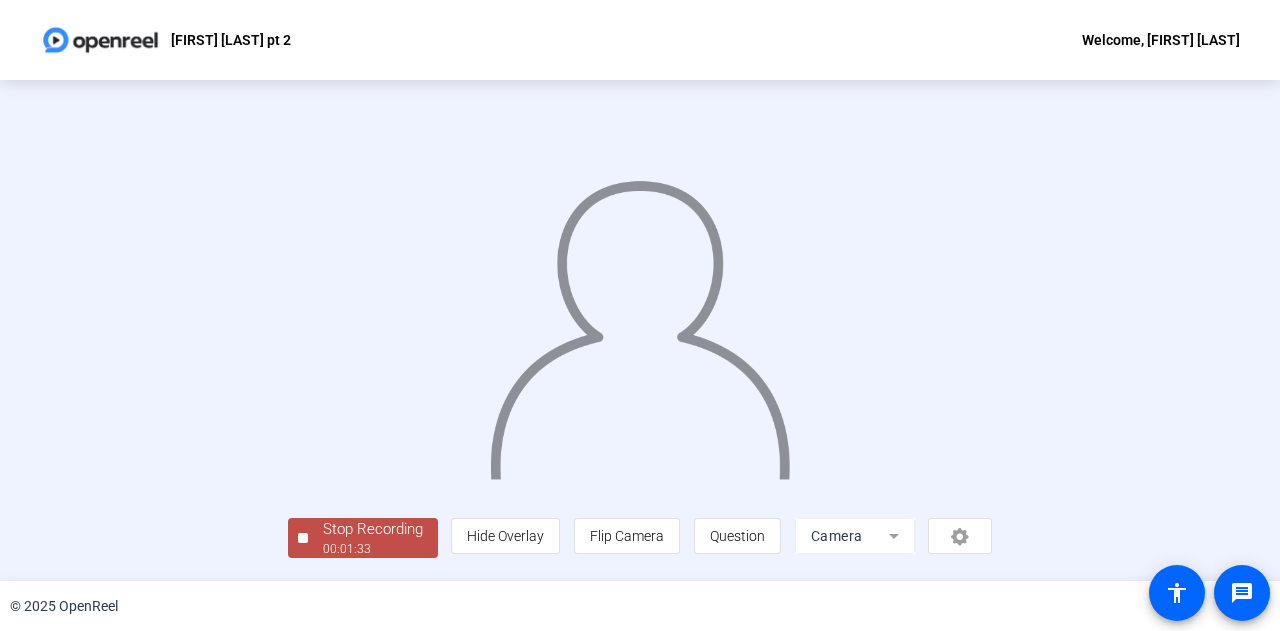 scroll, scrollTop: 100, scrollLeft: 0, axis: vertical 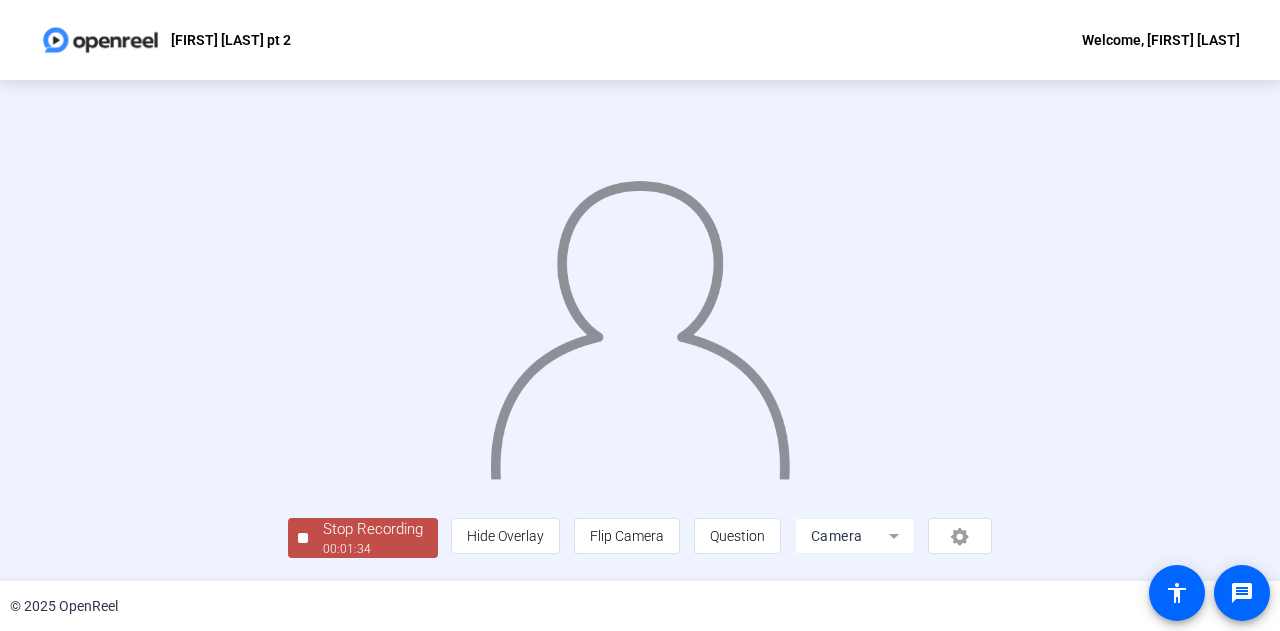 click on "Stop Recording" 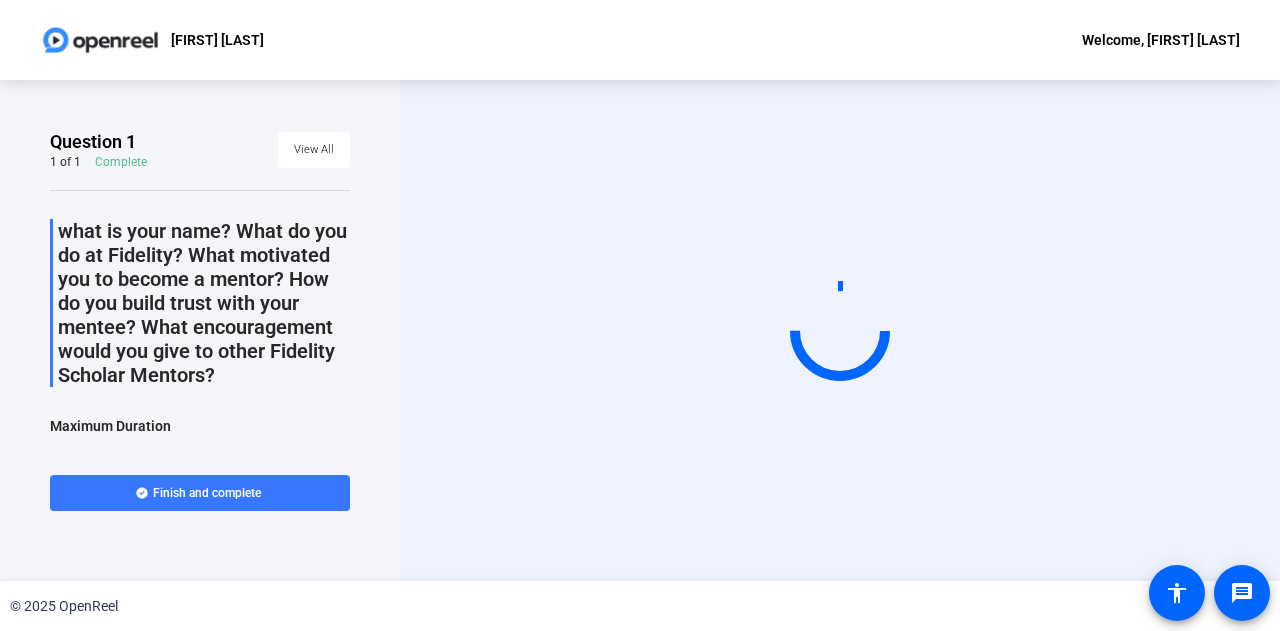 scroll, scrollTop: 0, scrollLeft: 0, axis: both 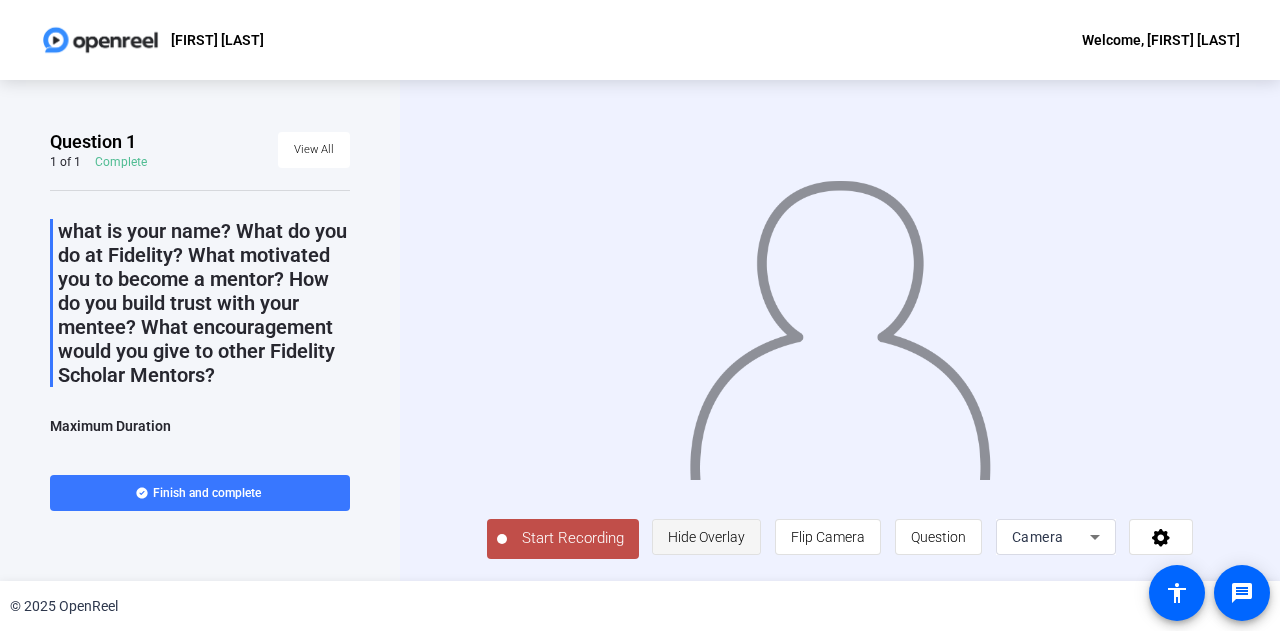 click on "Hide Overlay" 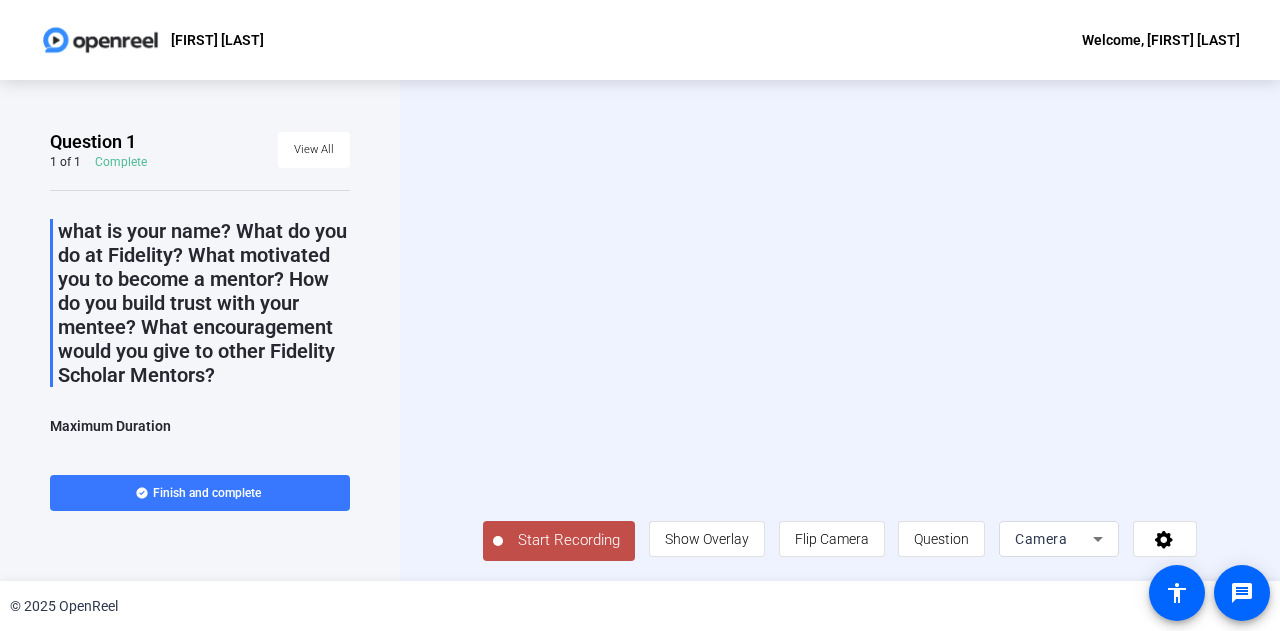 click on "Start Recording" 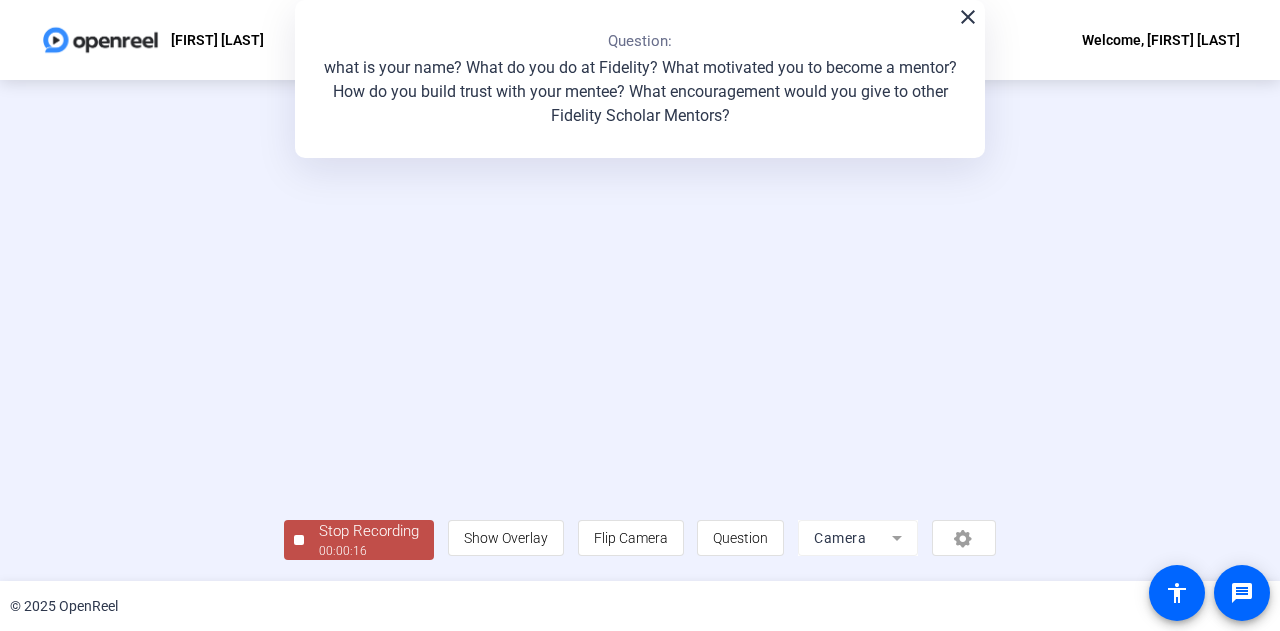 scroll, scrollTop: 100, scrollLeft: 0, axis: vertical 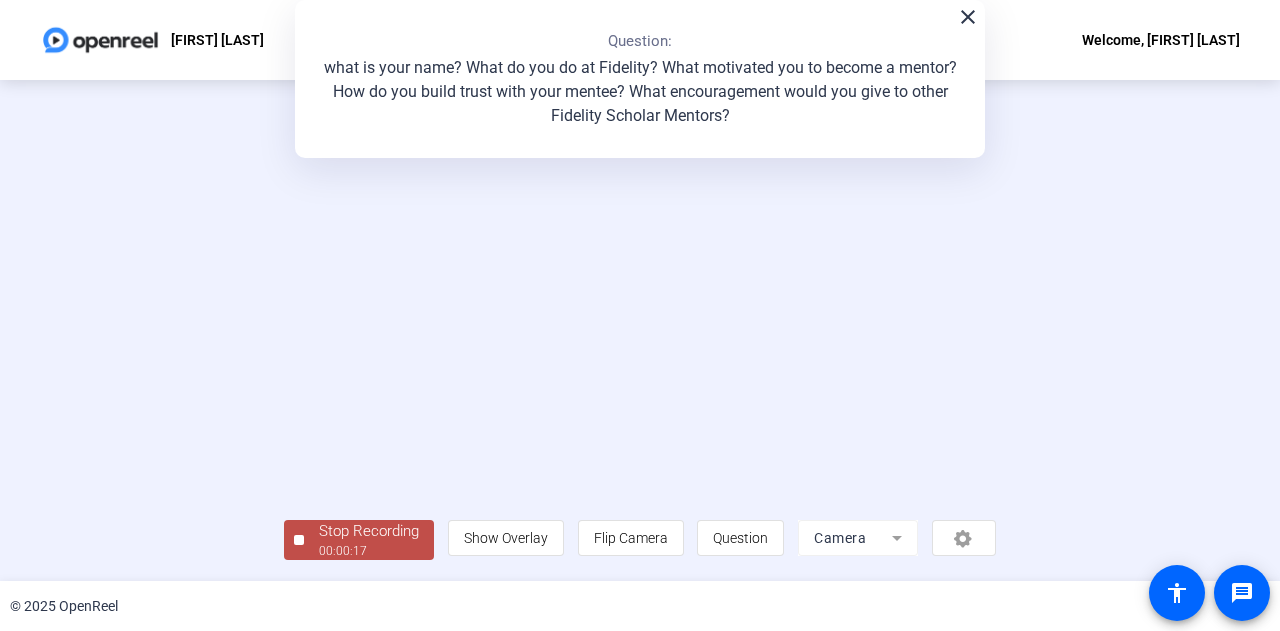 click 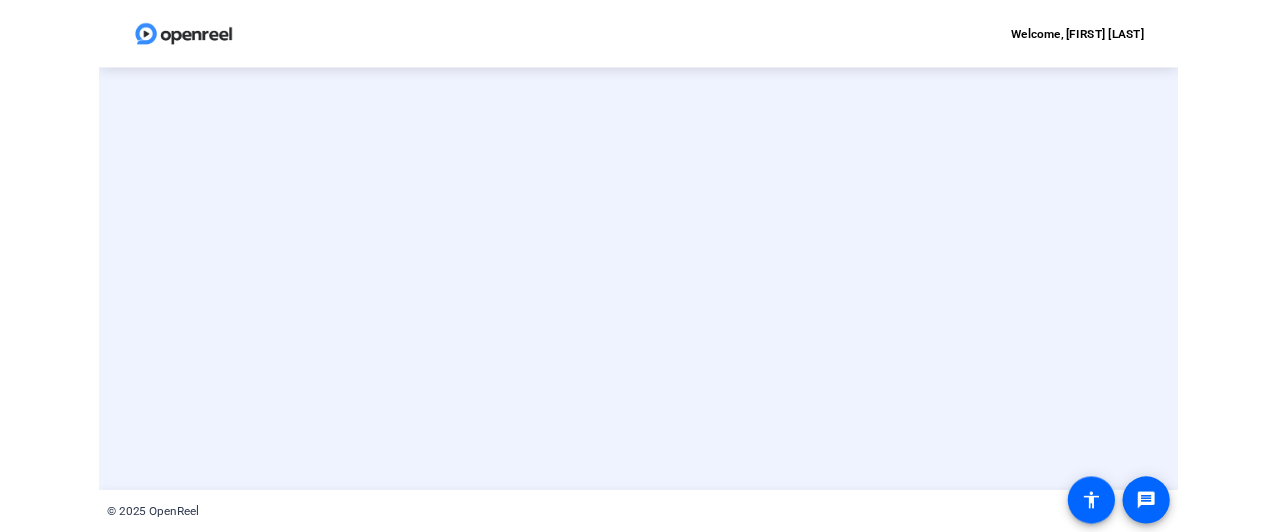 scroll, scrollTop: 0, scrollLeft: 0, axis: both 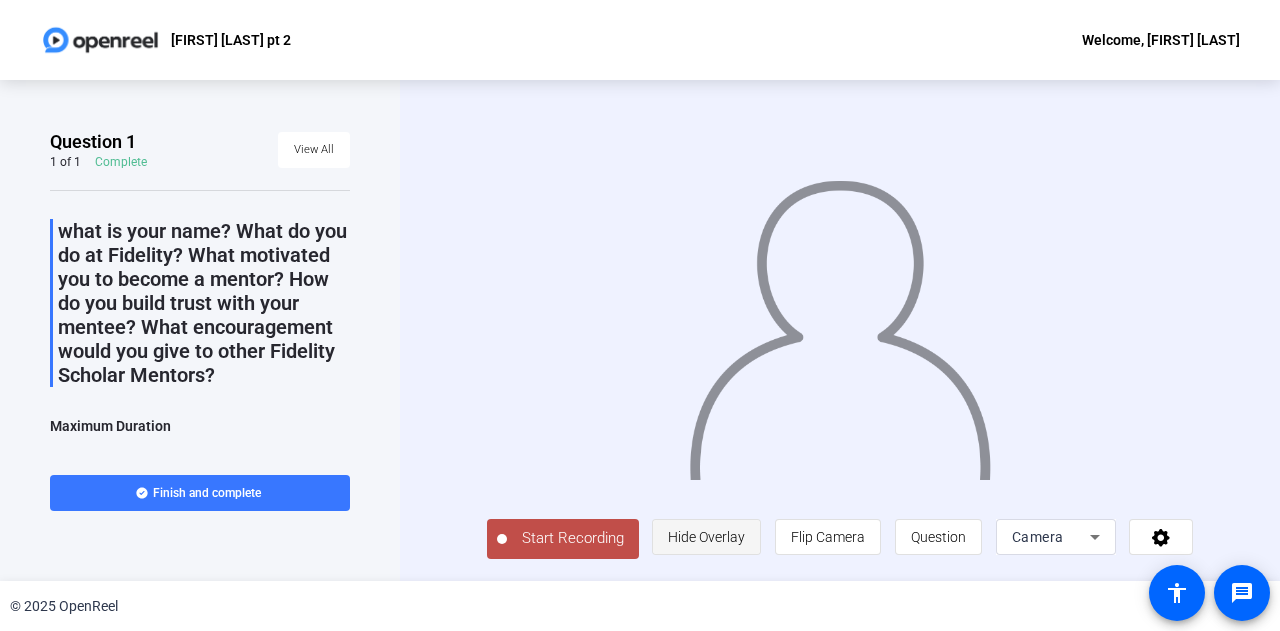 click on "Hide Overlay" 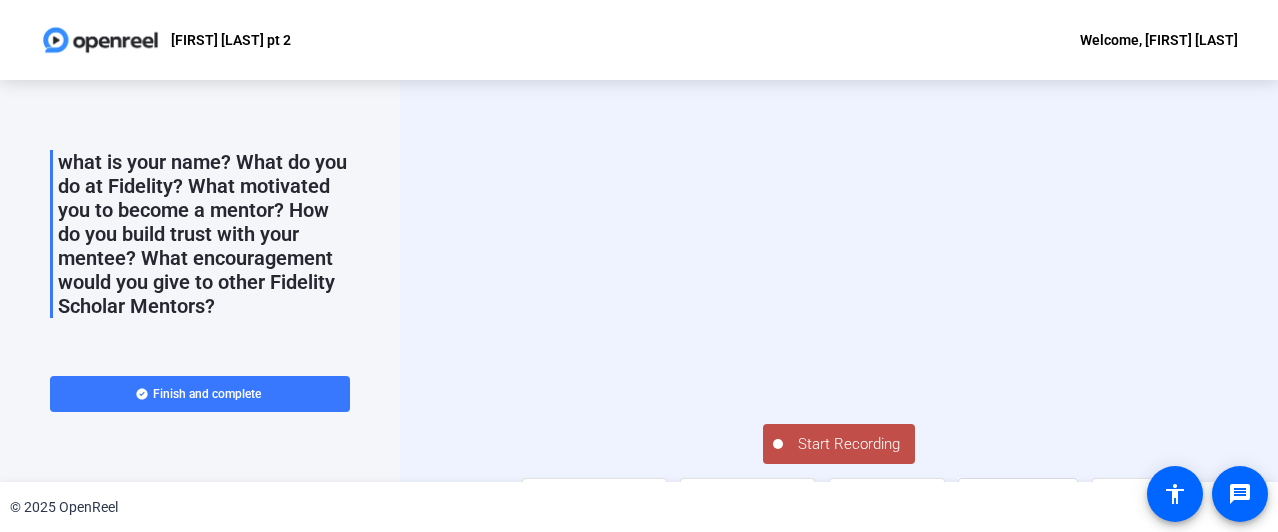 scroll, scrollTop: 0, scrollLeft: 0, axis: both 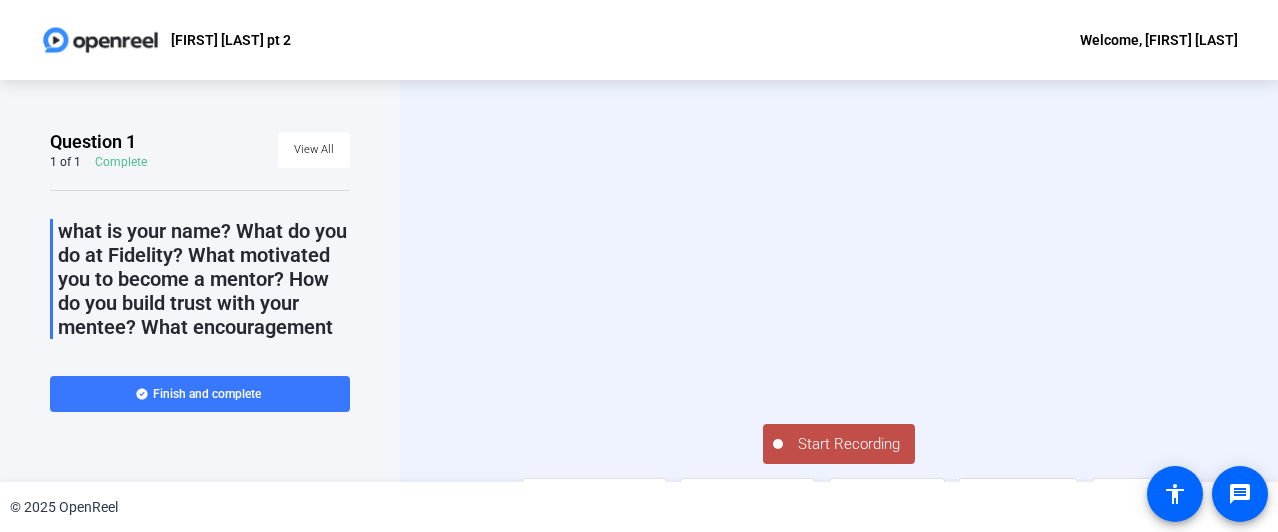 click on "Start Recording" 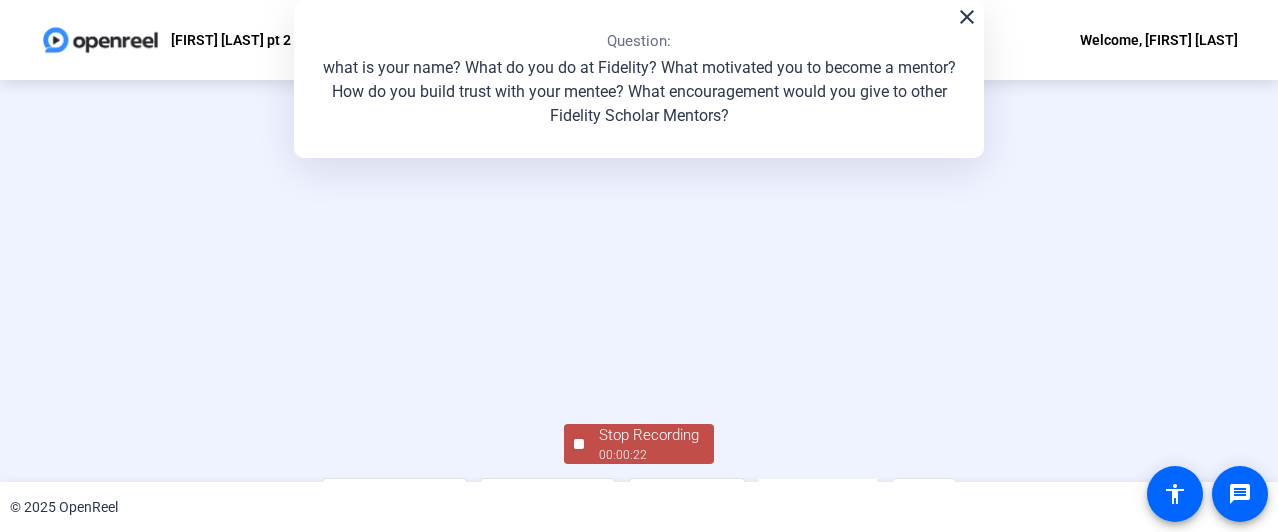 scroll, scrollTop: 178, scrollLeft: 0, axis: vertical 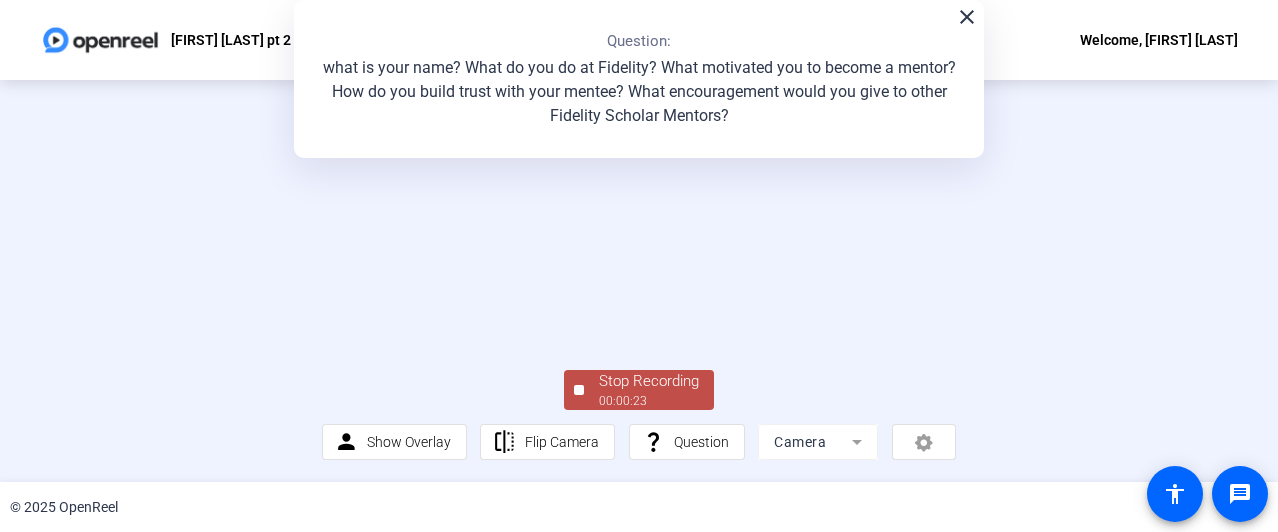 click on "Stop Recording" 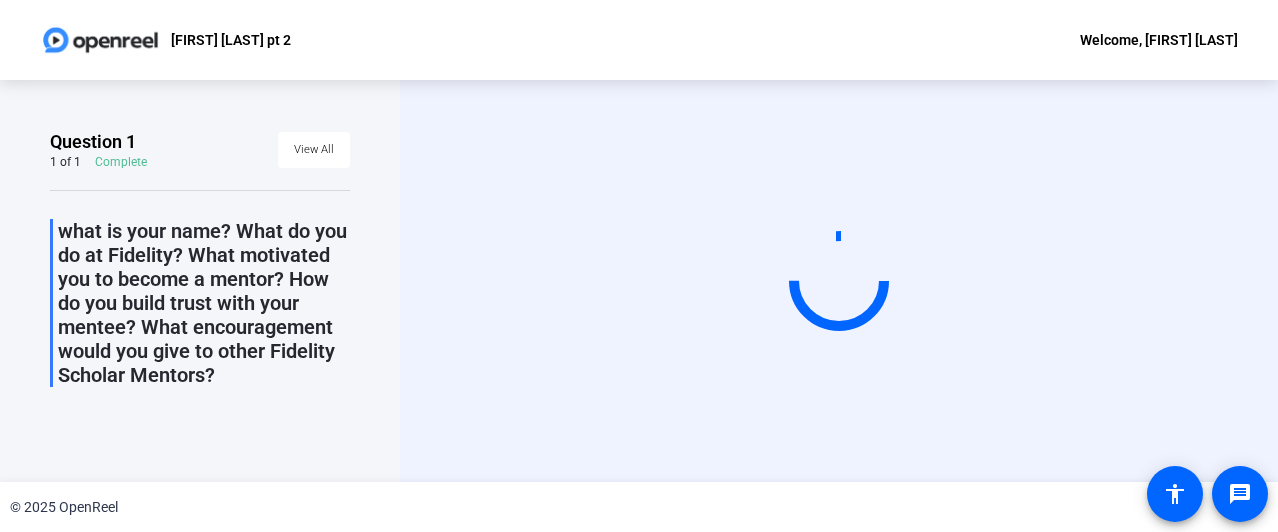 scroll, scrollTop: 6, scrollLeft: 0, axis: vertical 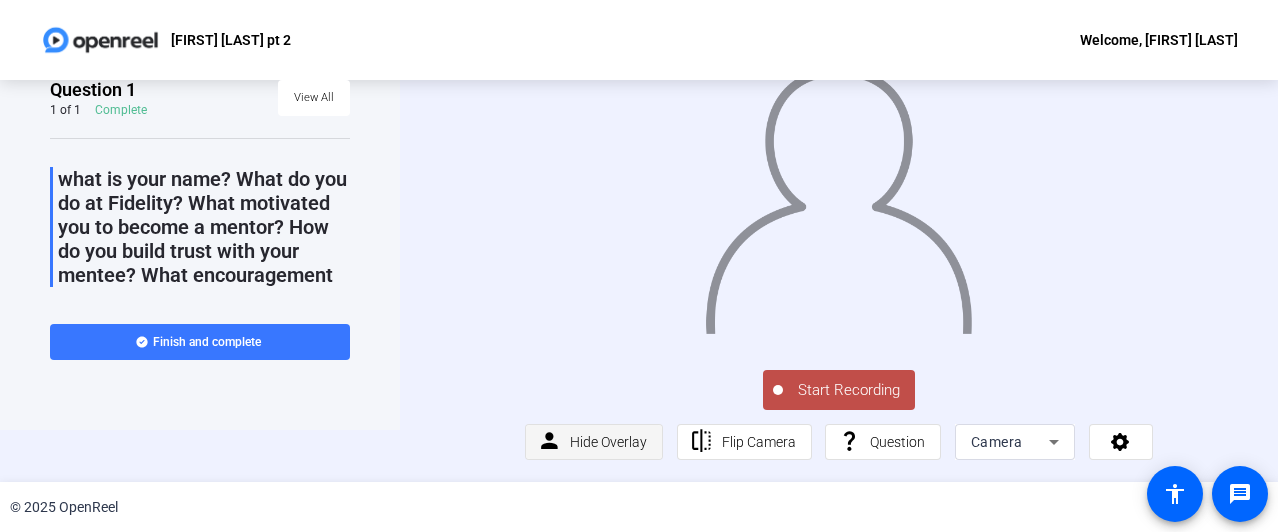 click on "Hide Overlay" 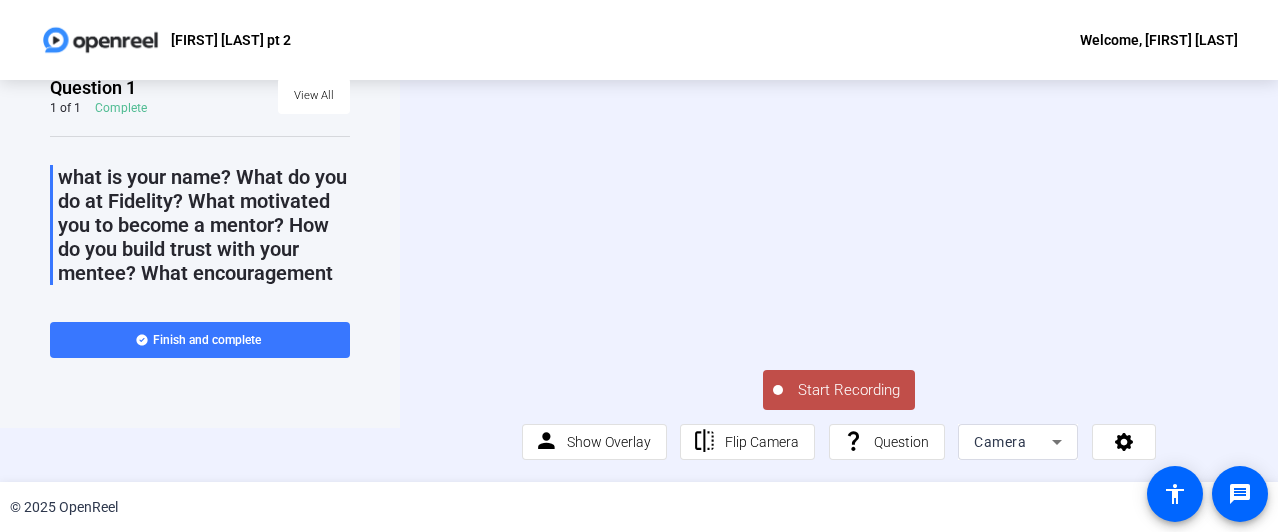 scroll, scrollTop: 0, scrollLeft: 0, axis: both 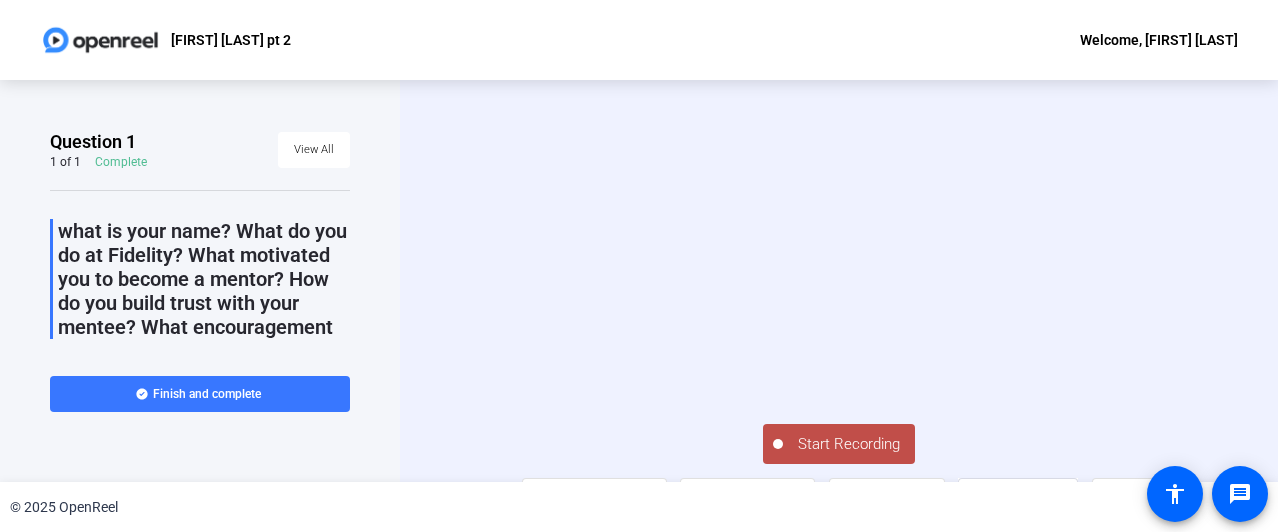 click on "Start Recording" 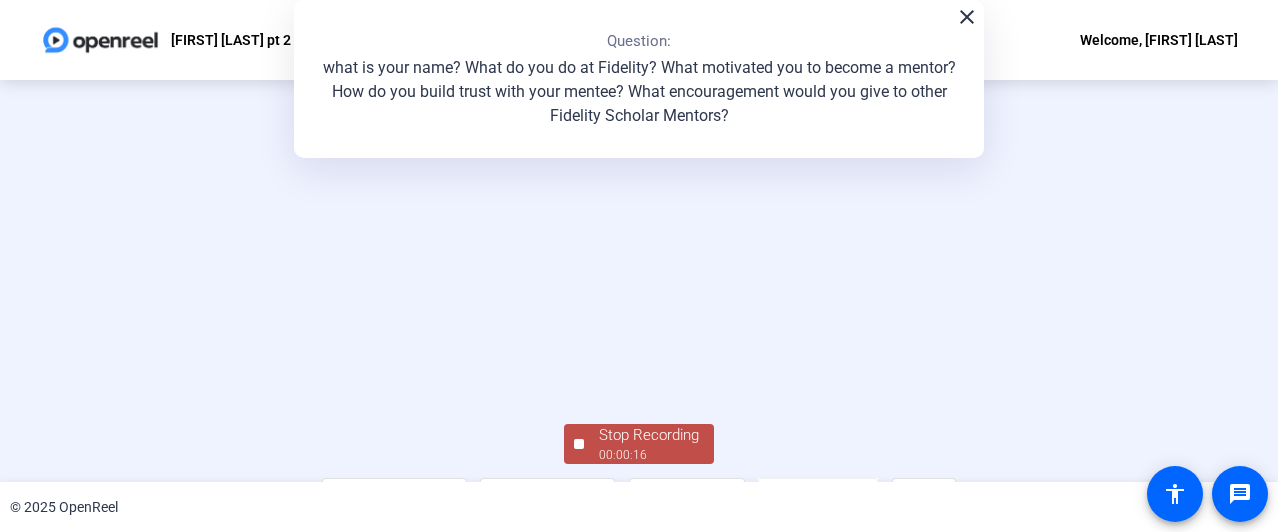 scroll, scrollTop: 178, scrollLeft: 0, axis: vertical 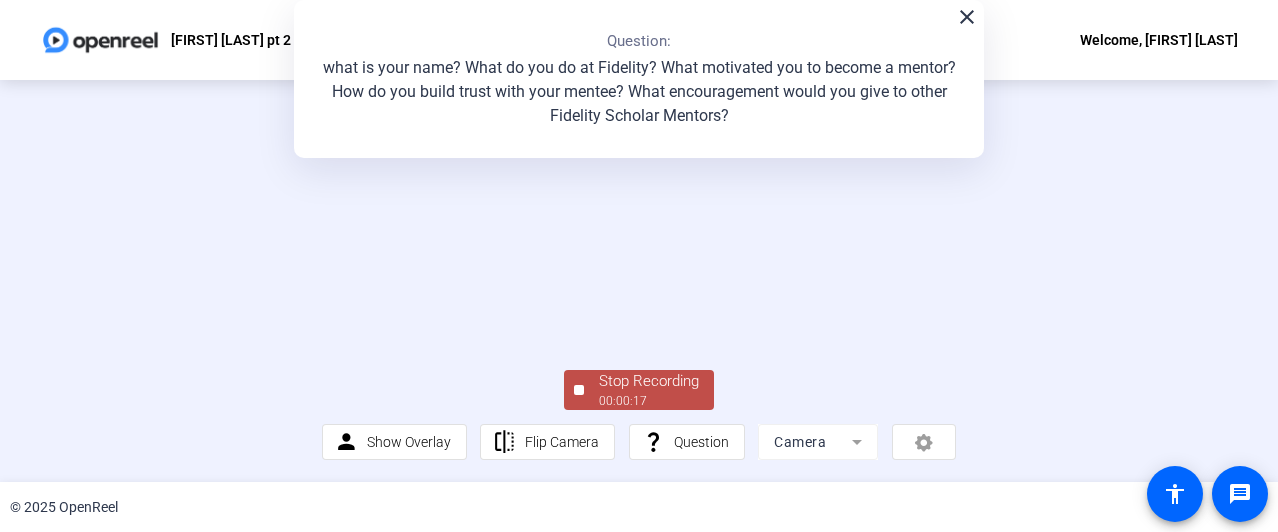 click on "00:00:17" 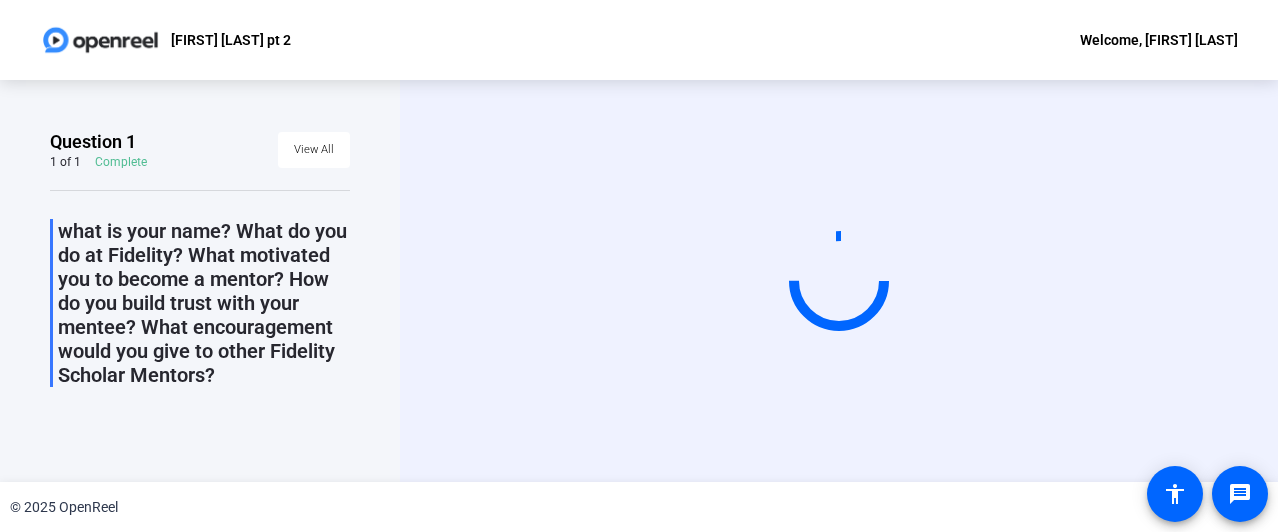 scroll, scrollTop: 6, scrollLeft: 0, axis: vertical 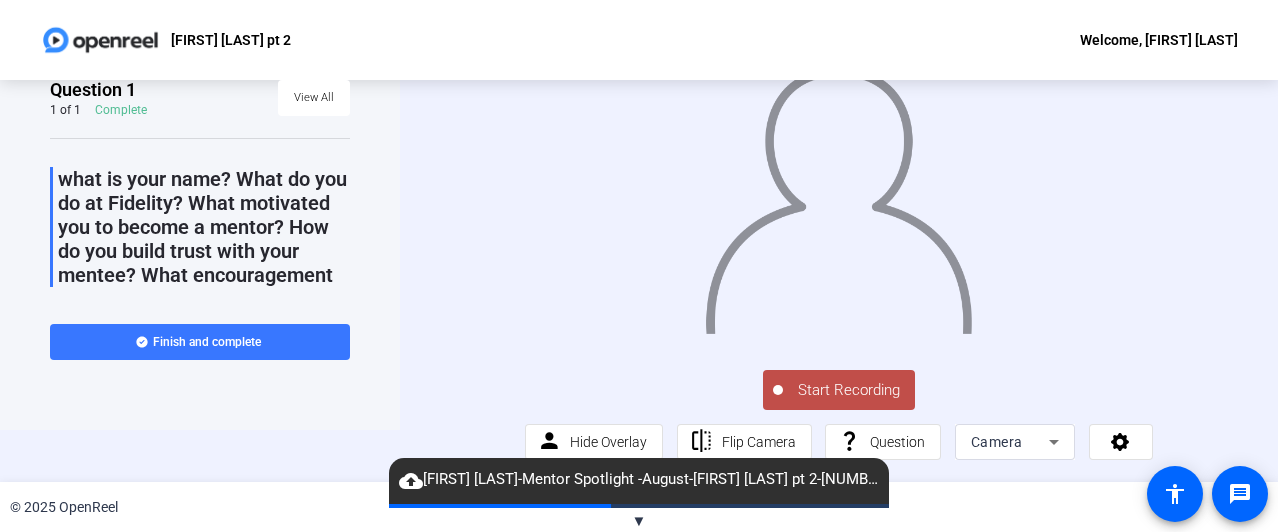 click 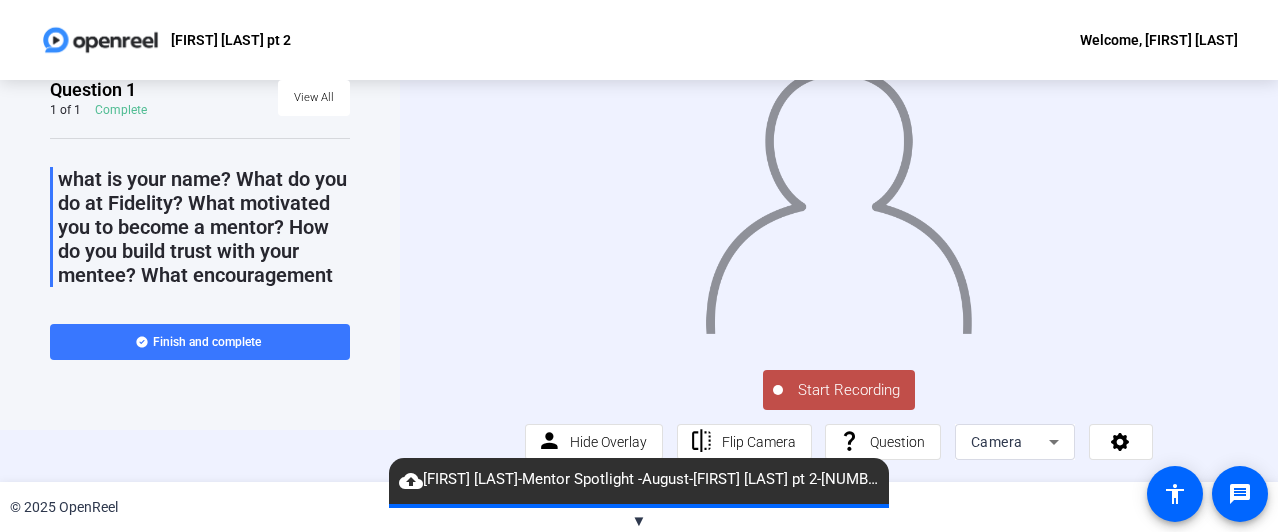 scroll, scrollTop: 82, scrollLeft: 0, axis: vertical 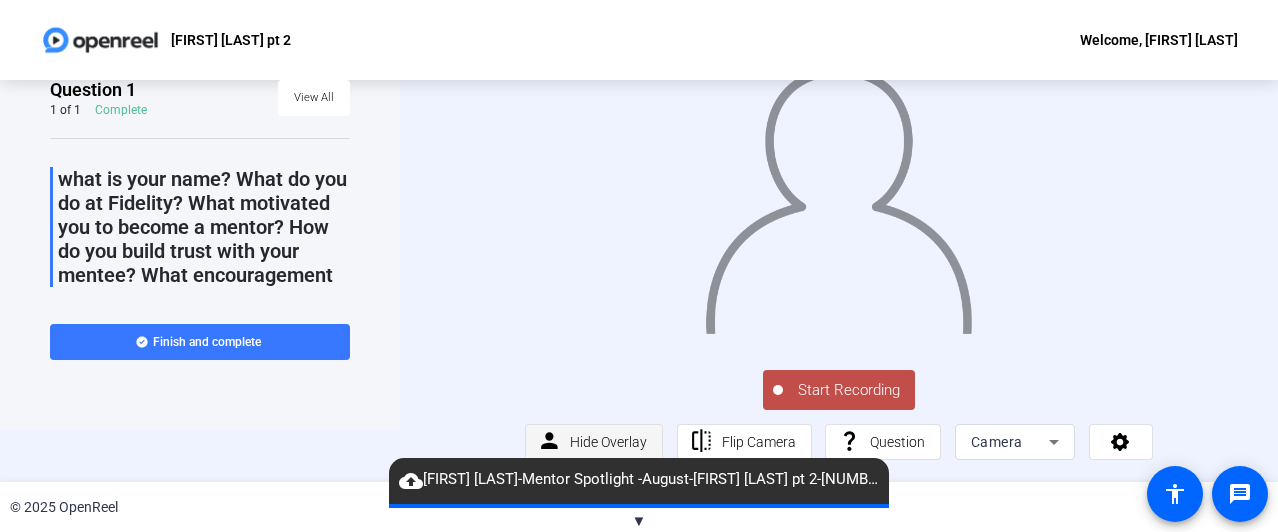click on "Hide Overlay" 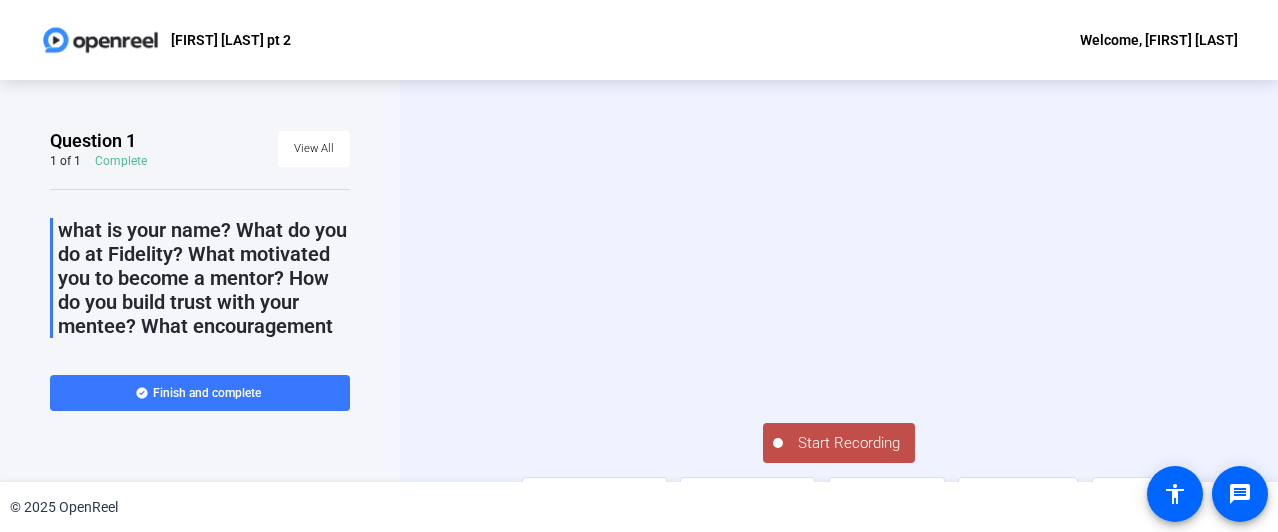 scroll, scrollTop: 0, scrollLeft: 0, axis: both 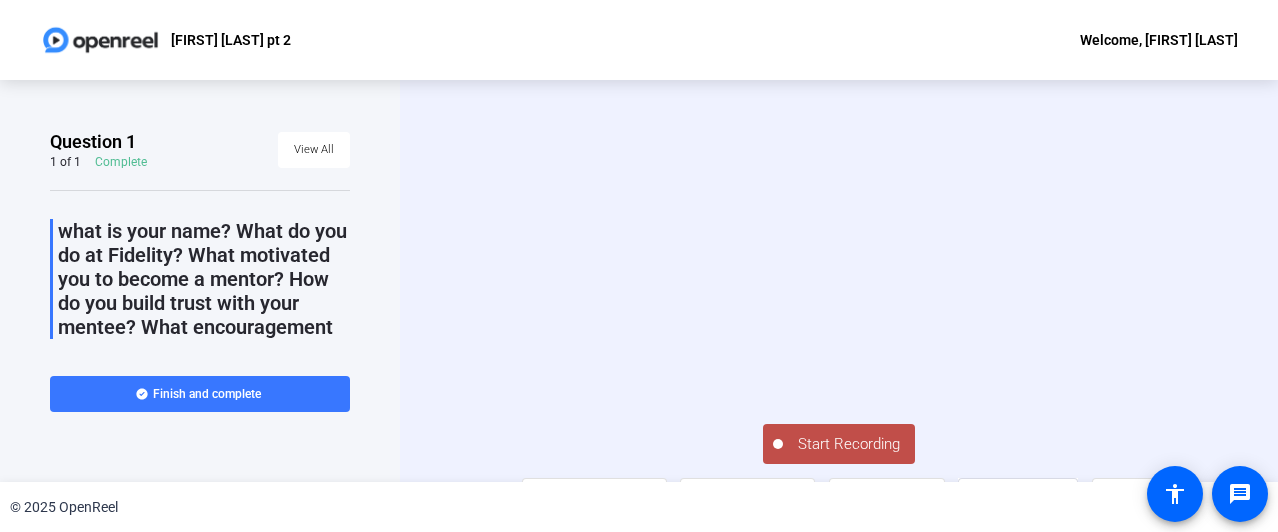 click on "Start Recording" 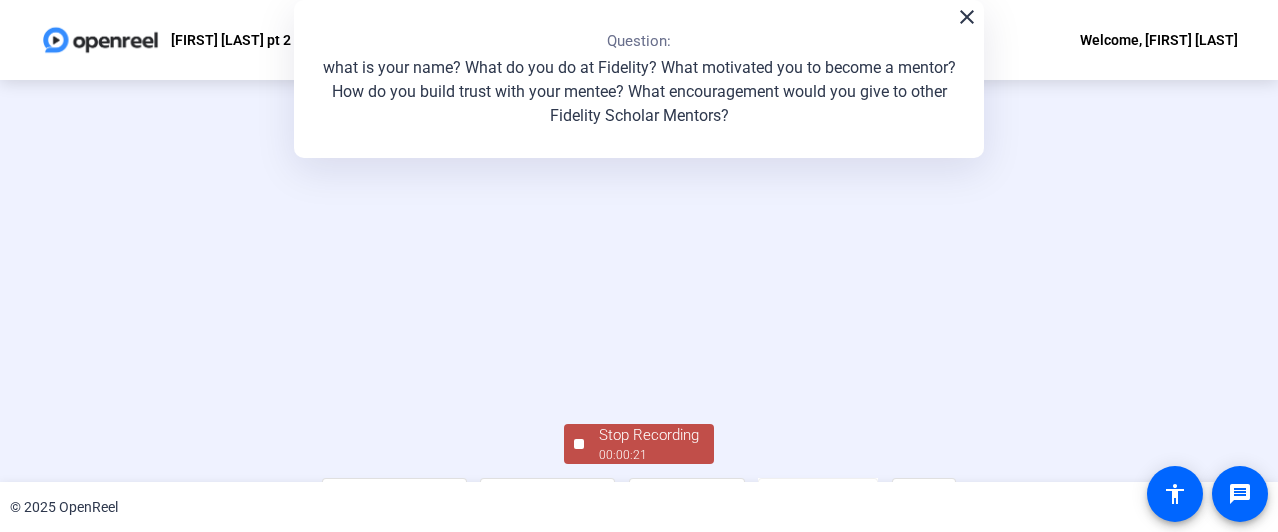 scroll, scrollTop: 178, scrollLeft: 0, axis: vertical 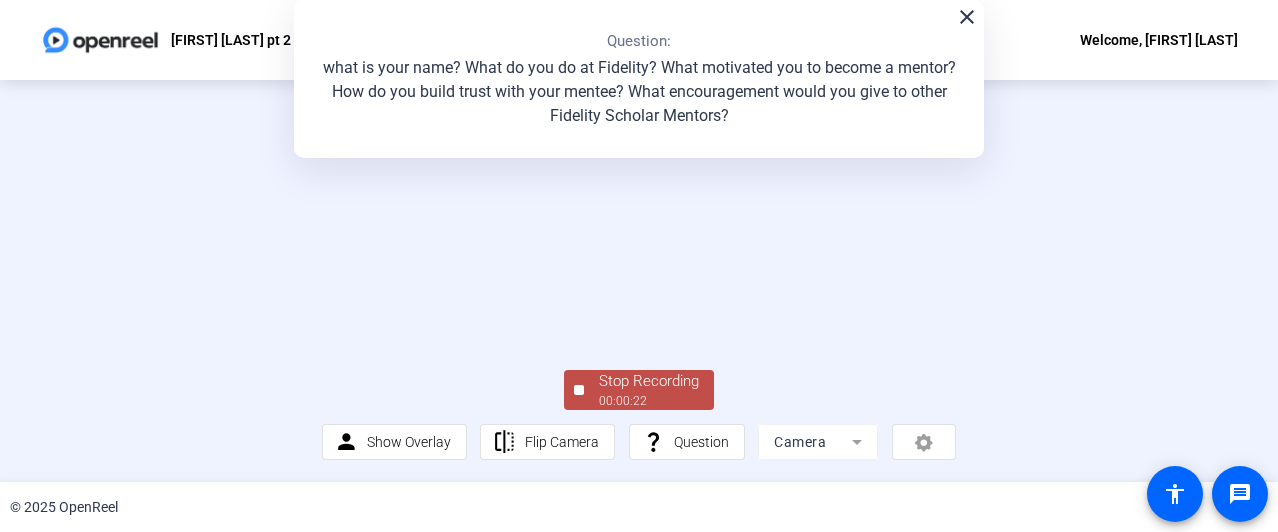 click on "00:00:22" 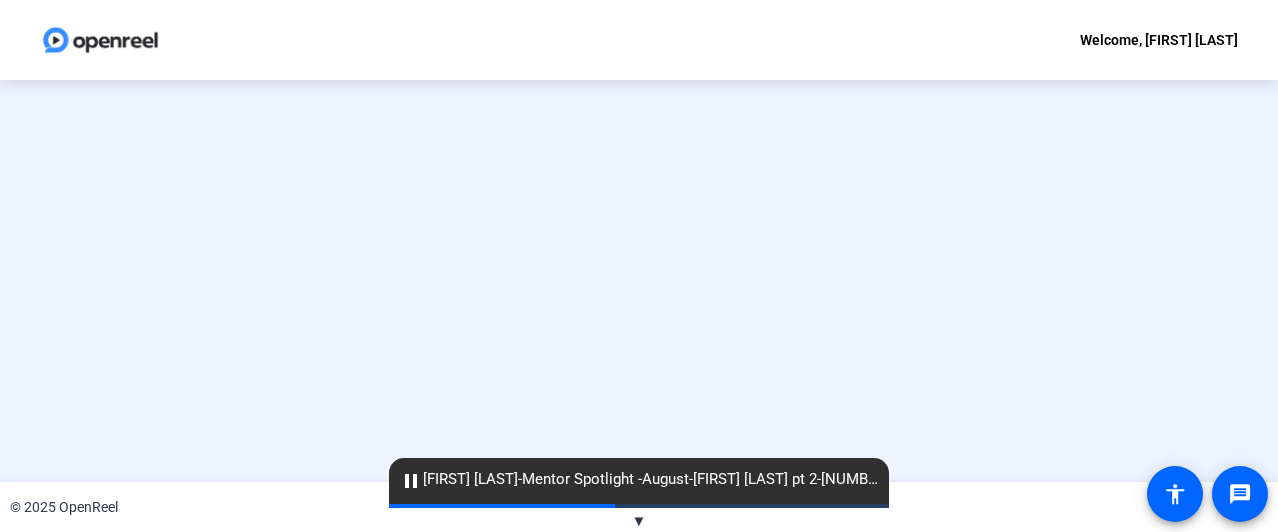 scroll, scrollTop: 0, scrollLeft: 0, axis: both 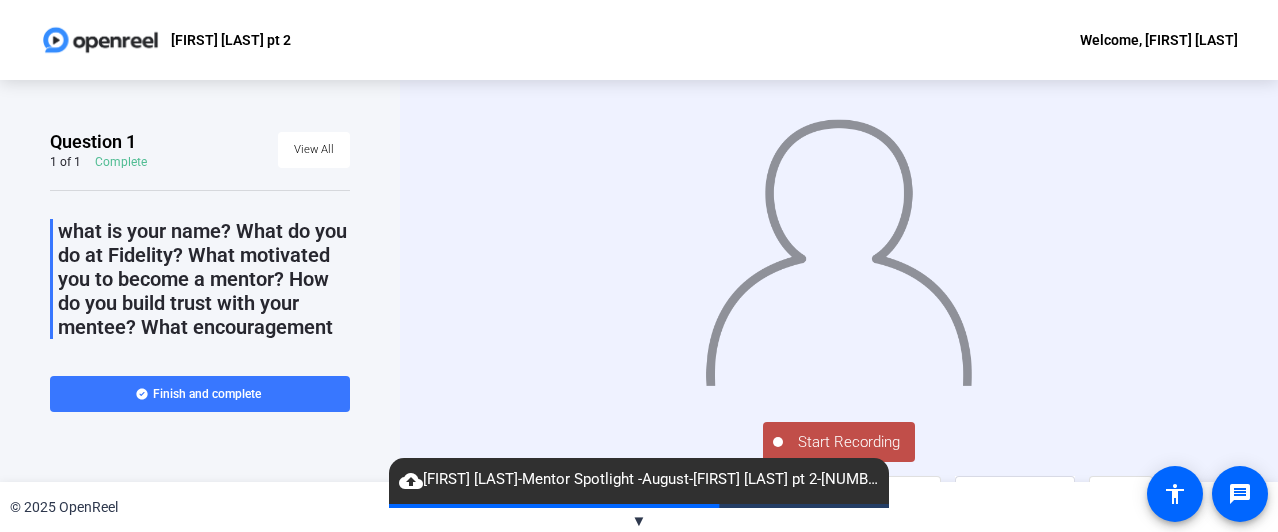 click on "Start Recording  person  Hide Overlay flip Flip Camera question_mark  Question Camera" 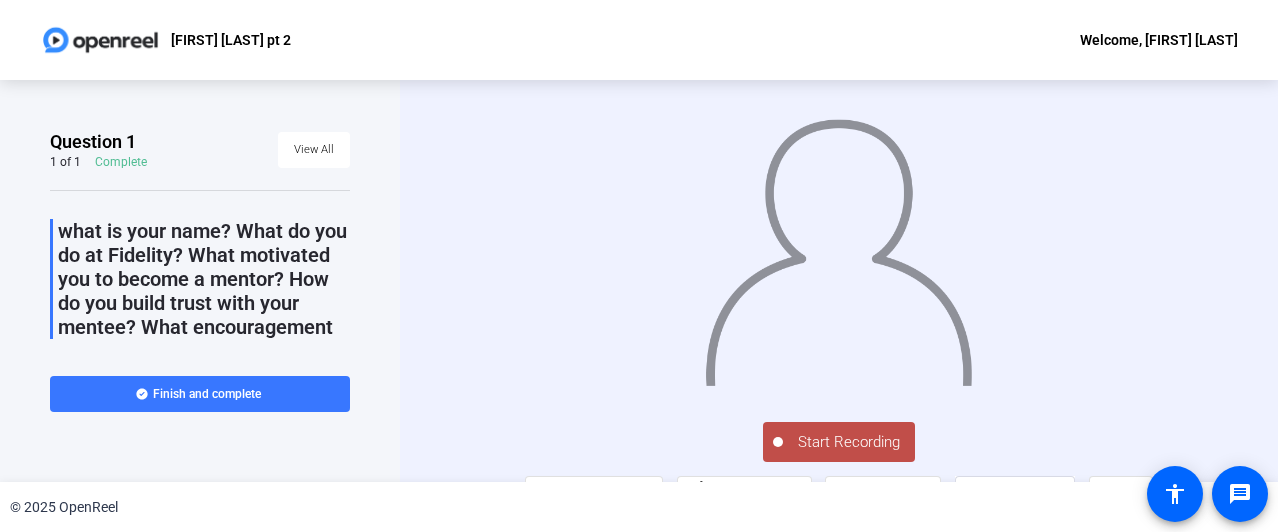 scroll, scrollTop: 82, scrollLeft: 0, axis: vertical 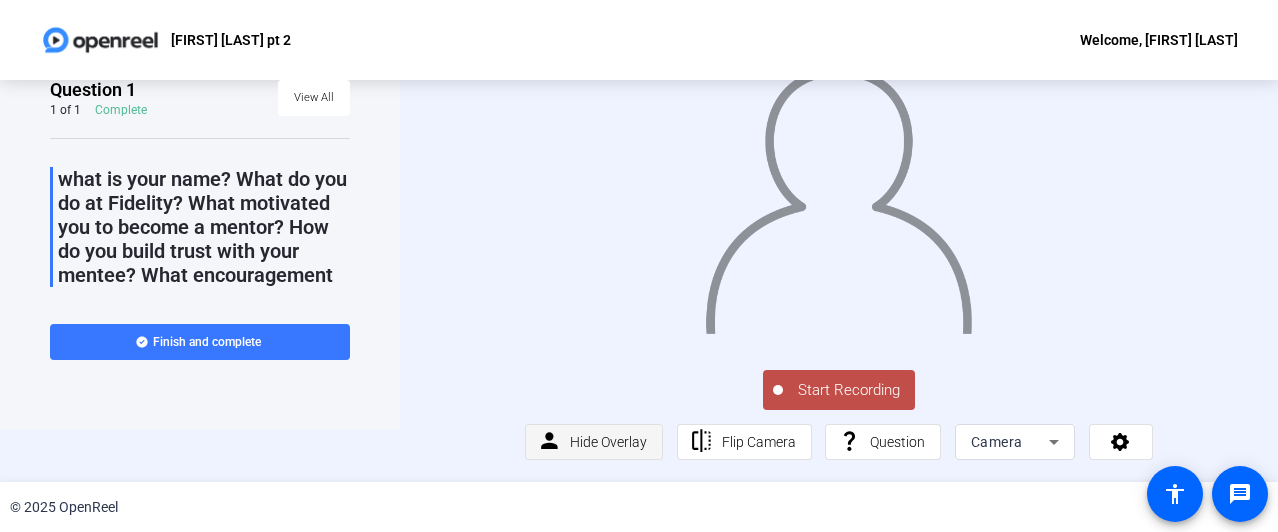 click on "Hide Overlay" 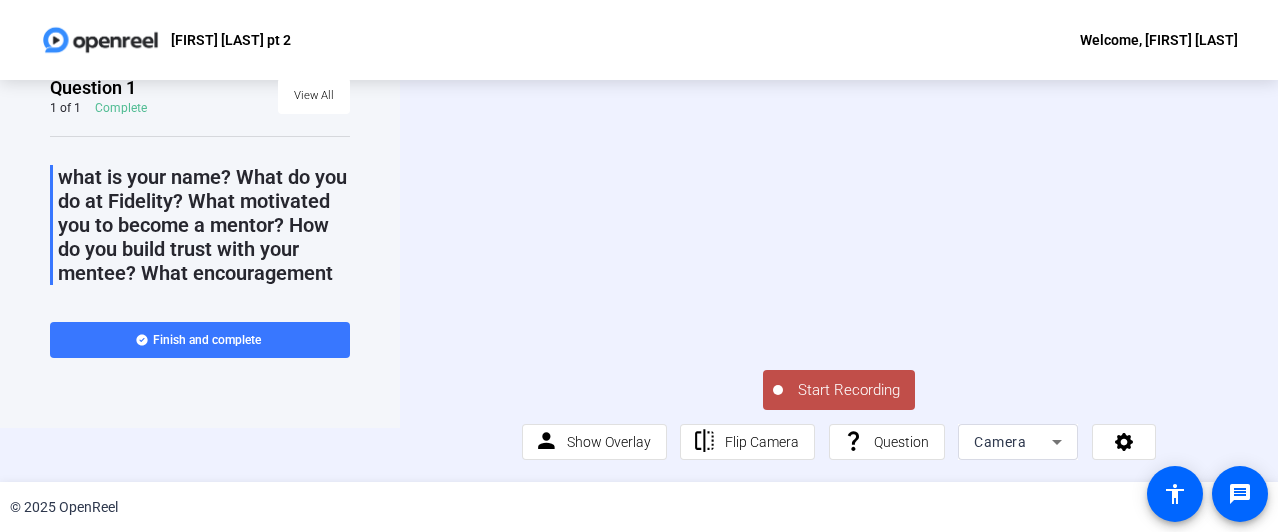 scroll, scrollTop: 0, scrollLeft: 0, axis: both 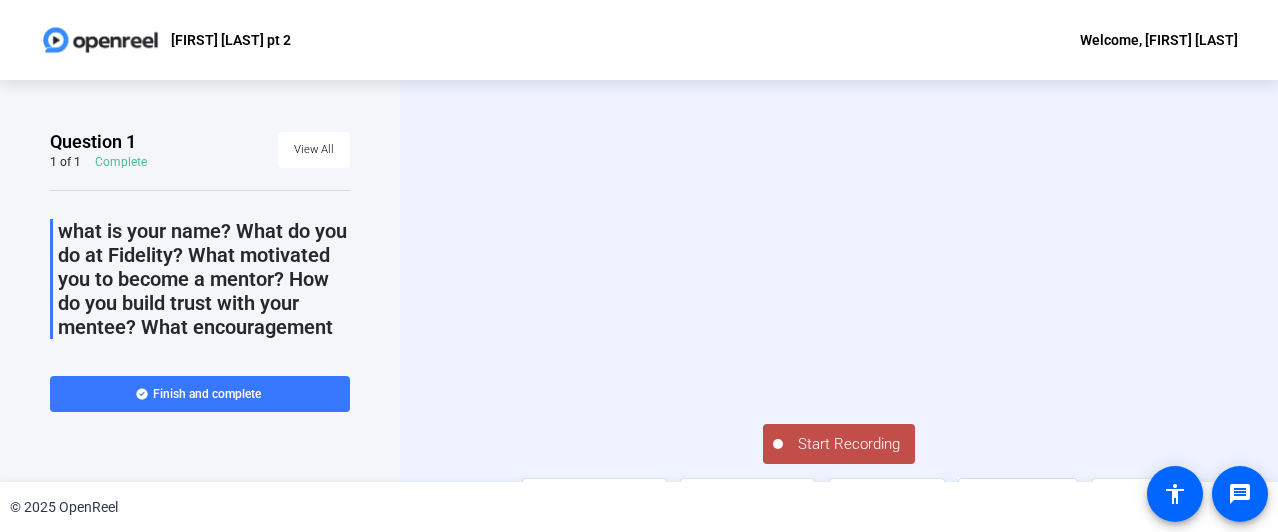 click on "Start Recording" 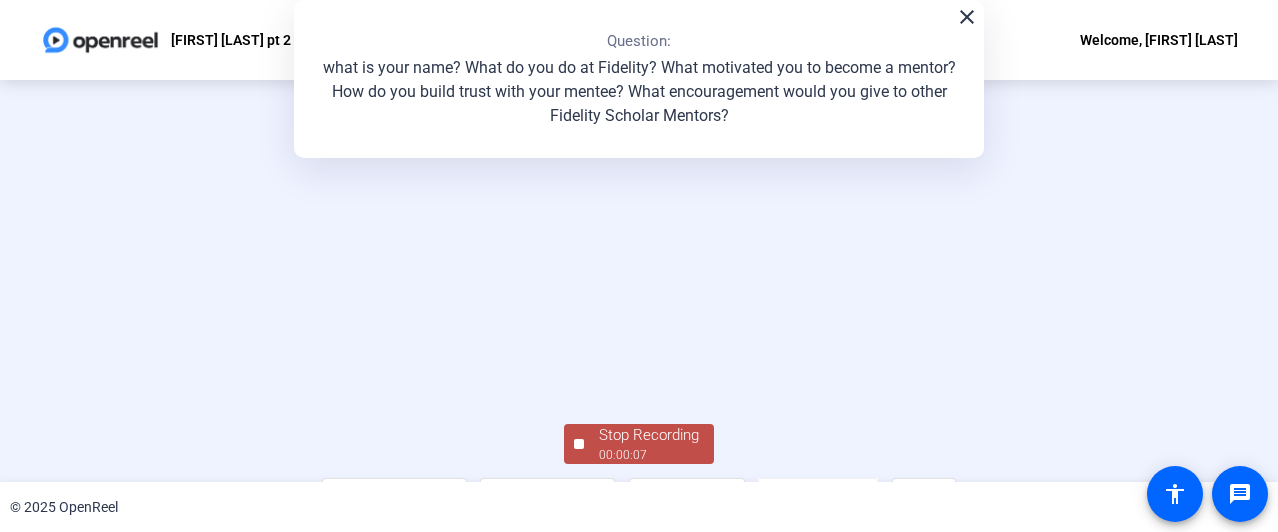 scroll, scrollTop: 178, scrollLeft: 0, axis: vertical 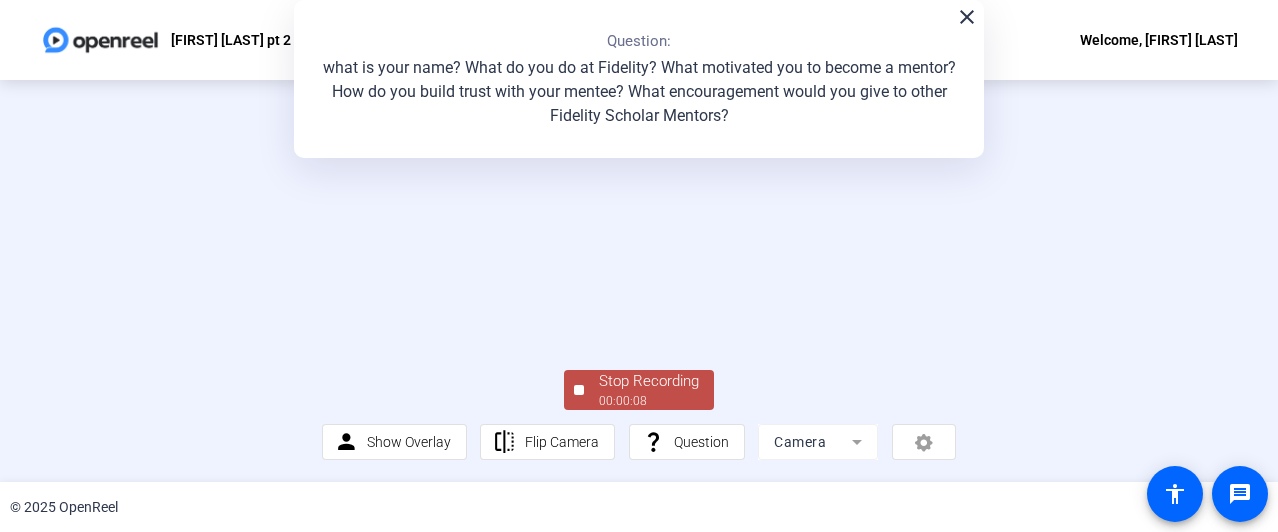 click on "Stop Recording" 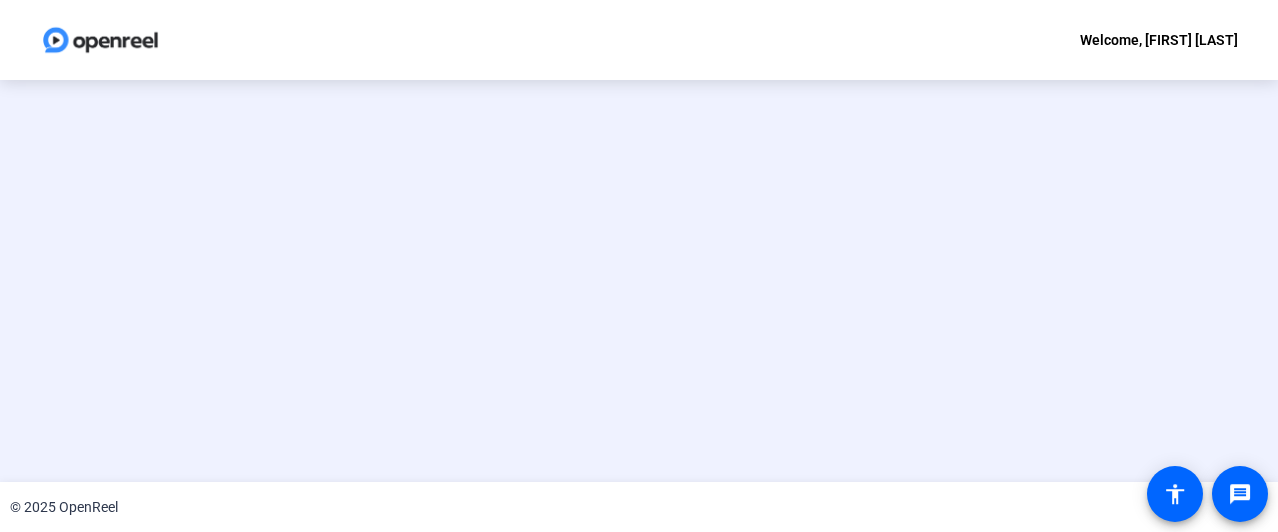 scroll, scrollTop: 0, scrollLeft: 0, axis: both 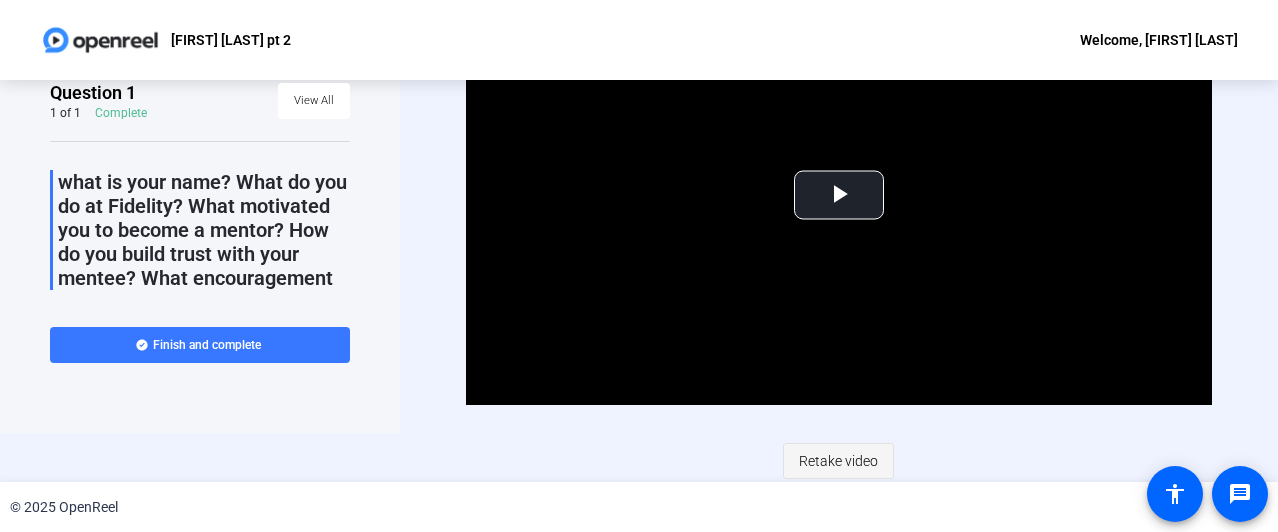 click on "Retake video" 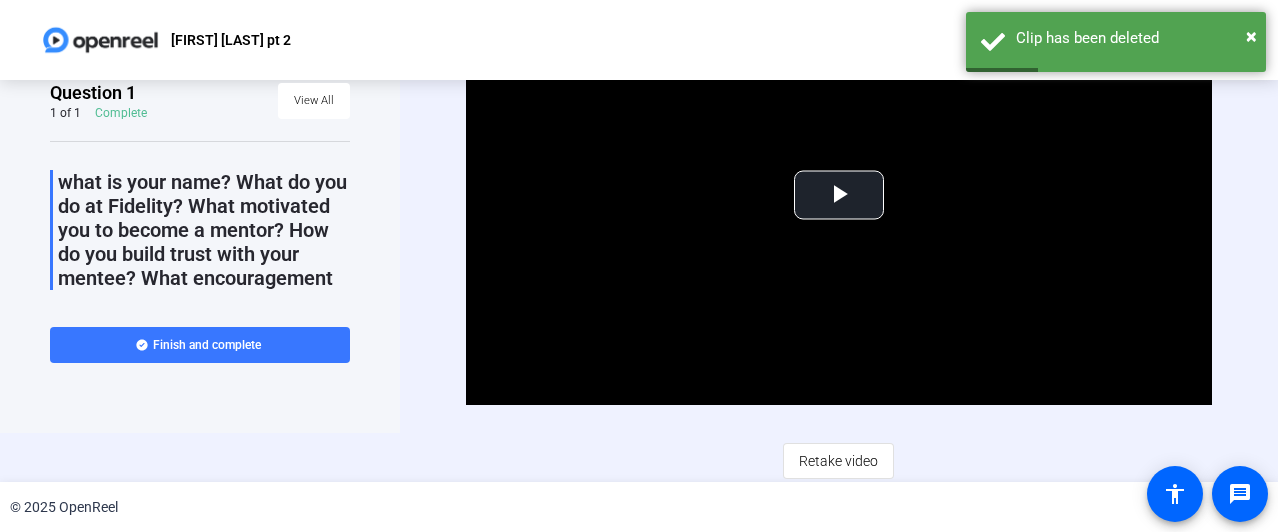 scroll, scrollTop: 0, scrollLeft: 0, axis: both 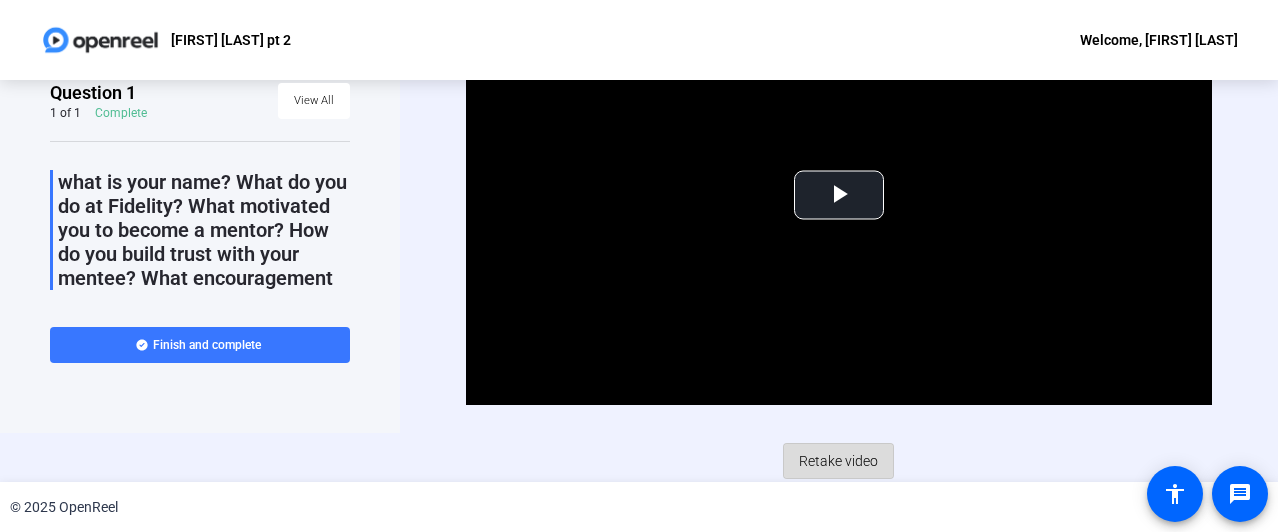 click on "Retake video" 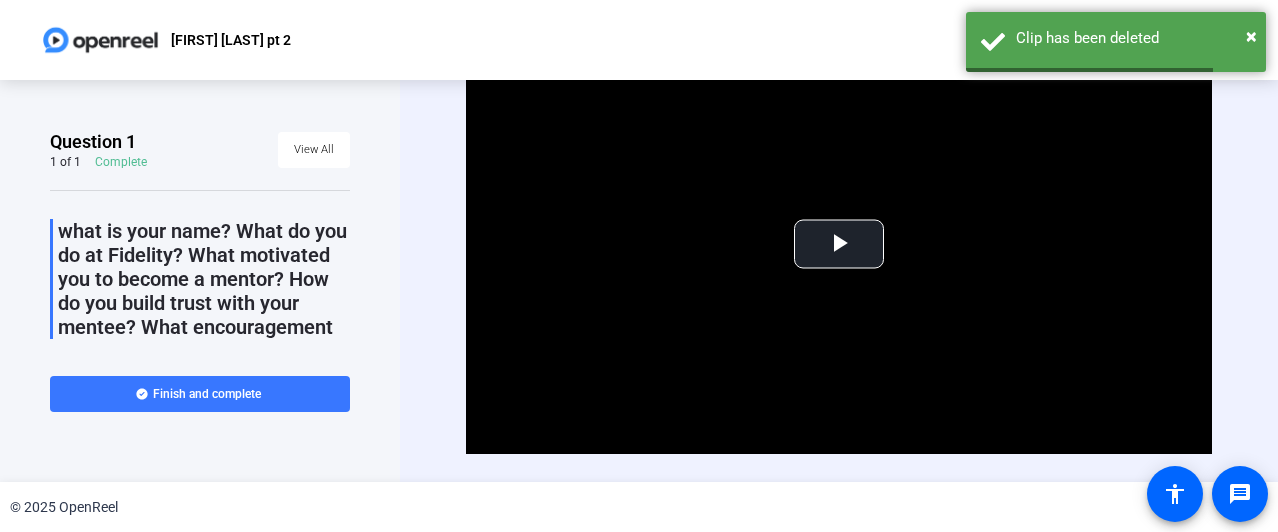 scroll, scrollTop: 49, scrollLeft: 0, axis: vertical 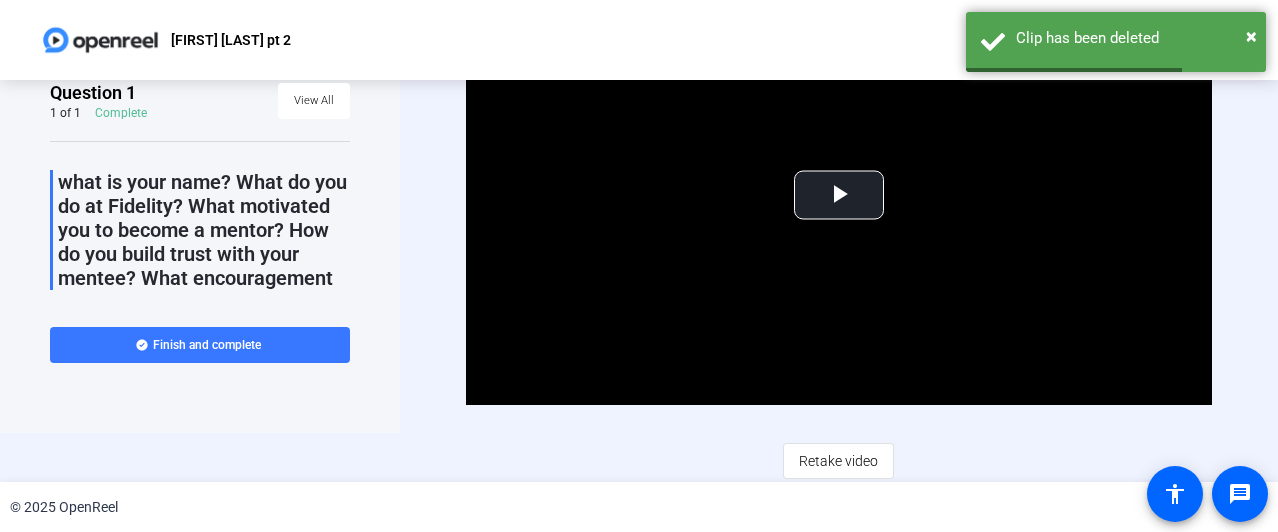 click on "Retake video" 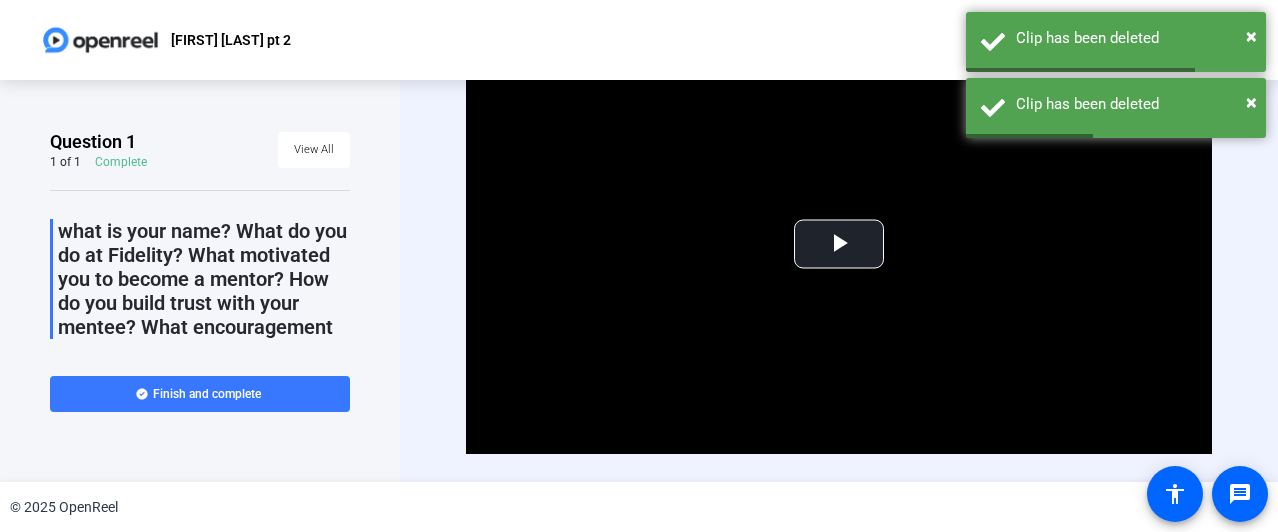 scroll, scrollTop: 49, scrollLeft: 0, axis: vertical 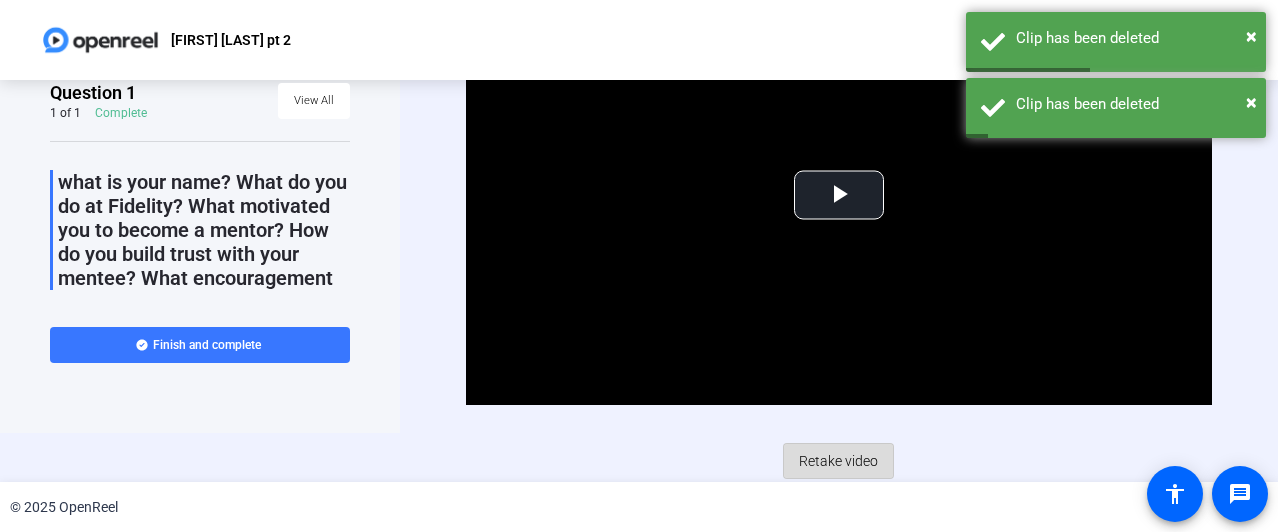 click on "Retake video" 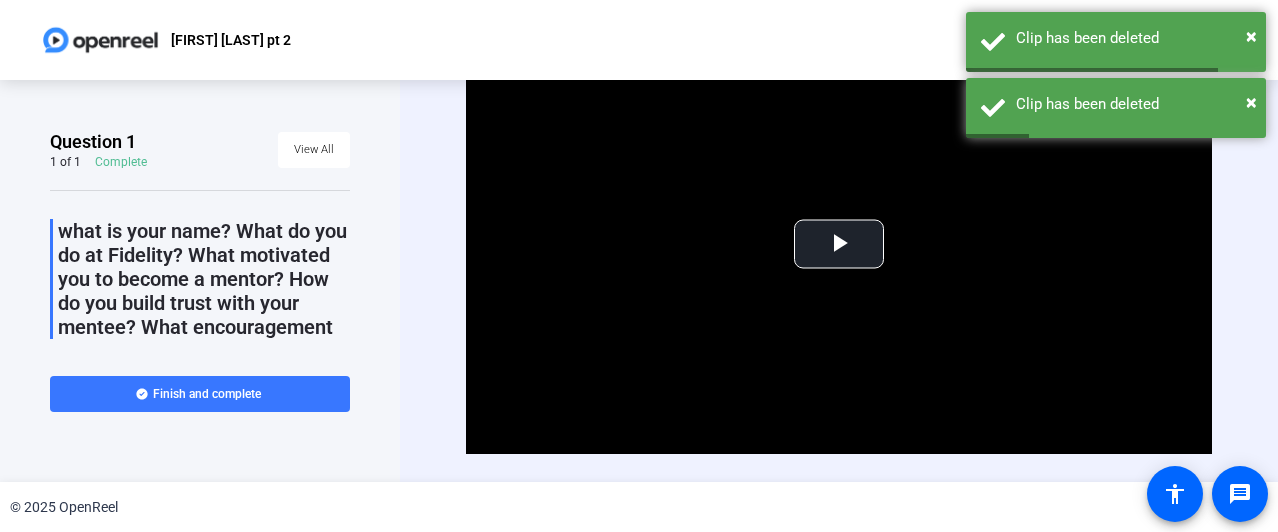 scroll, scrollTop: 49, scrollLeft: 0, axis: vertical 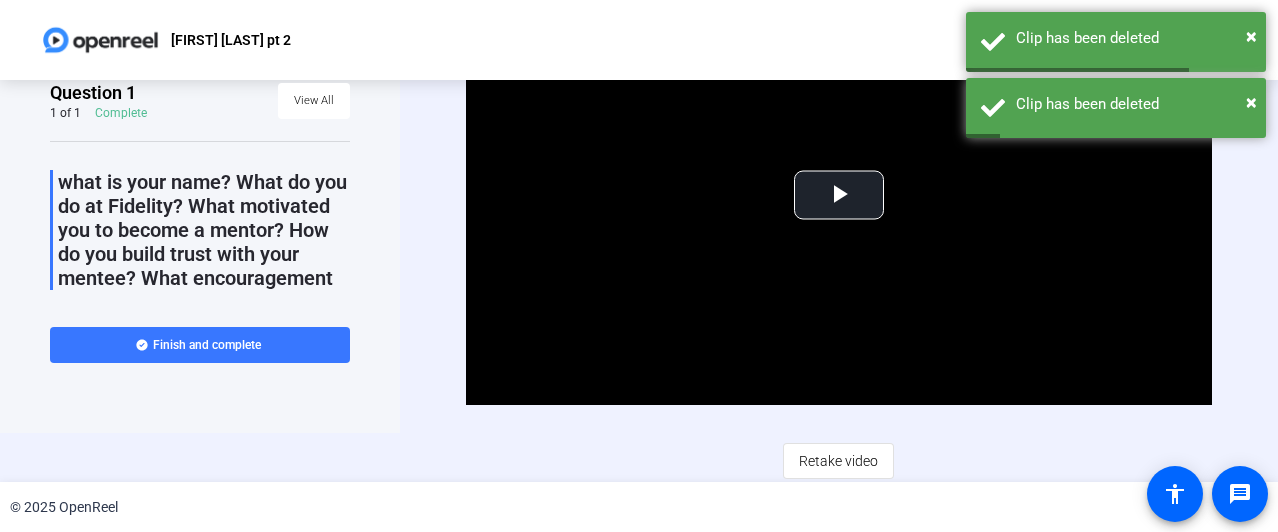 click on "Retake video" 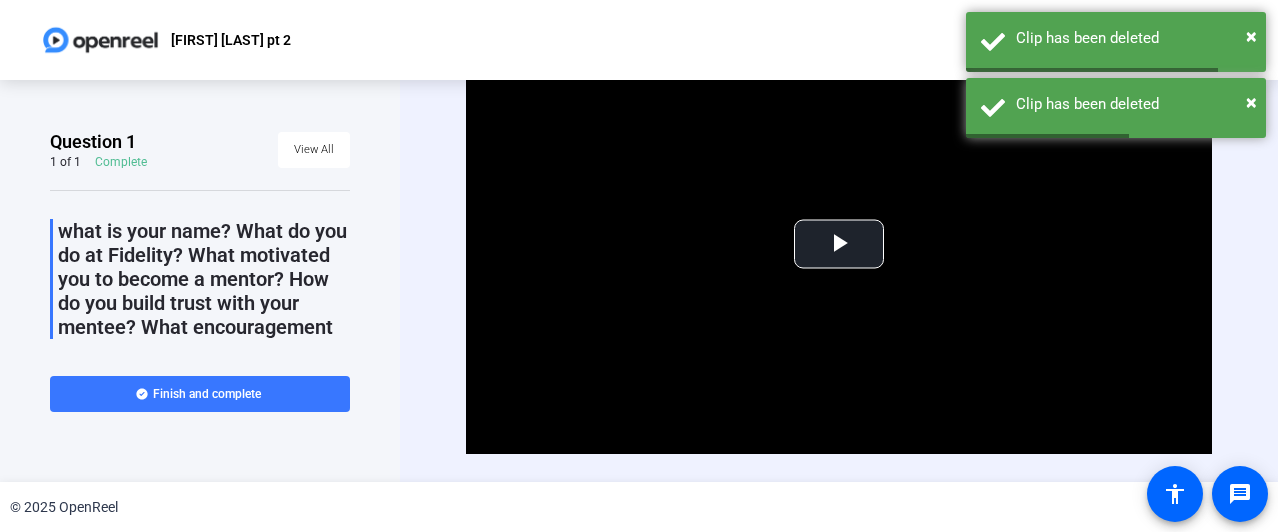 scroll, scrollTop: 49, scrollLeft: 0, axis: vertical 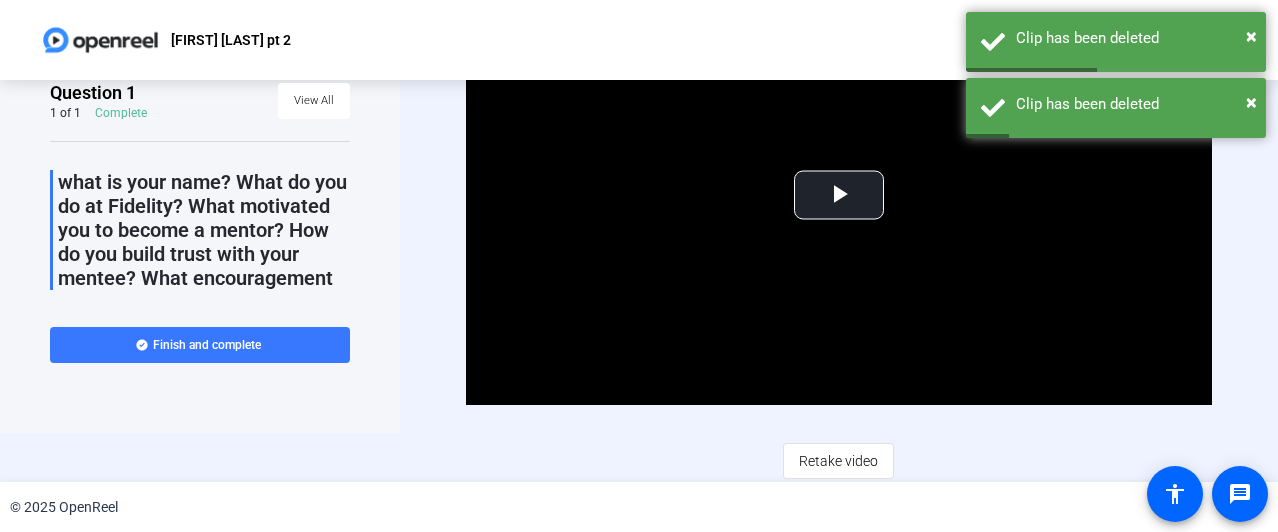 click on "Retake video" 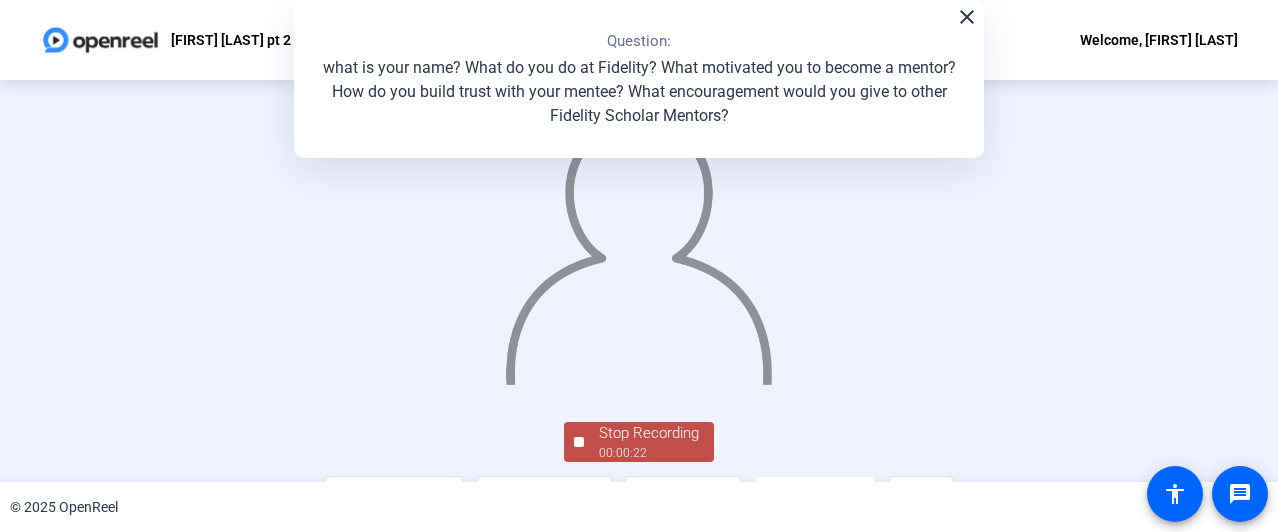 scroll, scrollTop: 178, scrollLeft: 0, axis: vertical 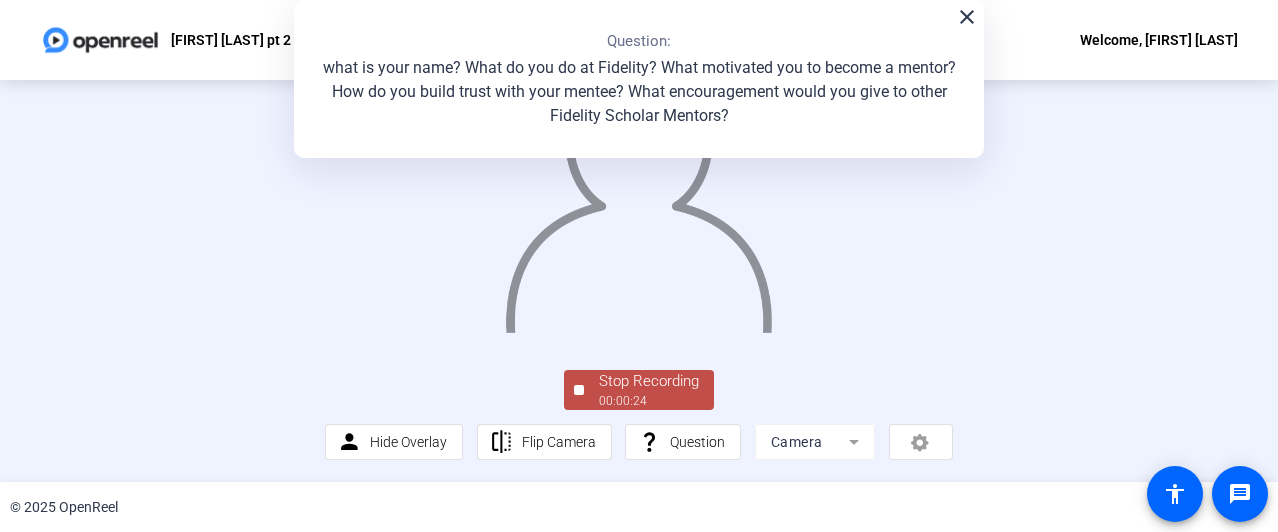 click on "Stop Recording" 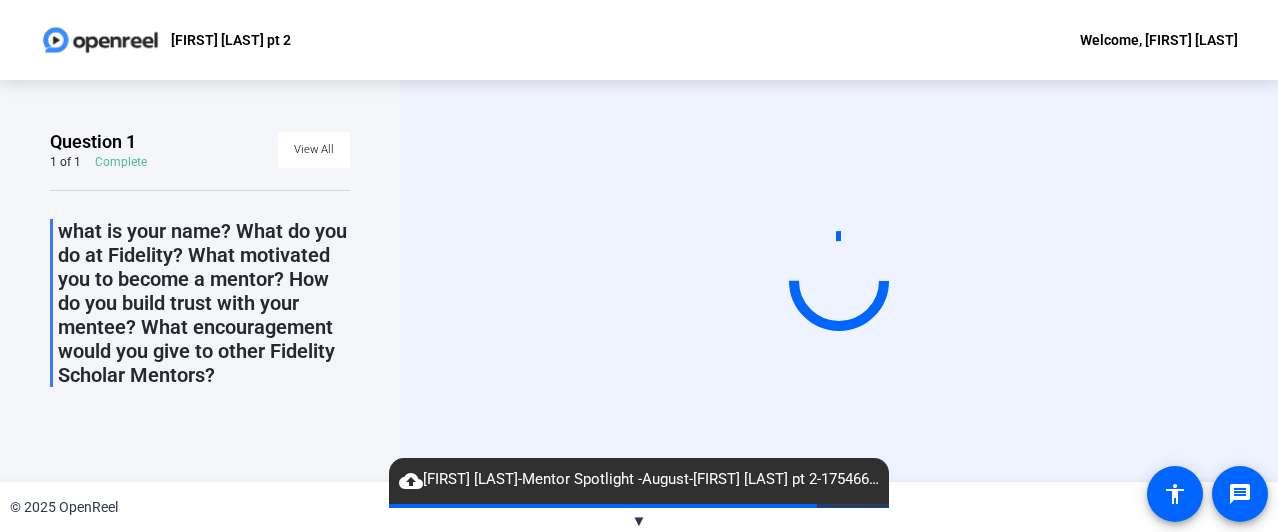 scroll, scrollTop: 6, scrollLeft: 0, axis: vertical 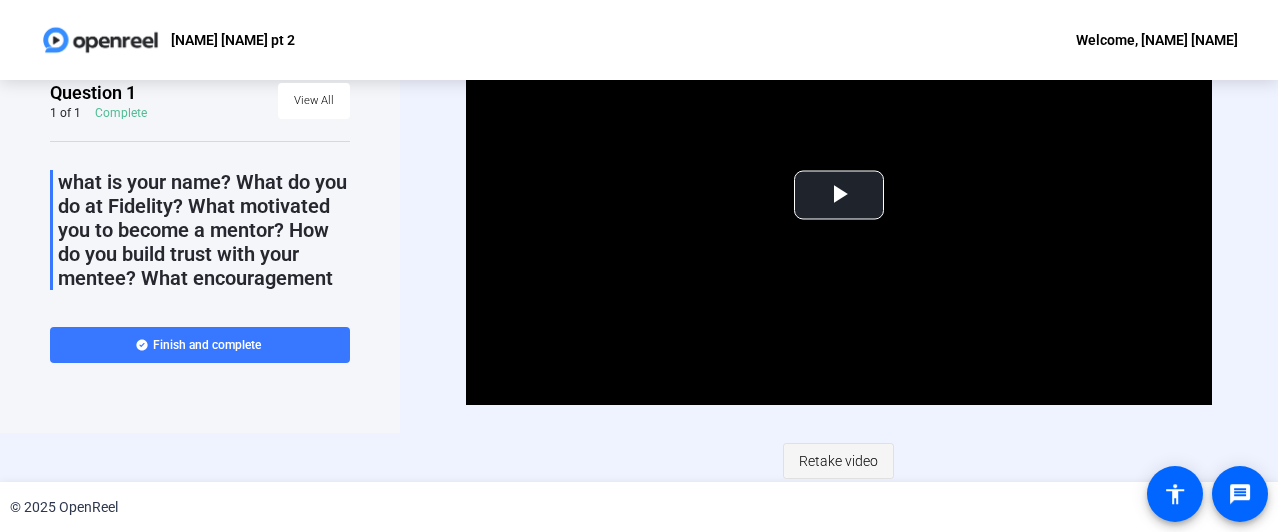 click on "Retake video" 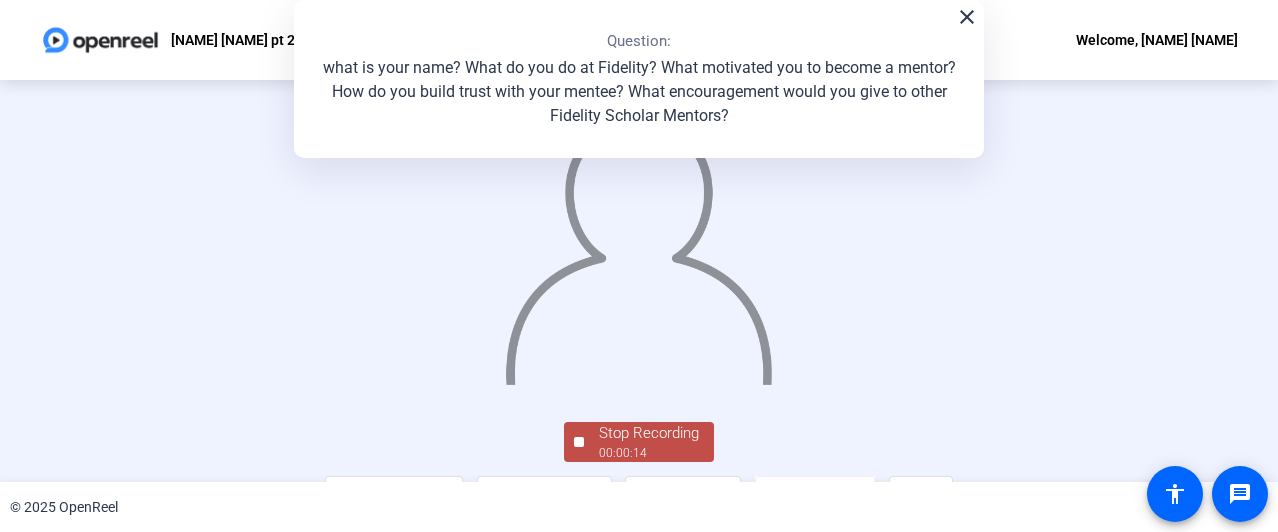 scroll, scrollTop: 178, scrollLeft: 0, axis: vertical 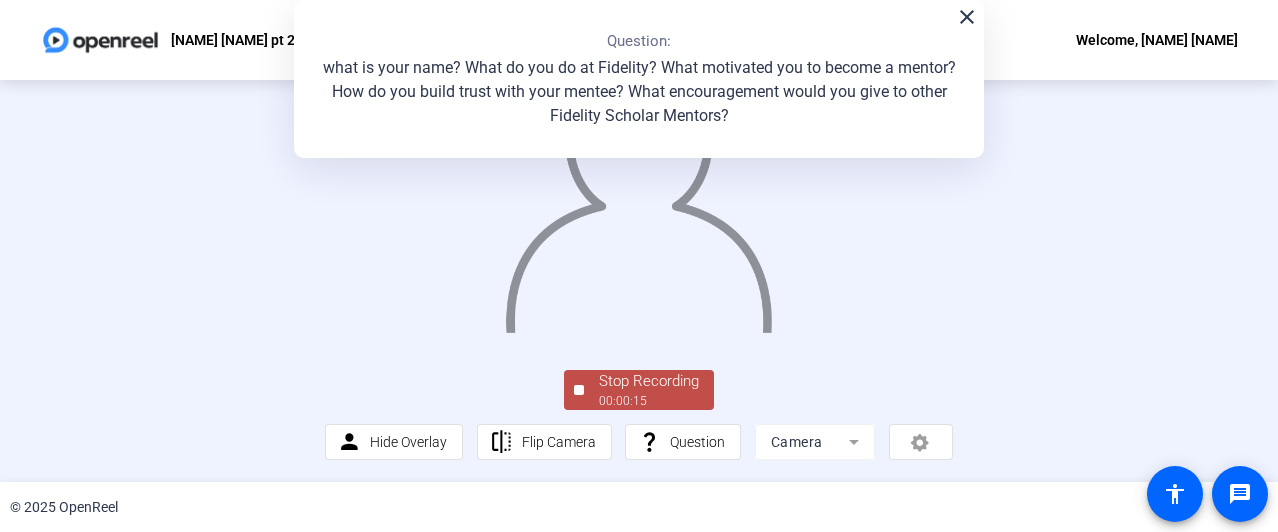 click on "00:00:15" 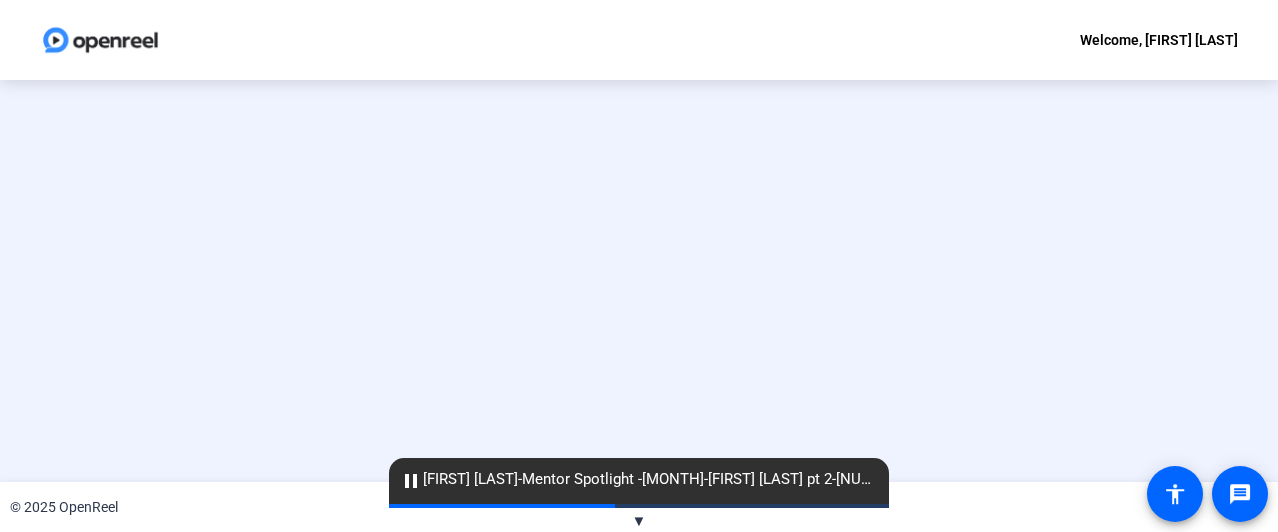 scroll, scrollTop: 0, scrollLeft: 0, axis: both 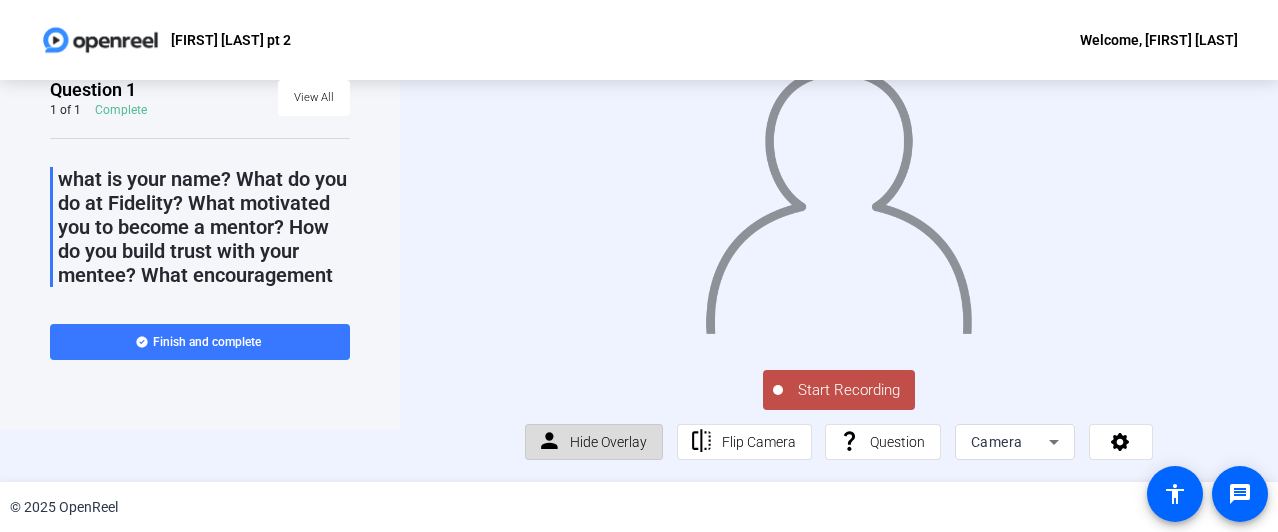 click on "Hide Overlay" 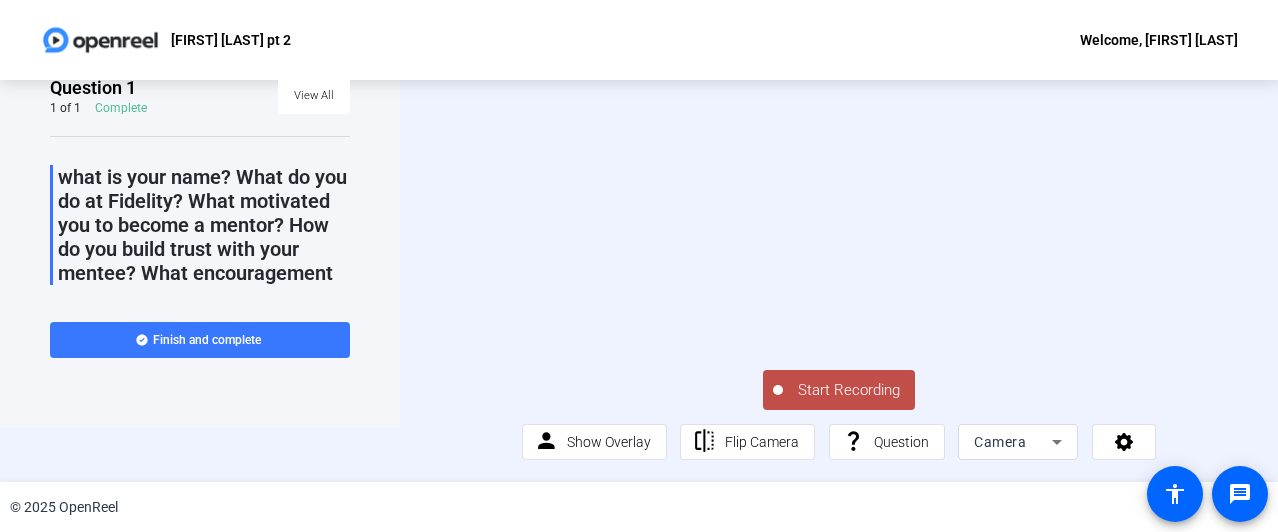 scroll, scrollTop: 0, scrollLeft: 0, axis: both 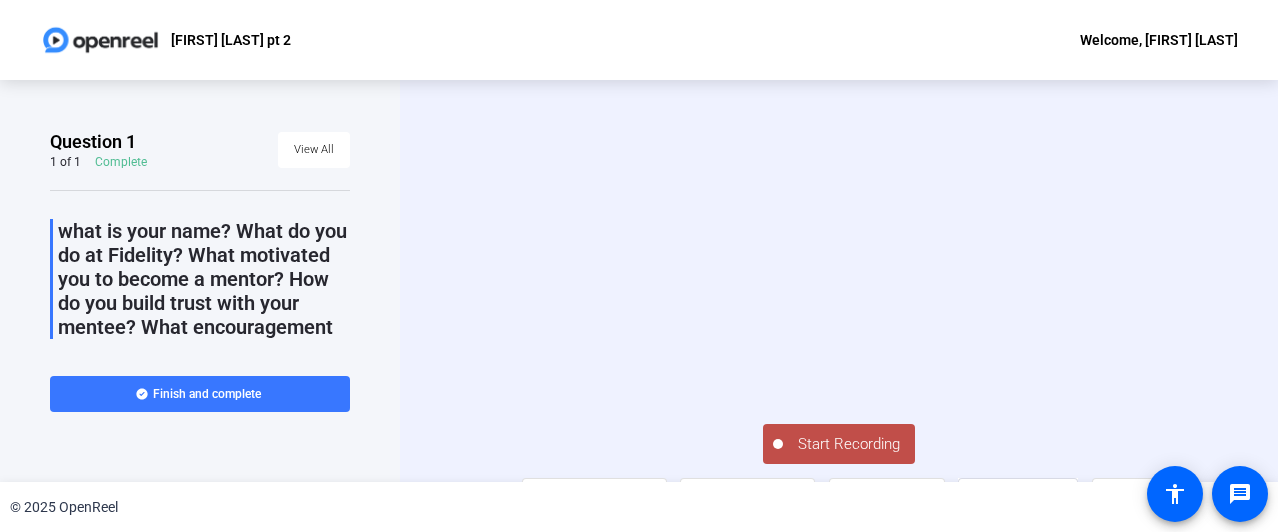 click on "Start Recording" 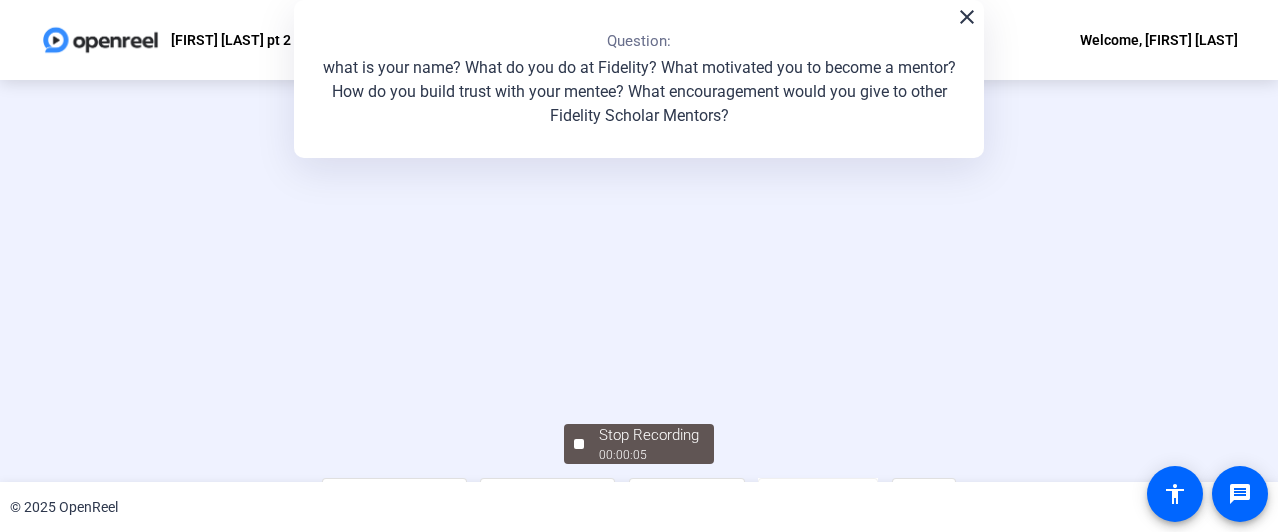 scroll, scrollTop: 178, scrollLeft: 0, axis: vertical 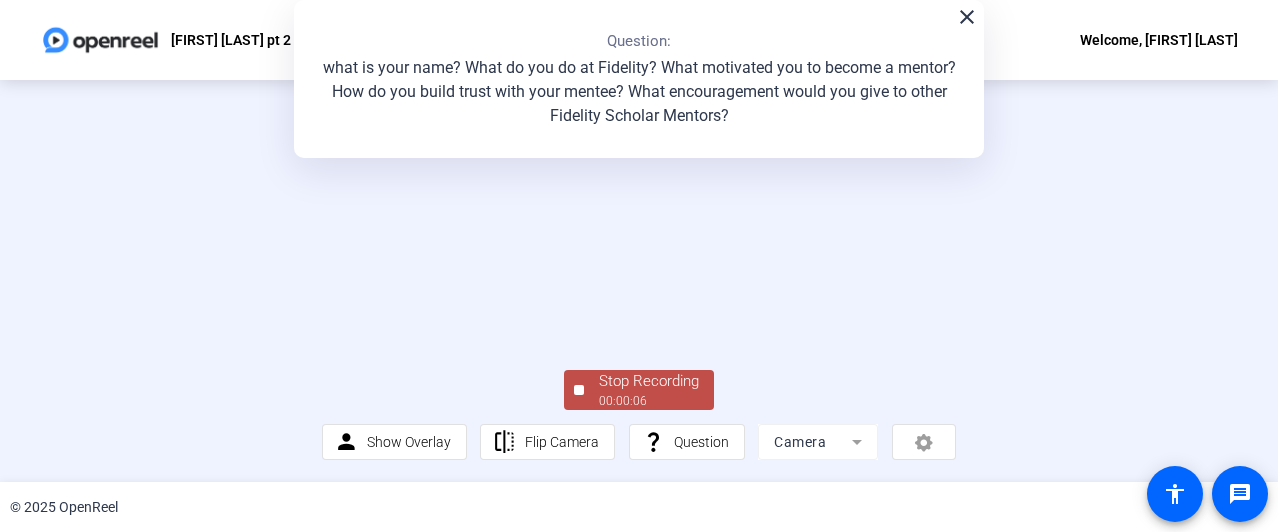 click on "Stop Recording  00:00:06" 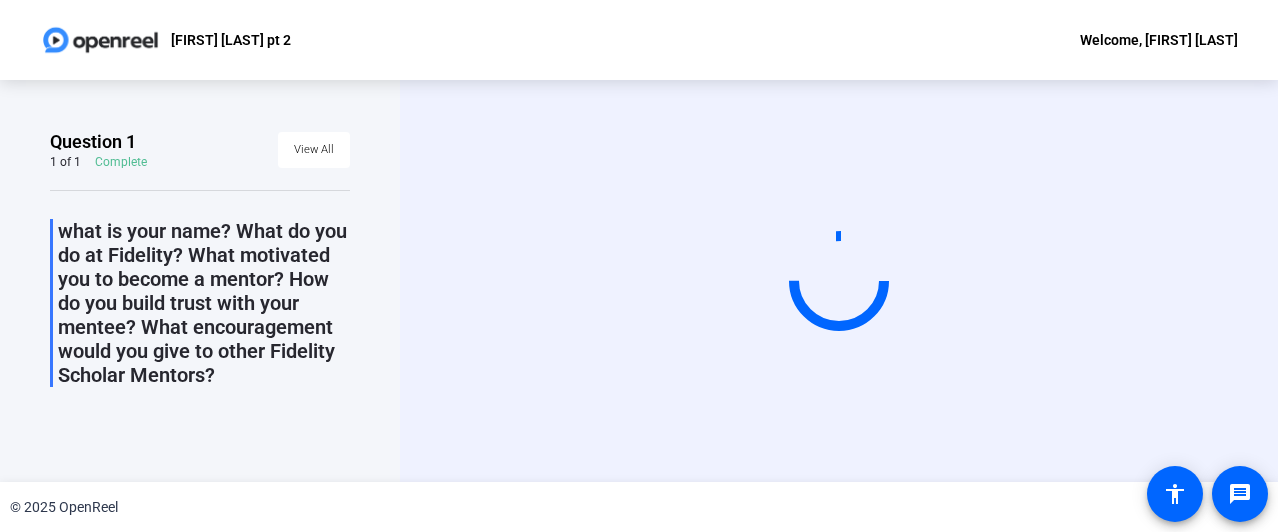 scroll, scrollTop: 6, scrollLeft: 0, axis: vertical 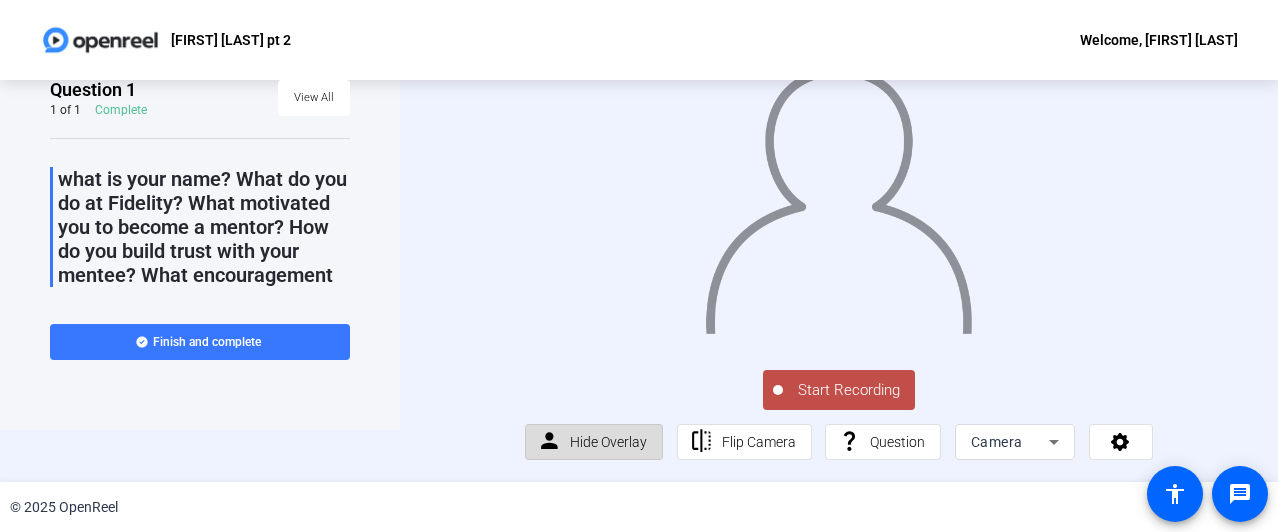 click on "Hide Overlay" 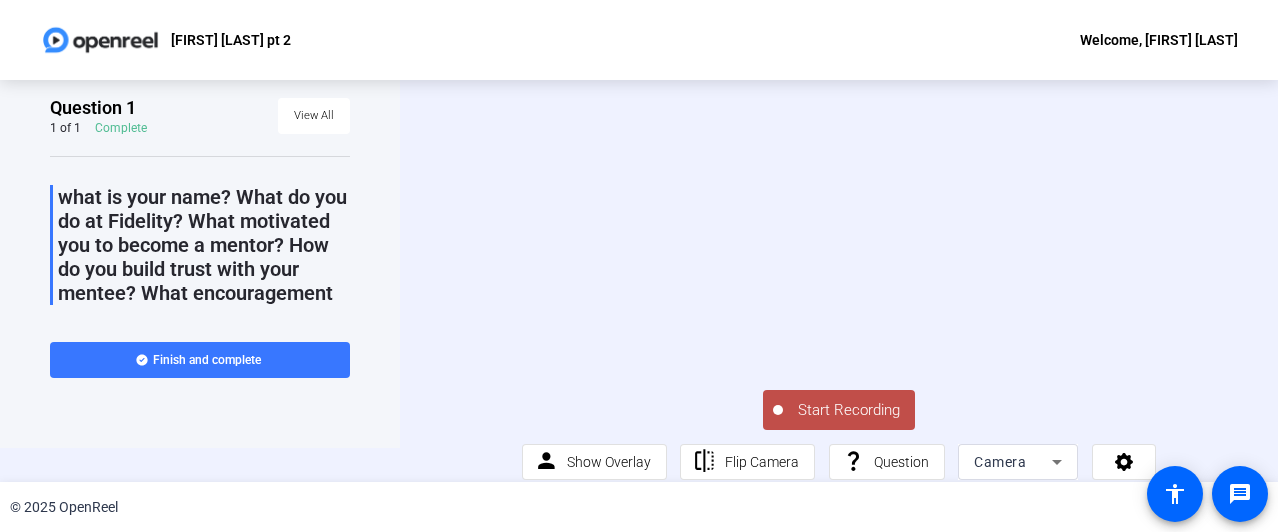 scroll, scrollTop: 82, scrollLeft: 0, axis: vertical 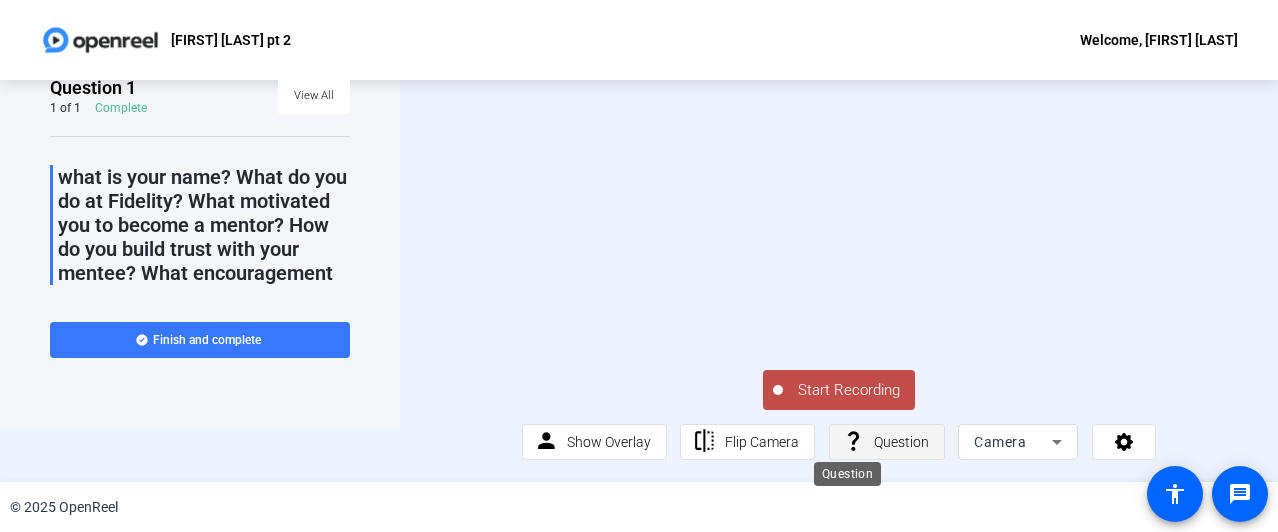 click on "question_mark" 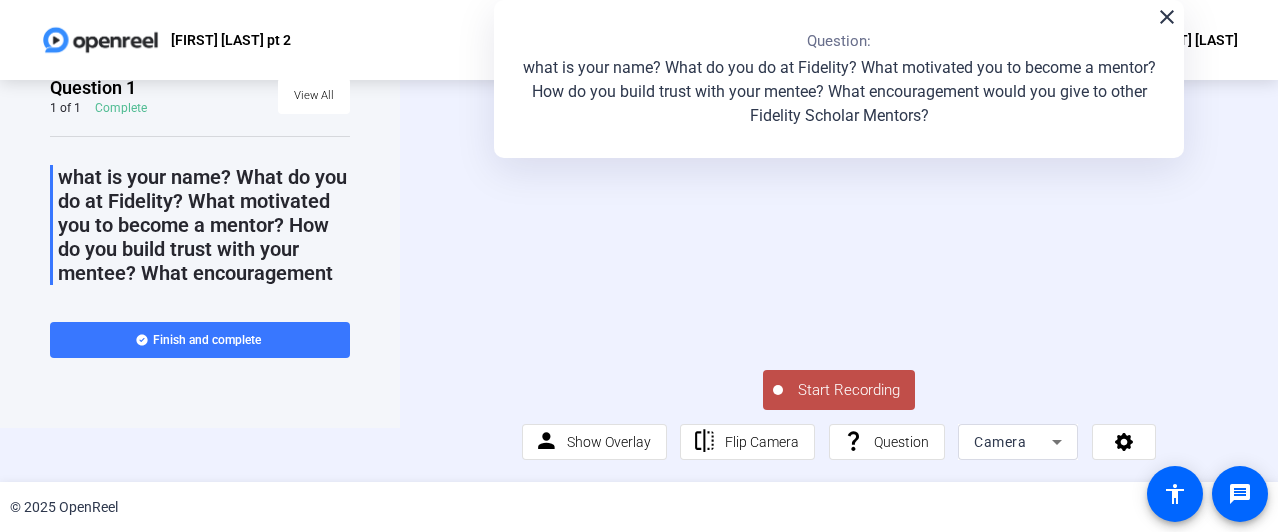 scroll, scrollTop: 0, scrollLeft: 0, axis: both 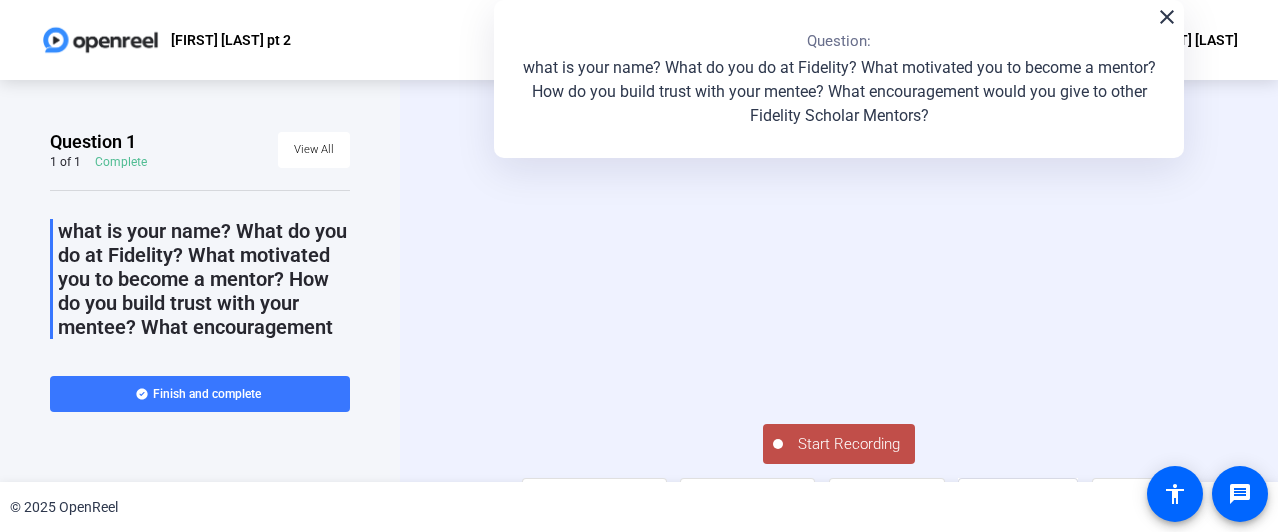 click on "Start Recording" 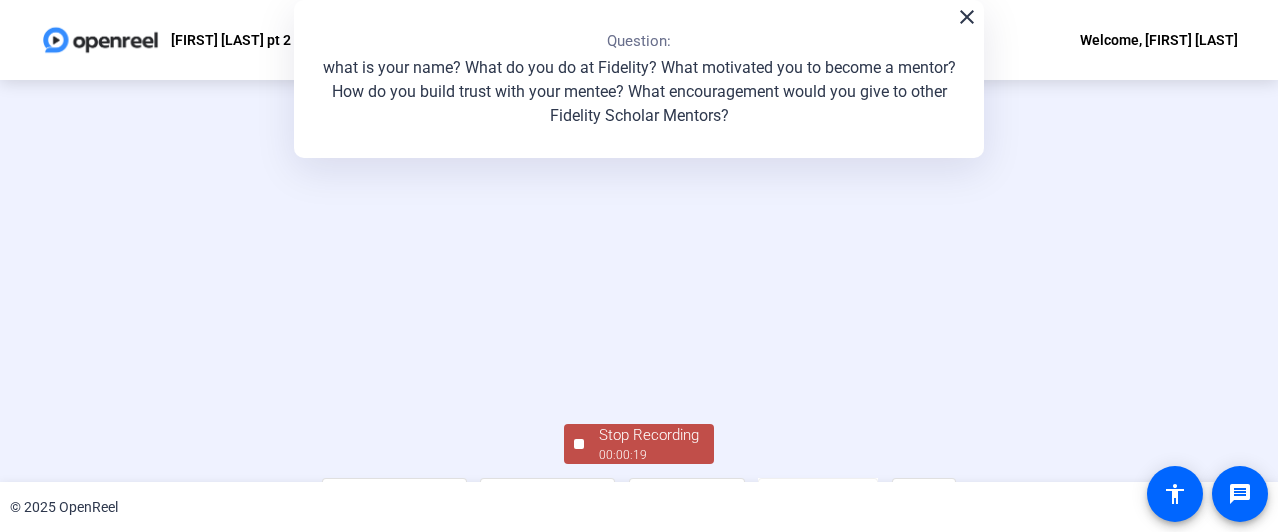 scroll, scrollTop: 178, scrollLeft: 0, axis: vertical 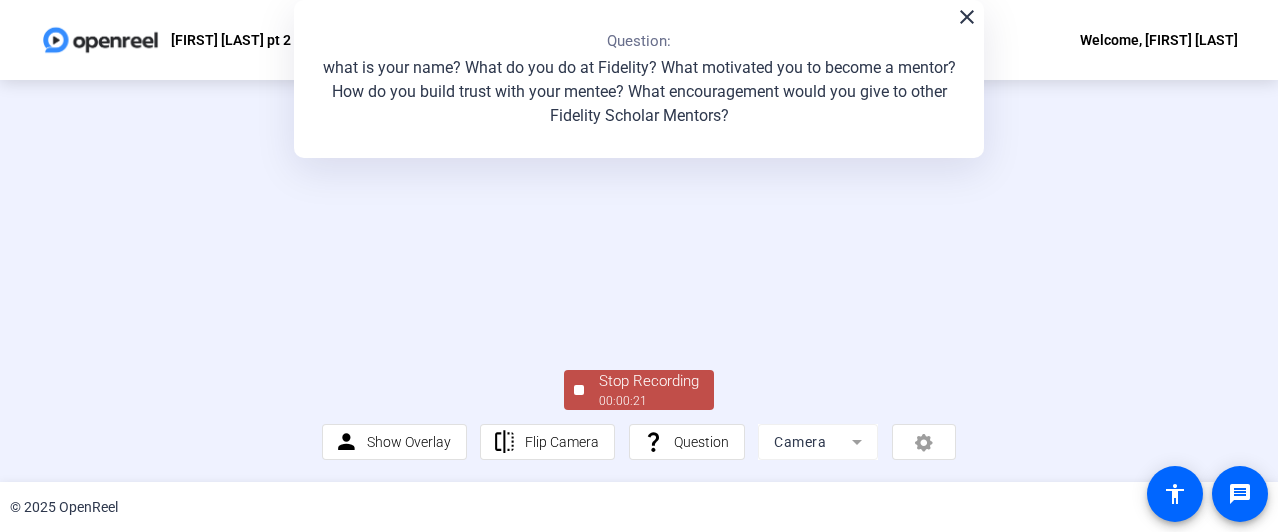 click on "00:00:21" 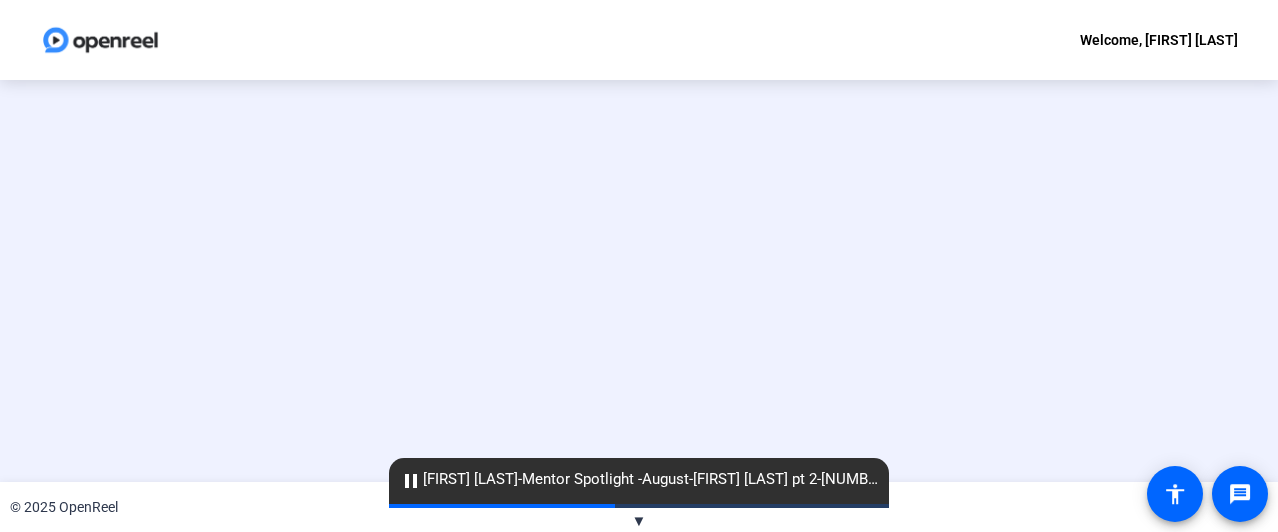 scroll, scrollTop: 0, scrollLeft: 0, axis: both 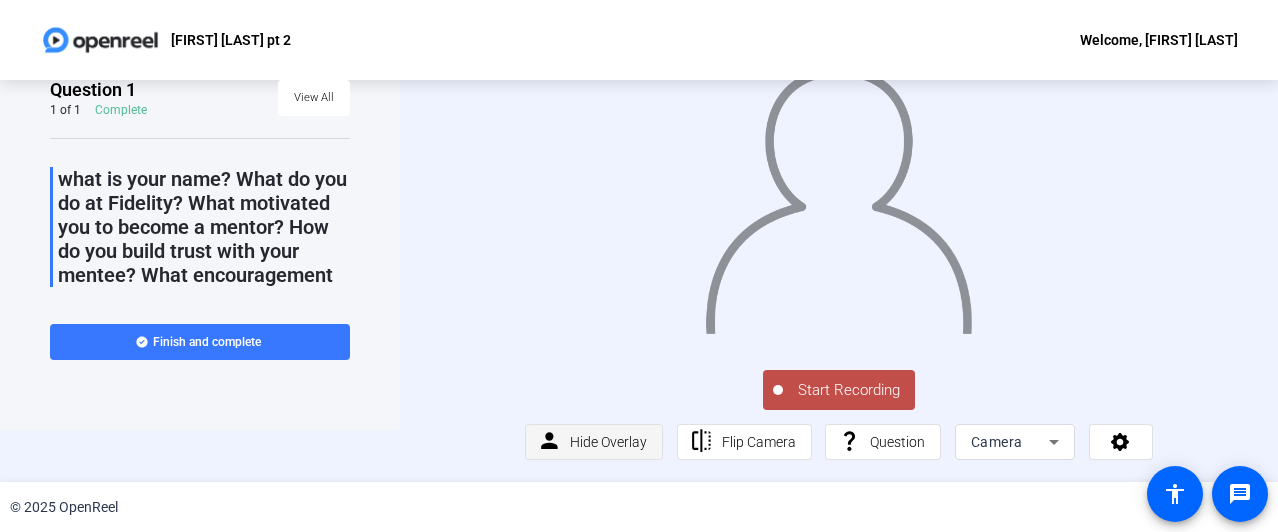 click on "Hide Overlay" 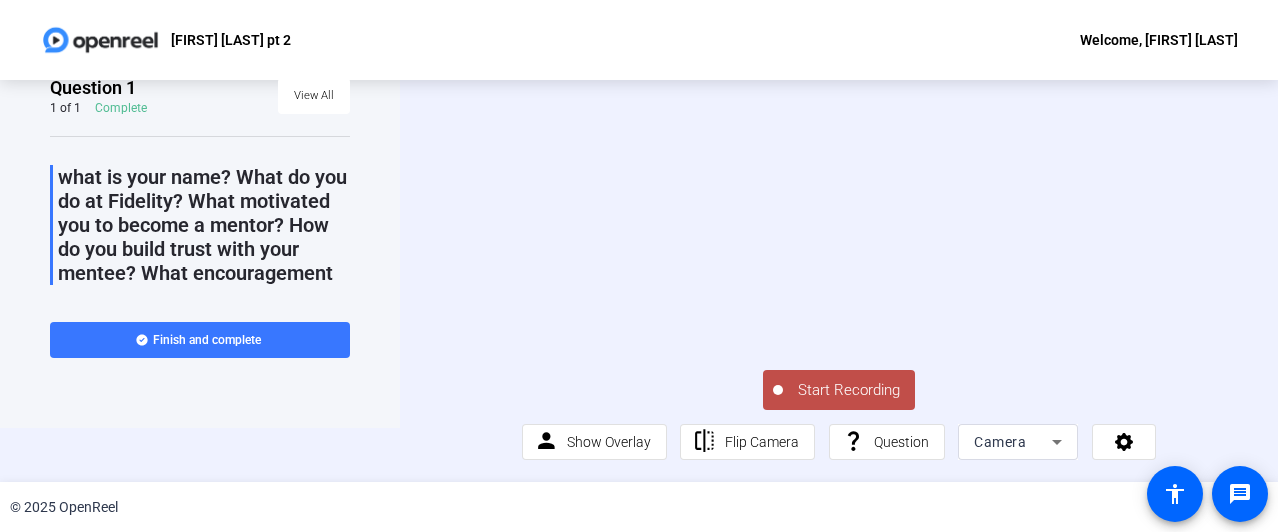 scroll, scrollTop: 0, scrollLeft: 0, axis: both 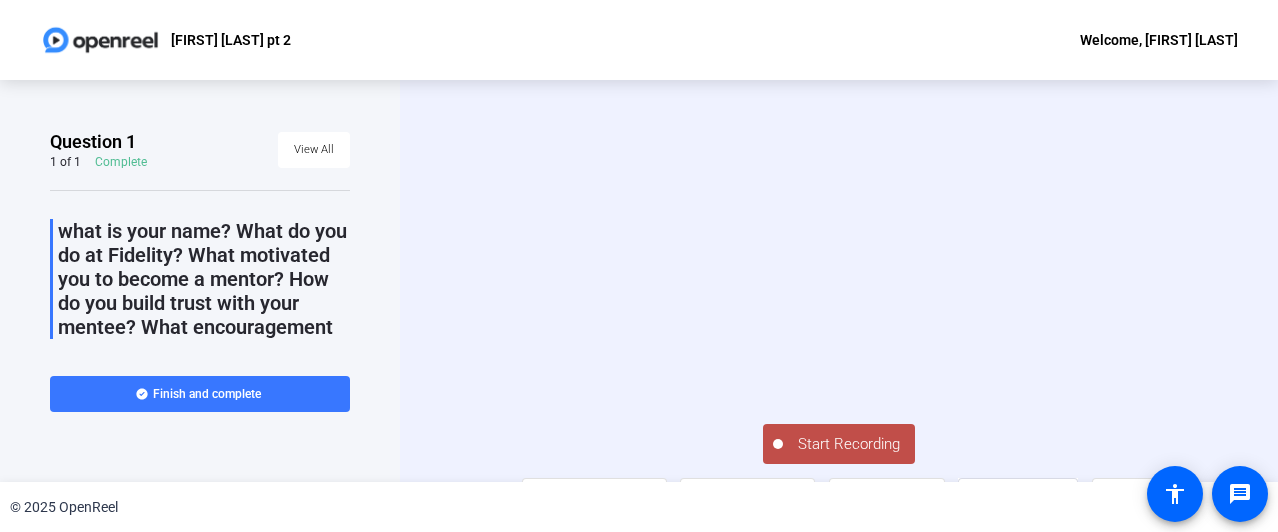 click on "Start Recording" 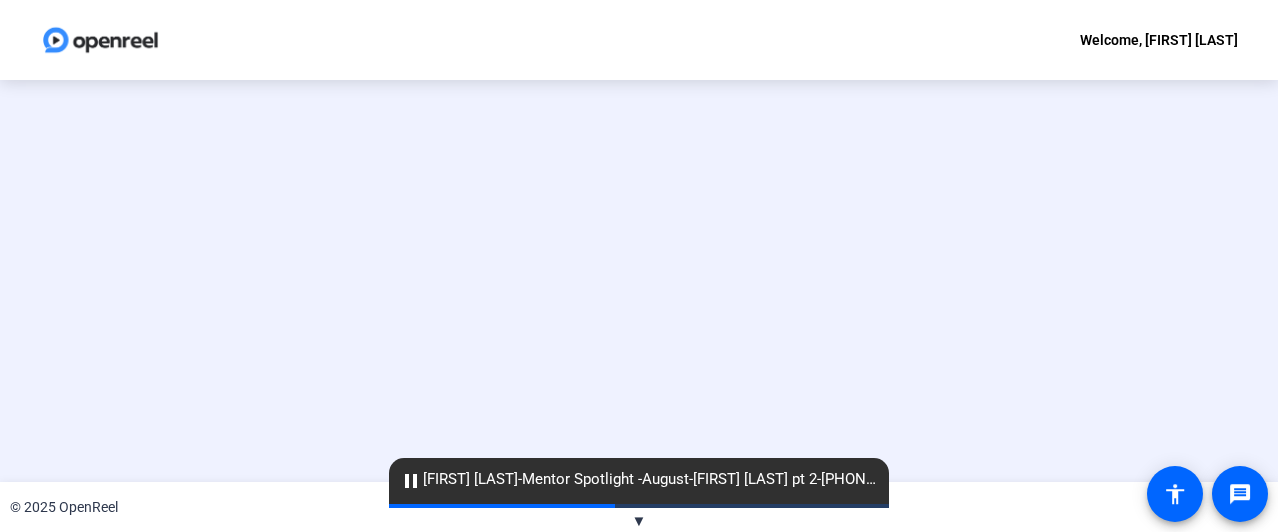 scroll, scrollTop: 0, scrollLeft: 0, axis: both 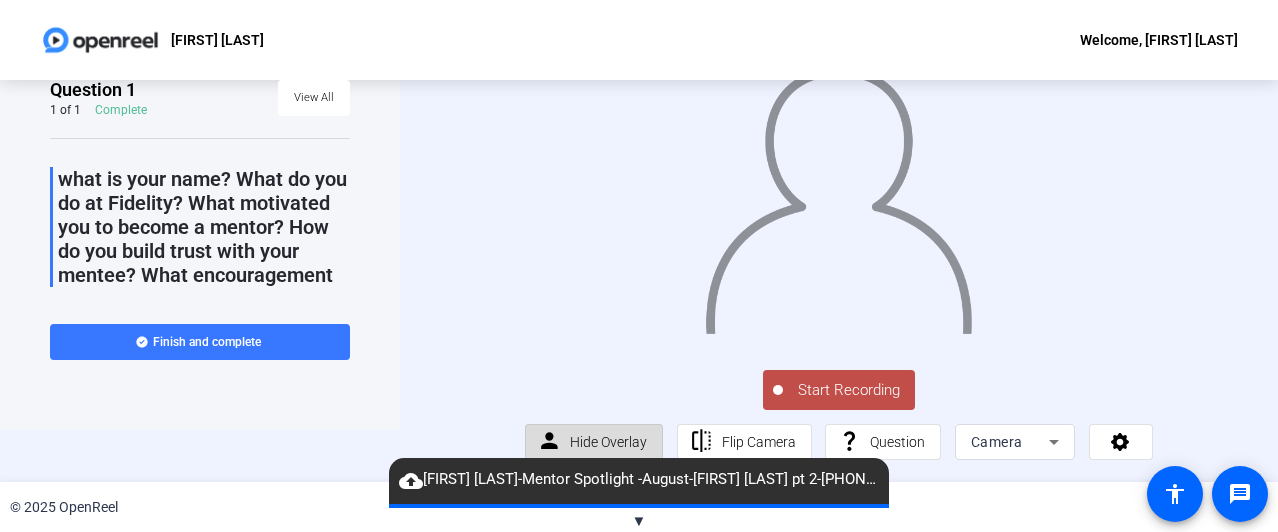 click on "Hide Overlay" 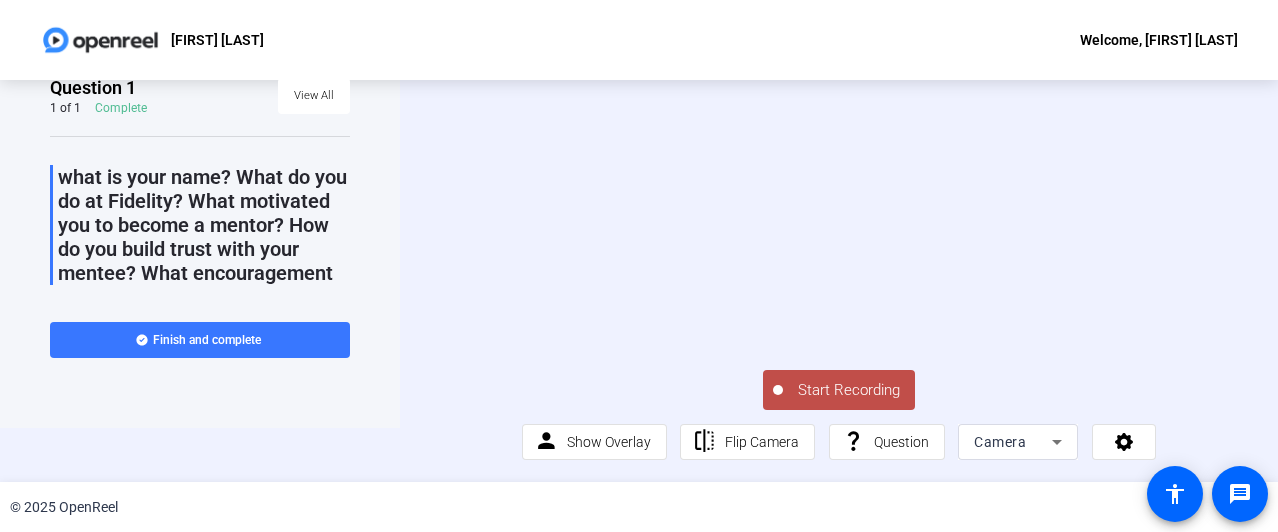scroll, scrollTop: 0, scrollLeft: 0, axis: both 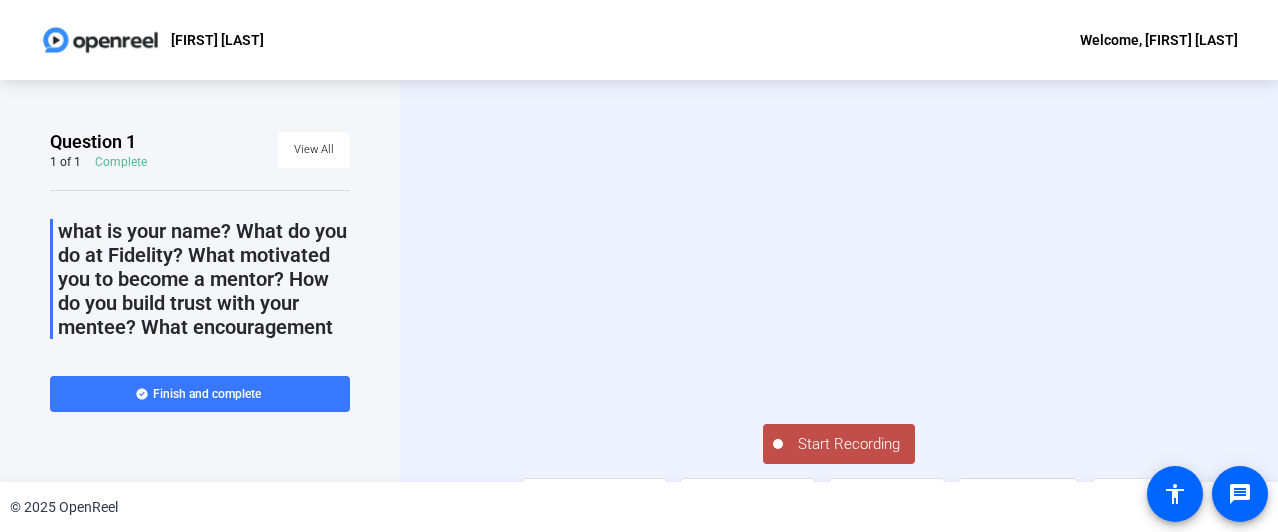 click on "Start Recording  person  Show Overlay flip Flip Camera question_mark  Question Camera" 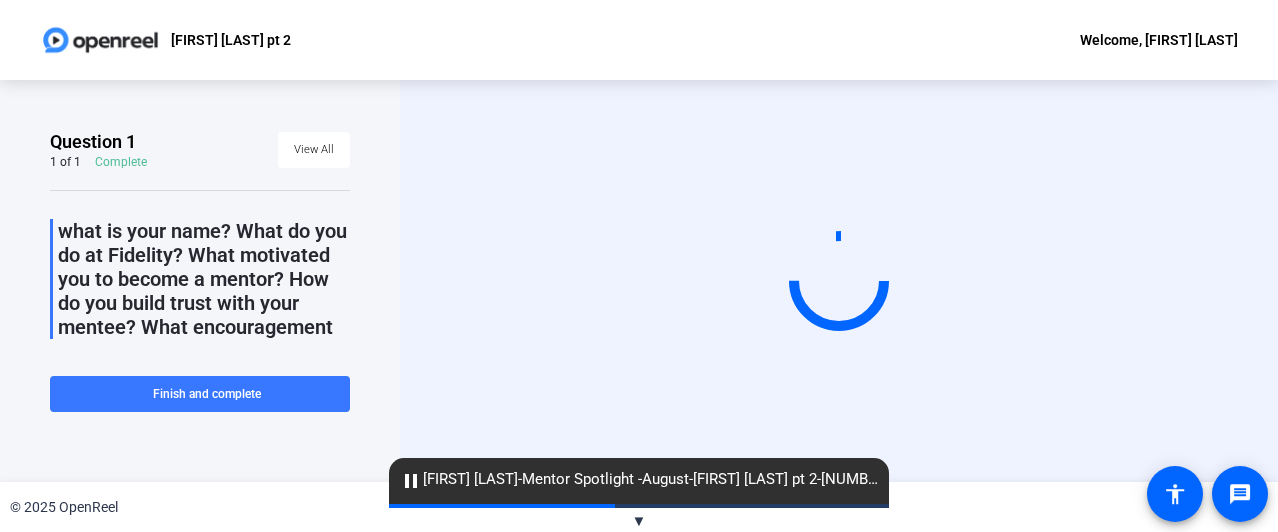 scroll, scrollTop: 0, scrollLeft: 0, axis: both 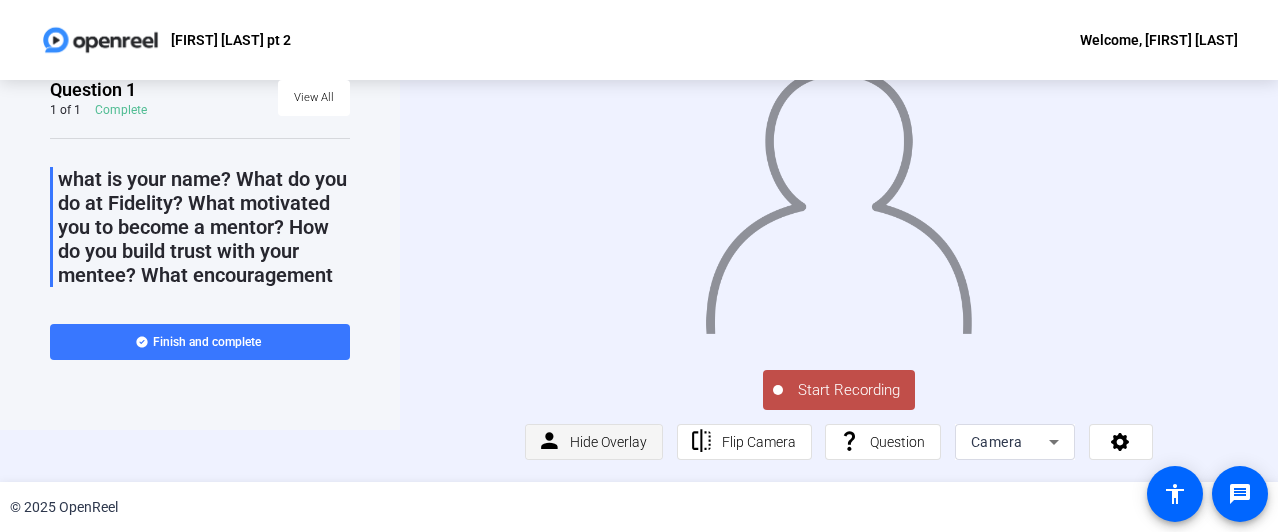 click on "Hide Overlay" 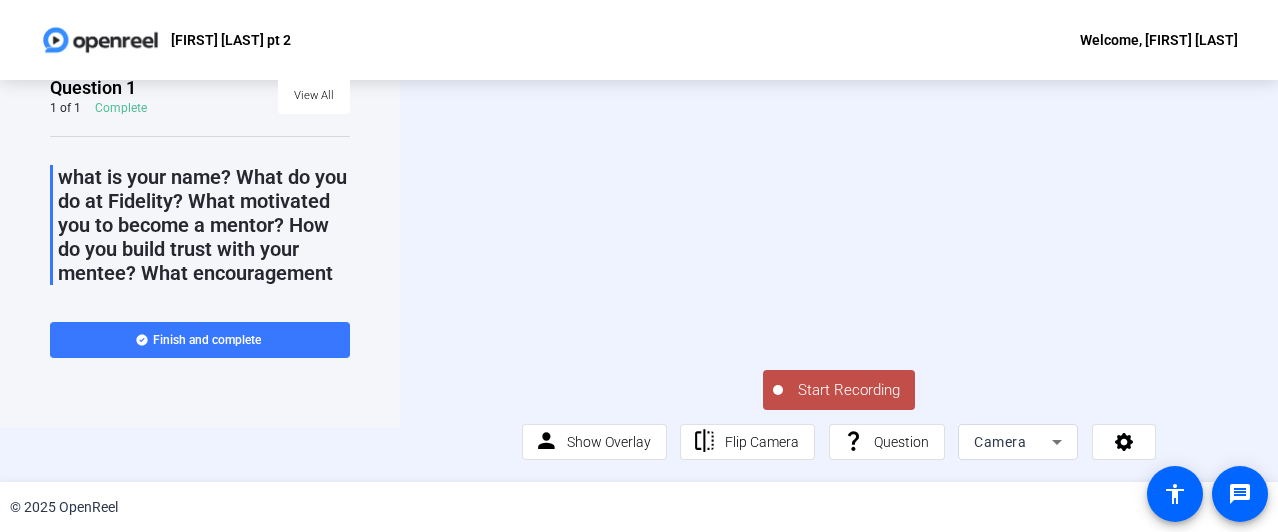 scroll, scrollTop: 0, scrollLeft: 0, axis: both 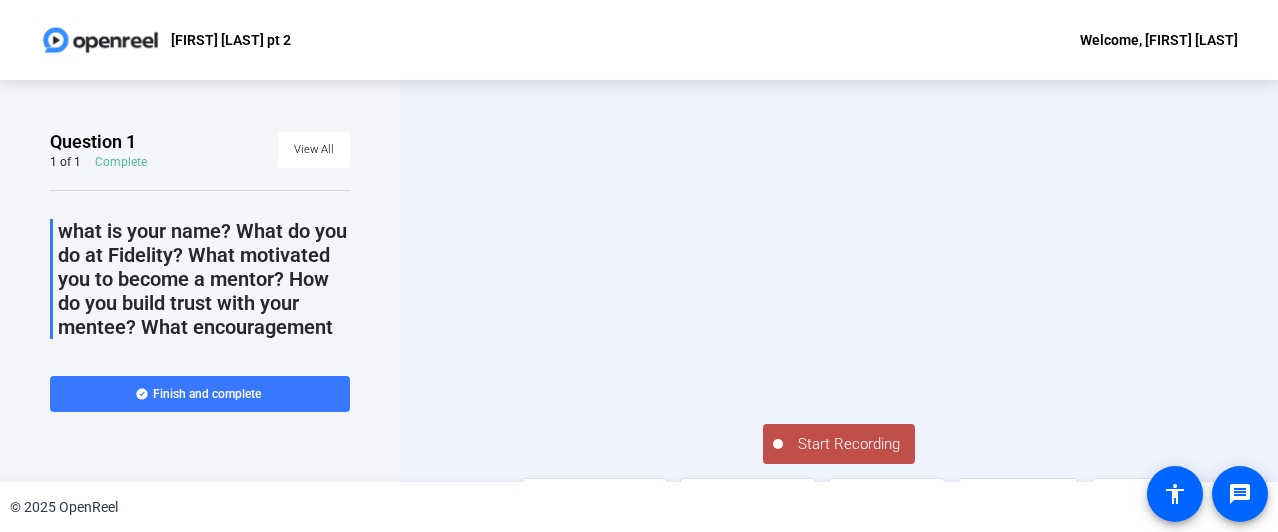 click on "Start Recording" 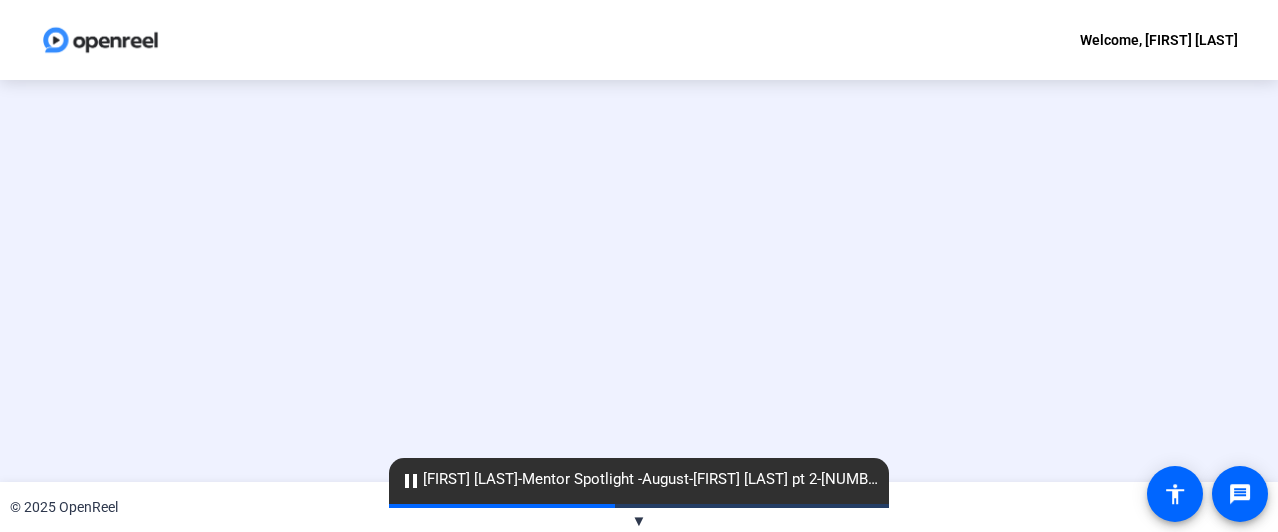scroll, scrollTop: 0, scrollLeft: 0, axis: both 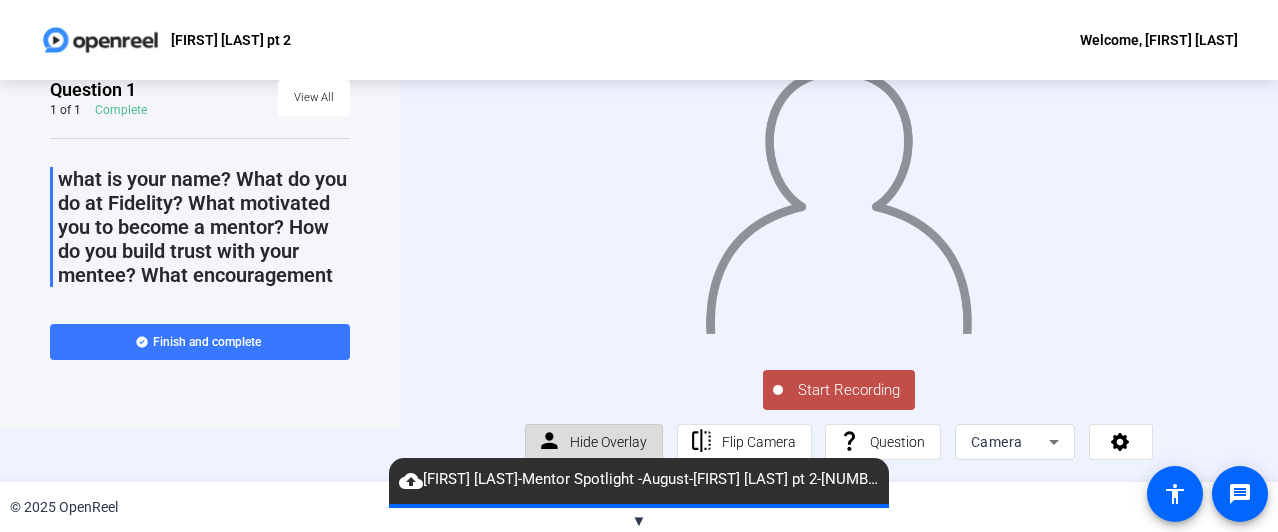click on "Hide Overlay" 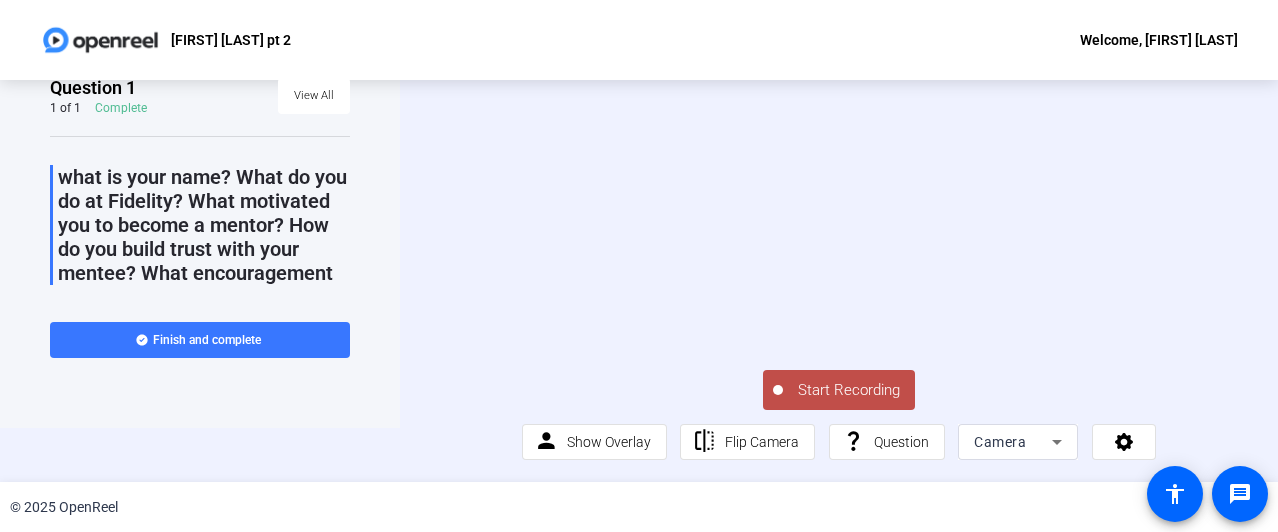 scroll, scrollTop: 0, scrollLeft: 0, axis: both 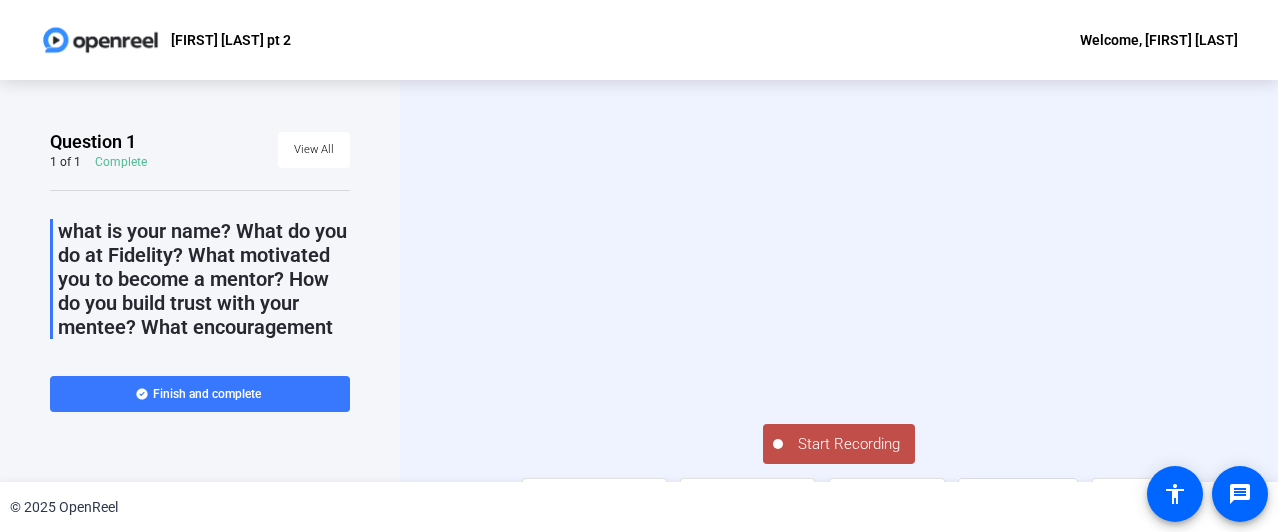 click on "Start Recording" 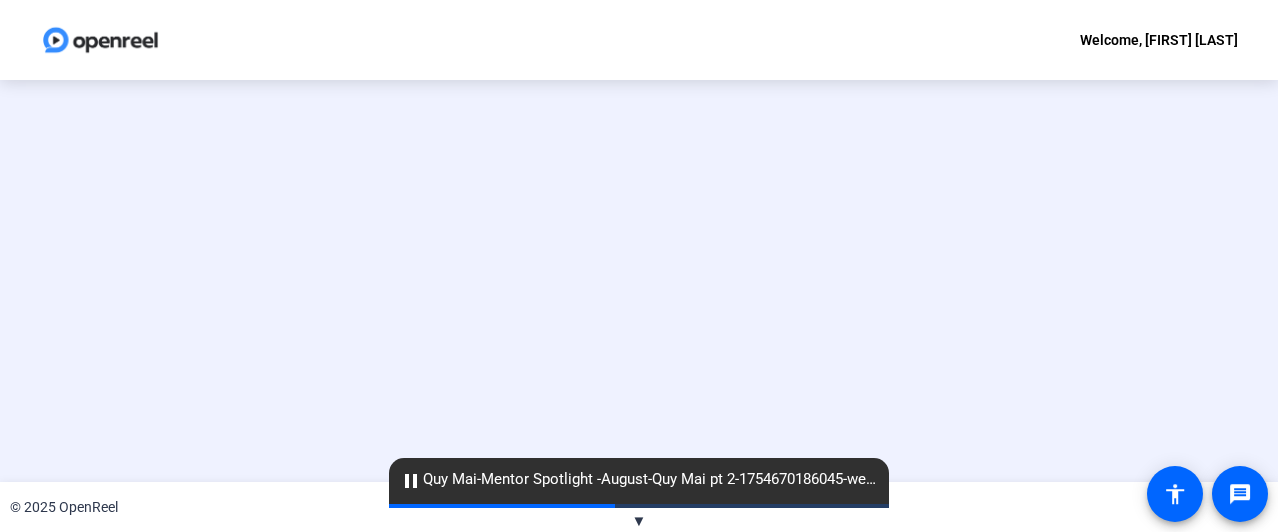 scroll, scrollTop: 0, scrollLeft: 0, axis: both 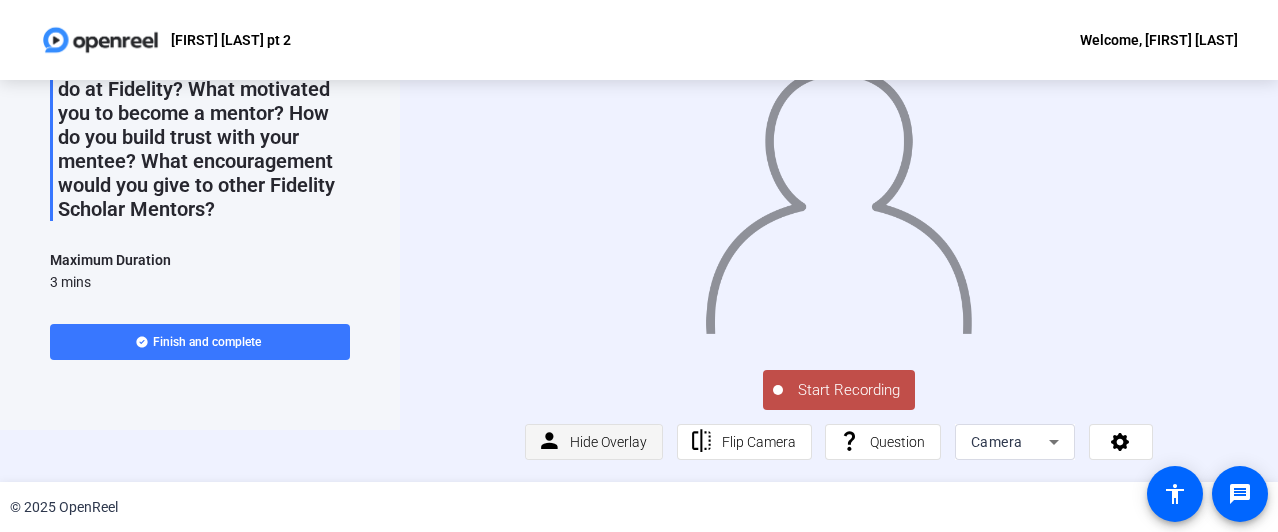 click on "Hide Overlay" 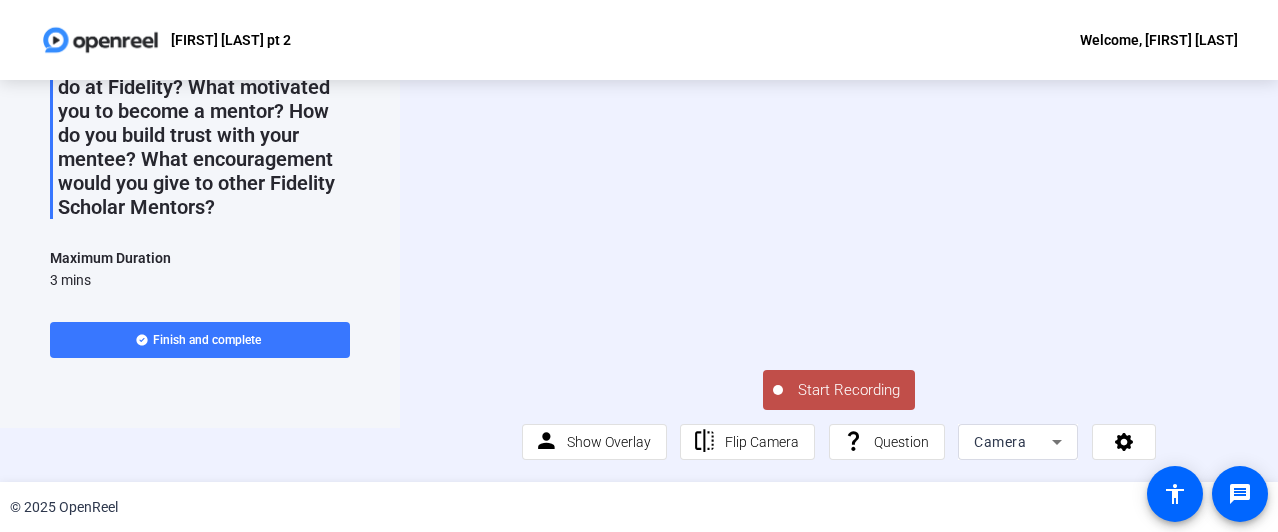 scroll, scrollTop: 0, scrollLeft: 0, axis: both 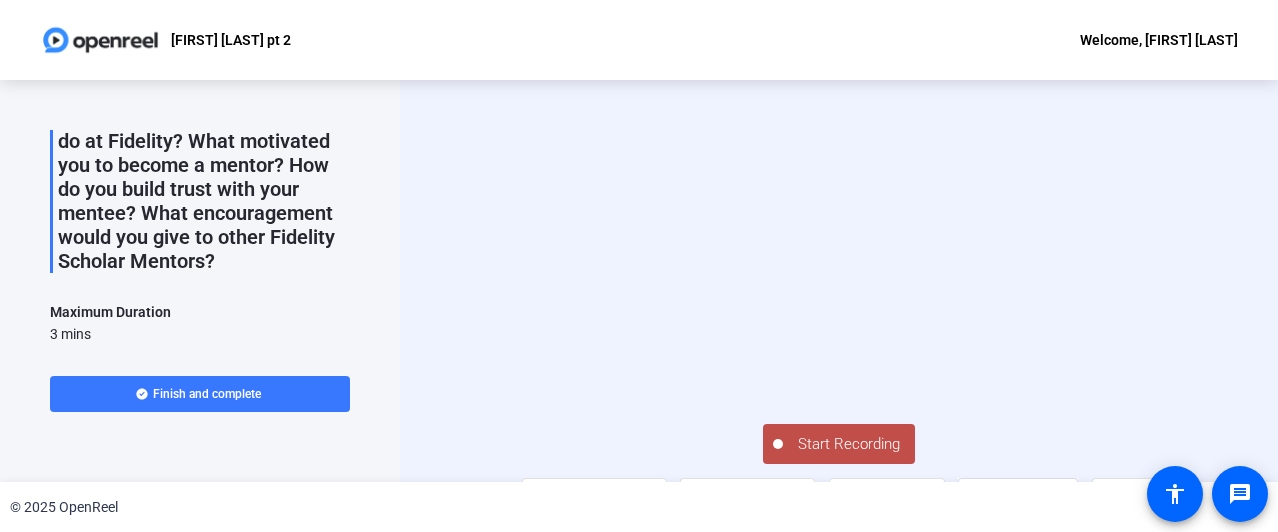 click at bounding box center [839, 226] 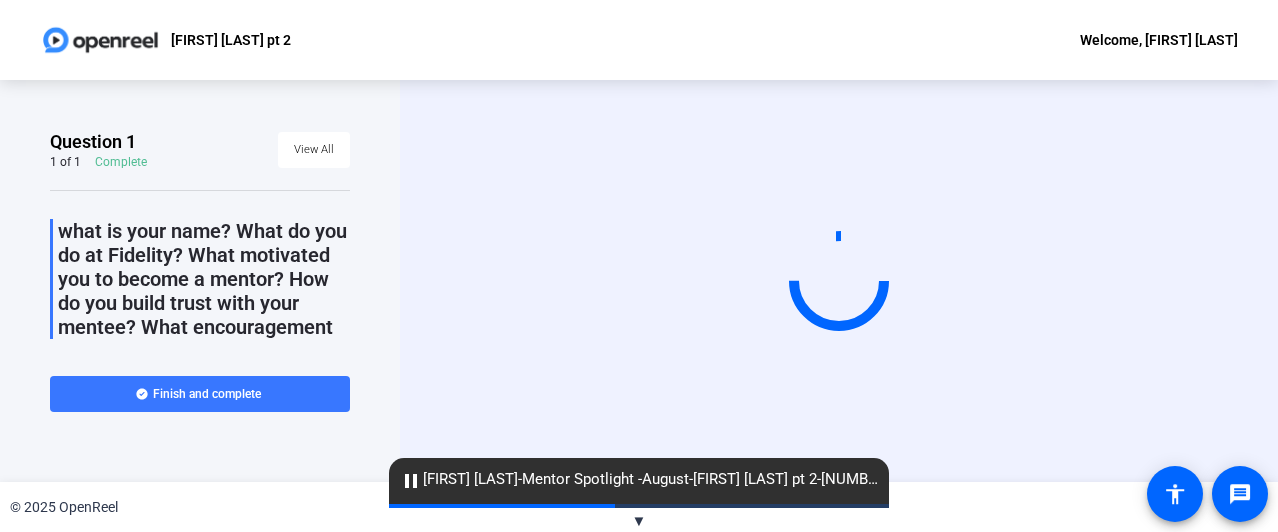 scroll, scrollTop: 0, scrollLeft: 0, axis: both 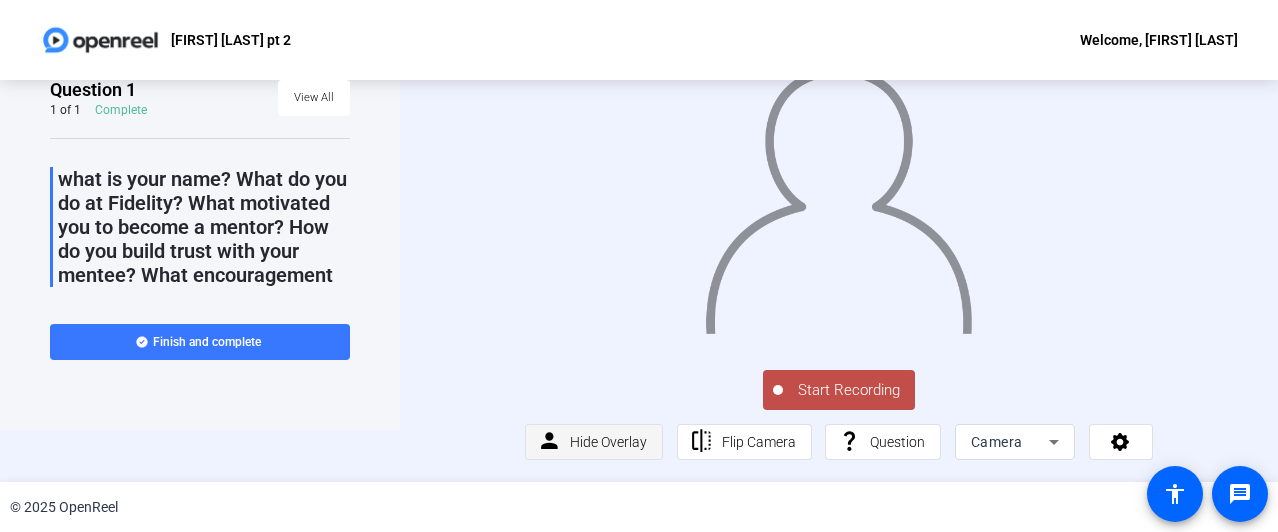 click on "Hide Overlay" 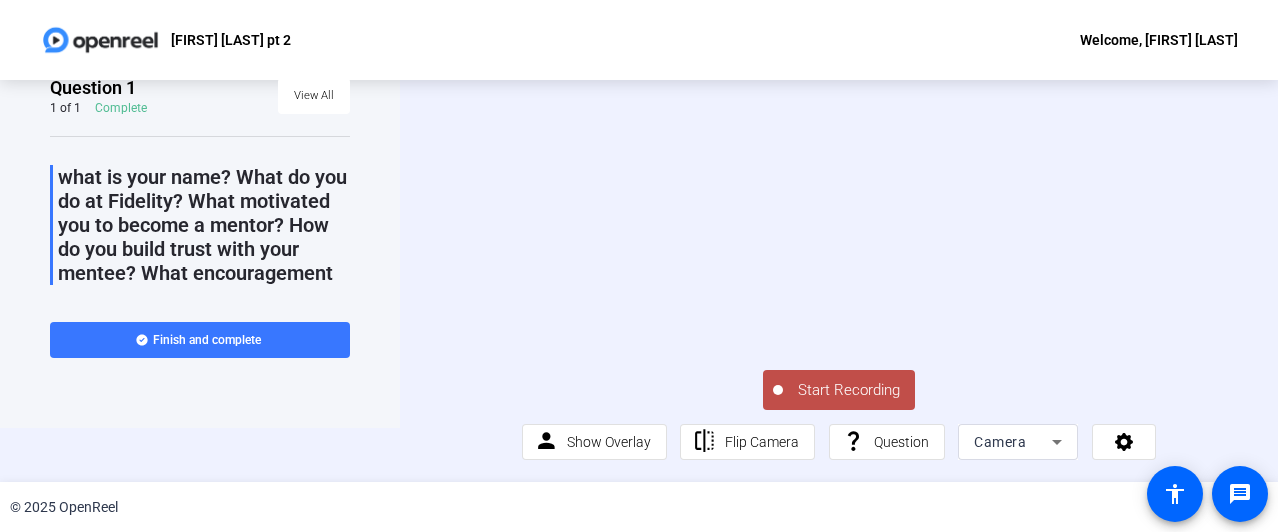 scroll, scrollTop: 0, scrollLeft: 0, axis: both 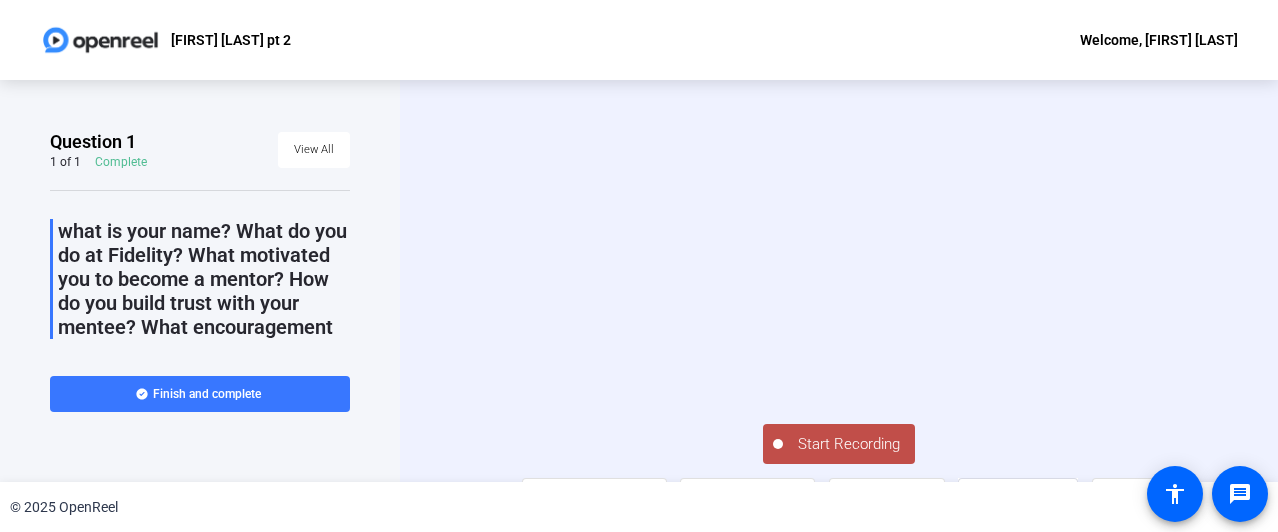 click on "Start Recording" 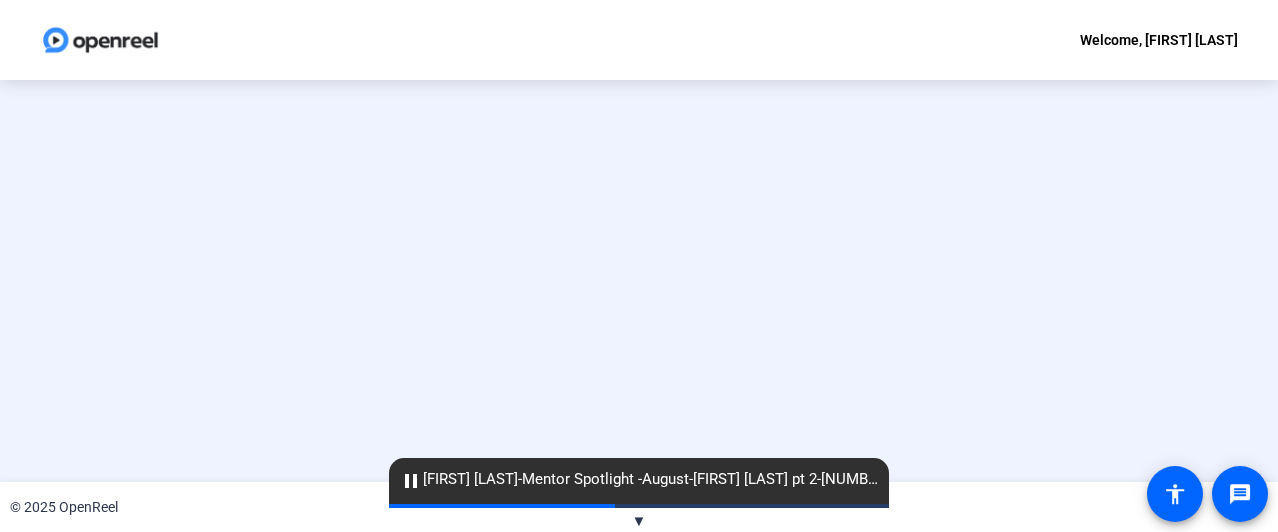 scroll, scrollTop: 0, scrollLeft: 0, axis: both 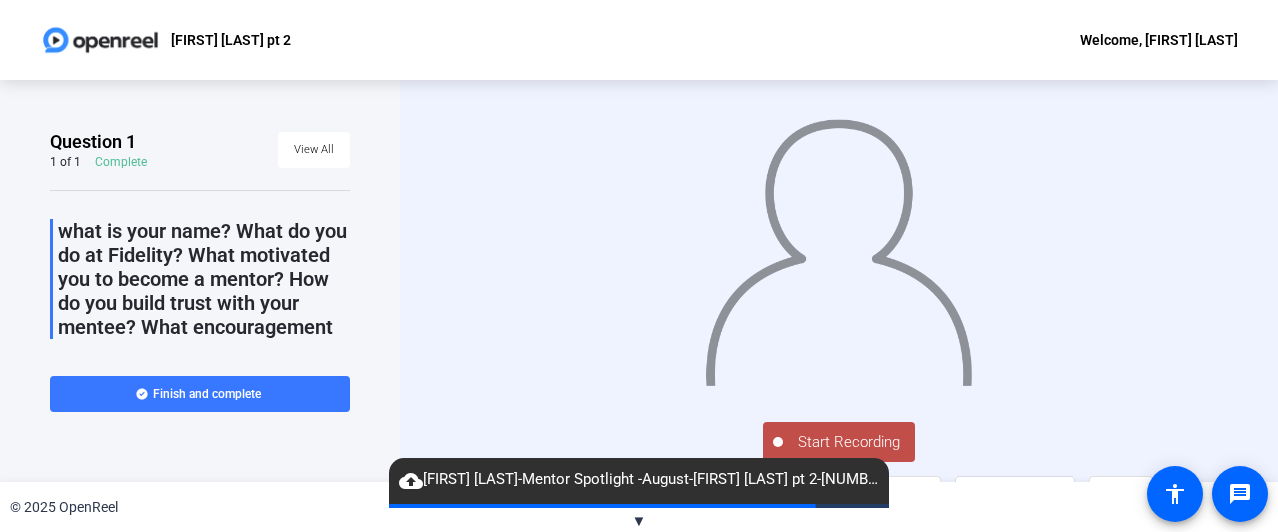 click on "cloud_upload   [FIRST] [LAST]-Mentor Spotlight -August-[FIRST] [LAST] pt 2-[NUMBER]-webcam" 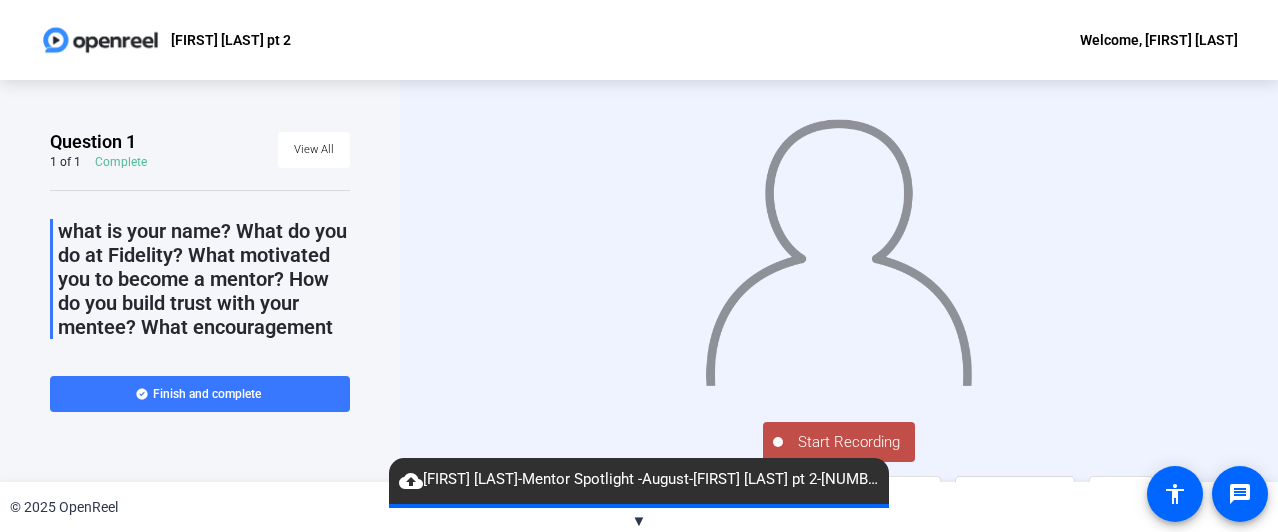click on "Start Recording  person  Hide Overlay flip Flip Camera question_mark  Question Camera" 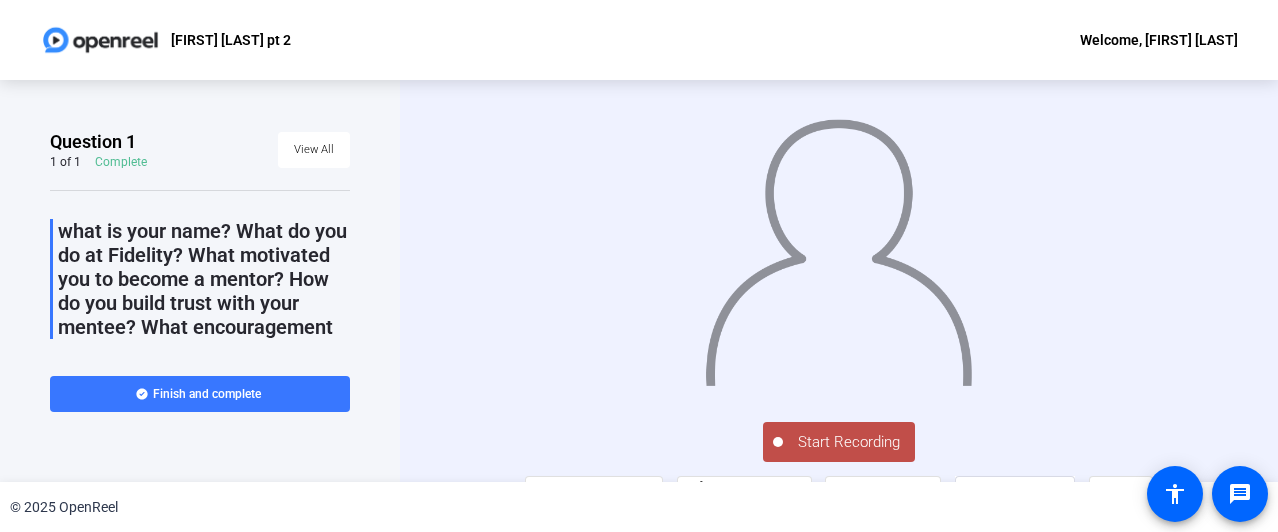 click on "Start Recording" 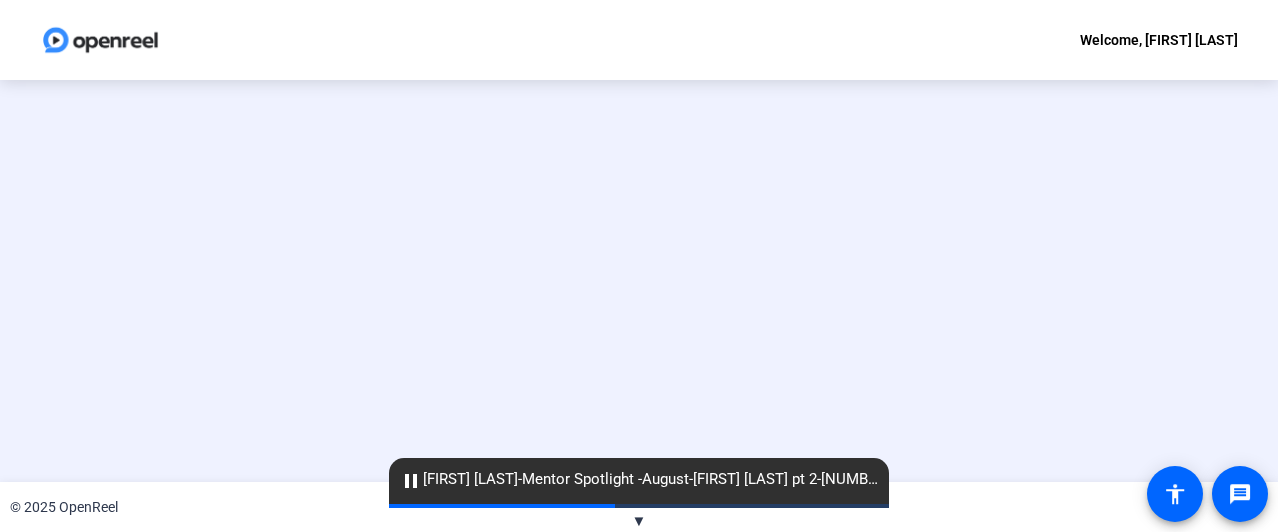 scroll, scrollTop: 0, scrollLeft: 0, axis: both 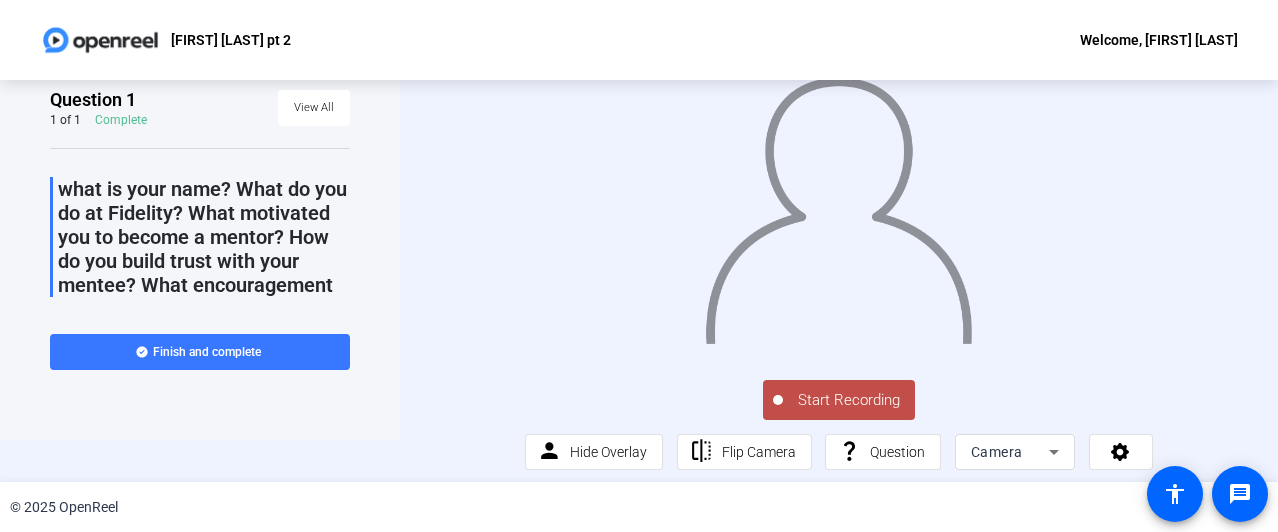 click on "Start Recording" 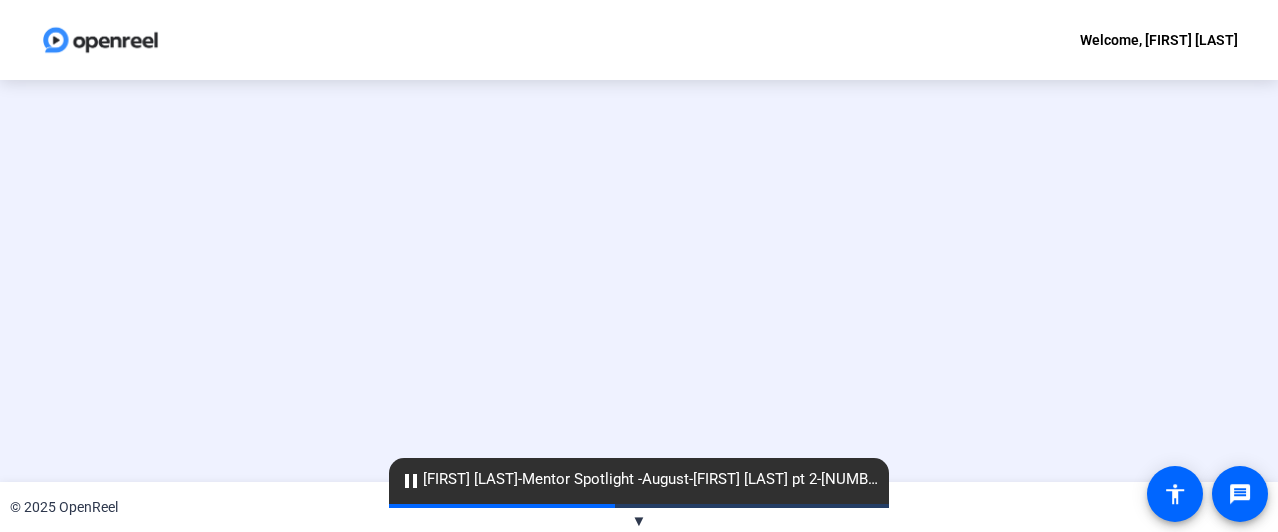 scroll, scrollTop: 0, scrollLeft: 0, axis: both 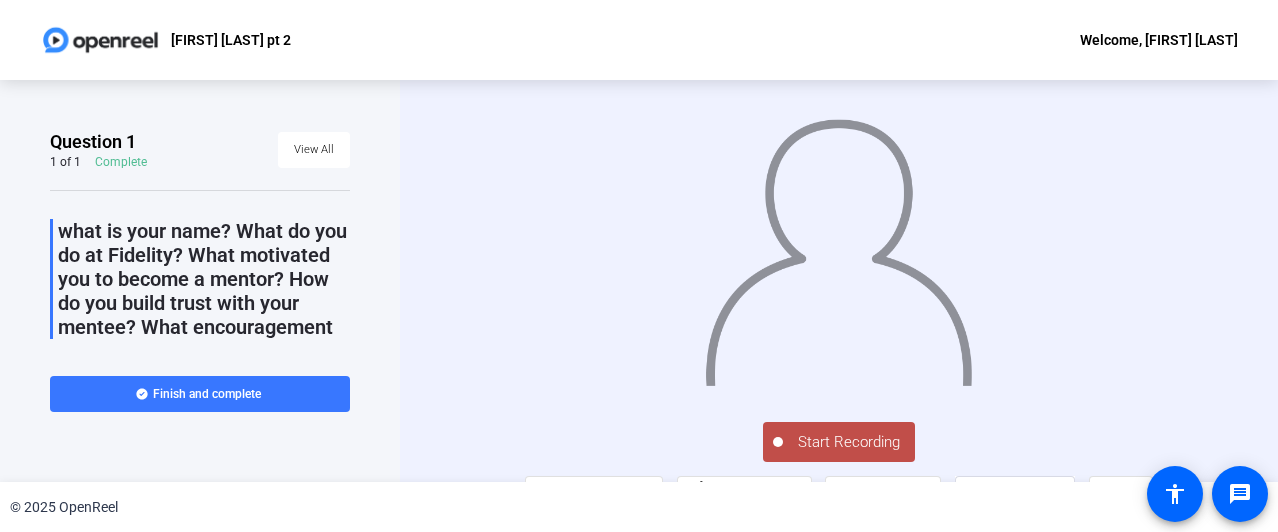 click on "Start Recording" 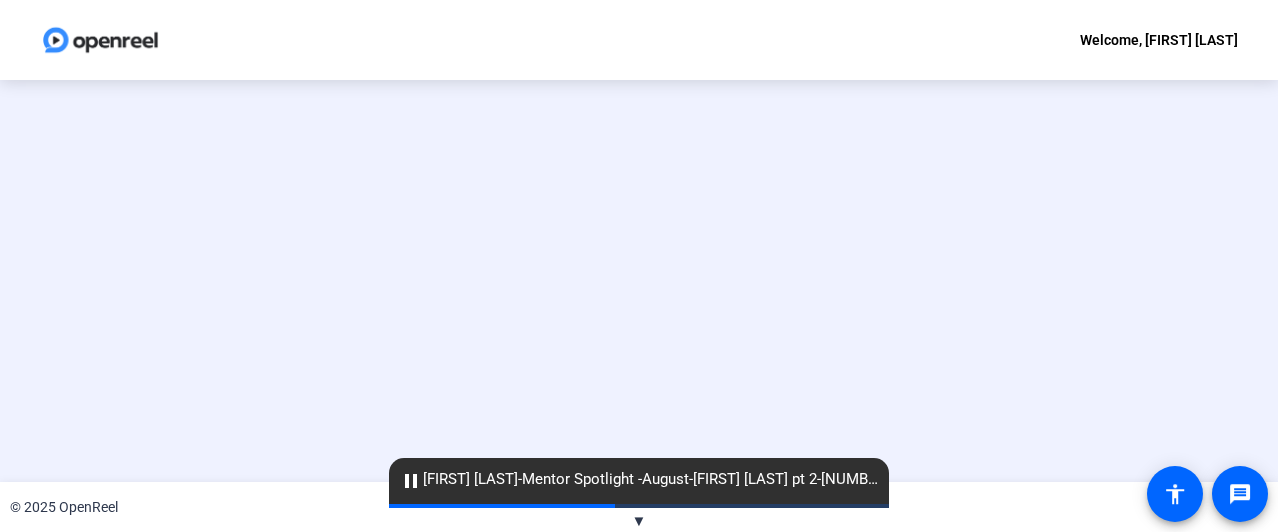 scroll, scrollTop: 0, scrollLeft: 0, axis: both 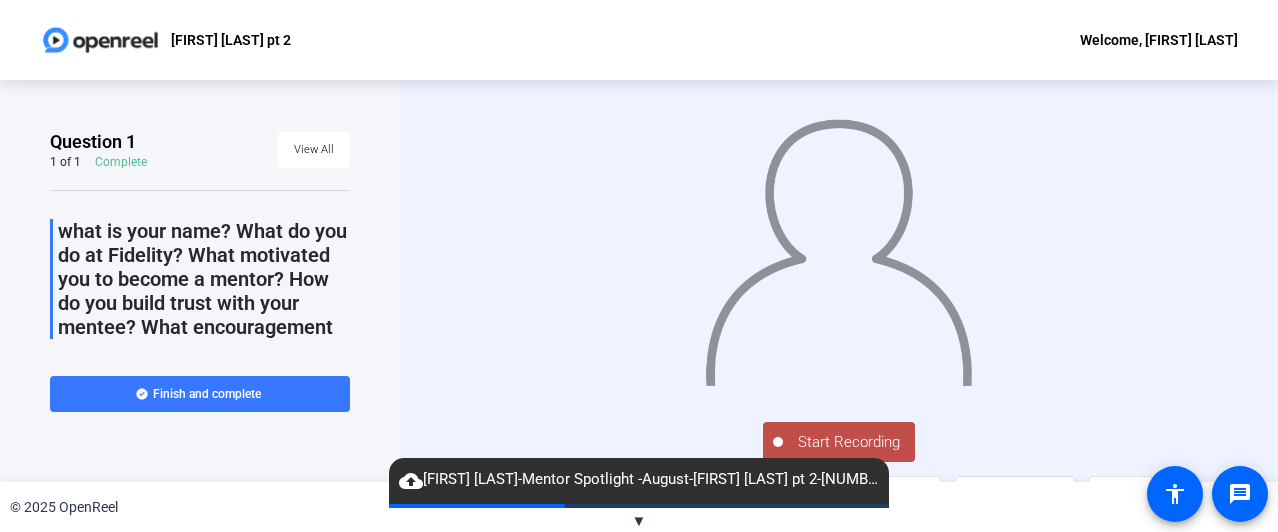 click on "Start Recording" 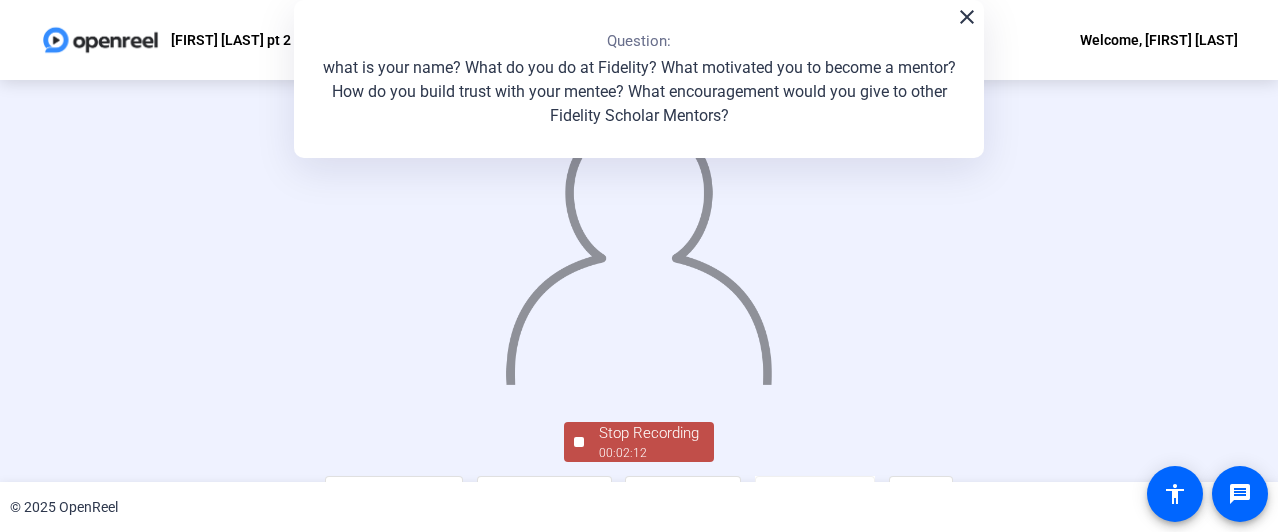 click on "Stop Recording  00:02:12  person  Hide Overlay flip Flip Camera question_mark  Question Camera" 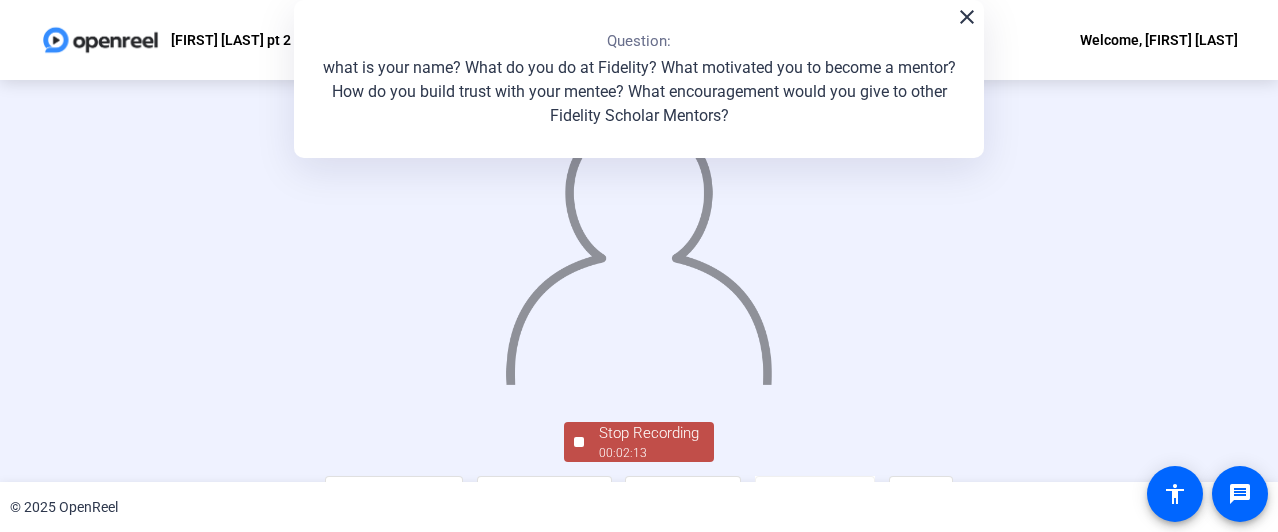 scroll, scrollTop: 178, scrollLeft: 0, axis: vertical 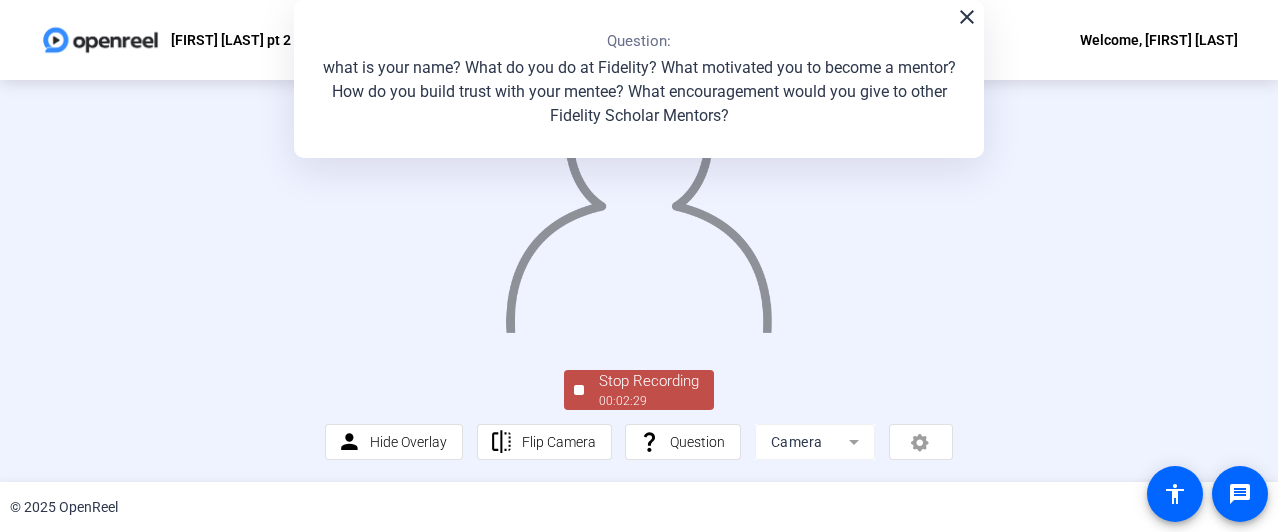 click on "Stop Recording  00:02:29" 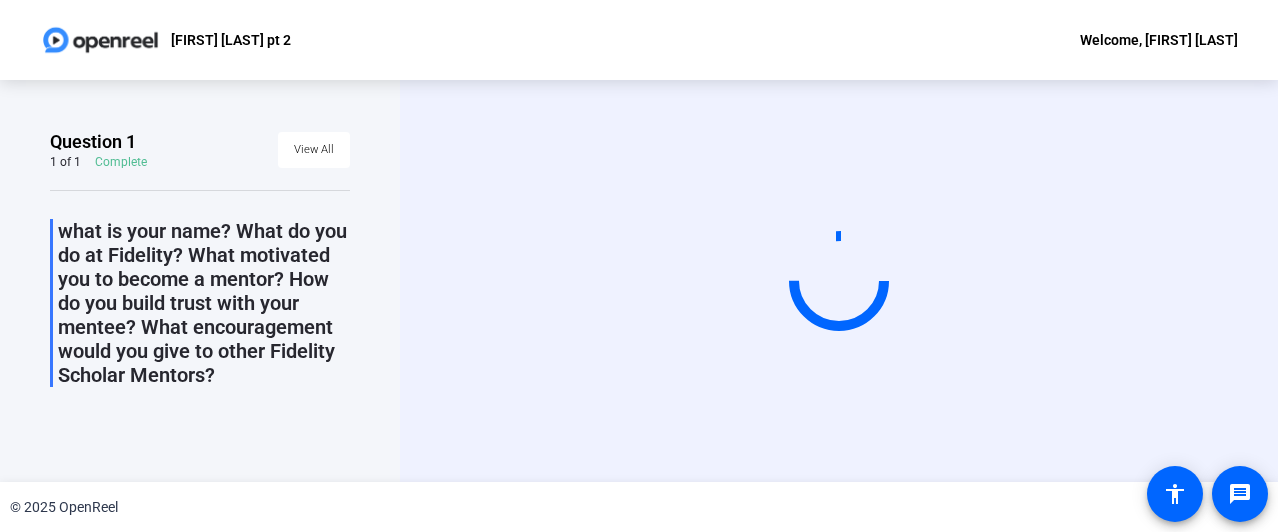 scroll, scrollTop: 6, scrollLeft: 0, axis: vertical 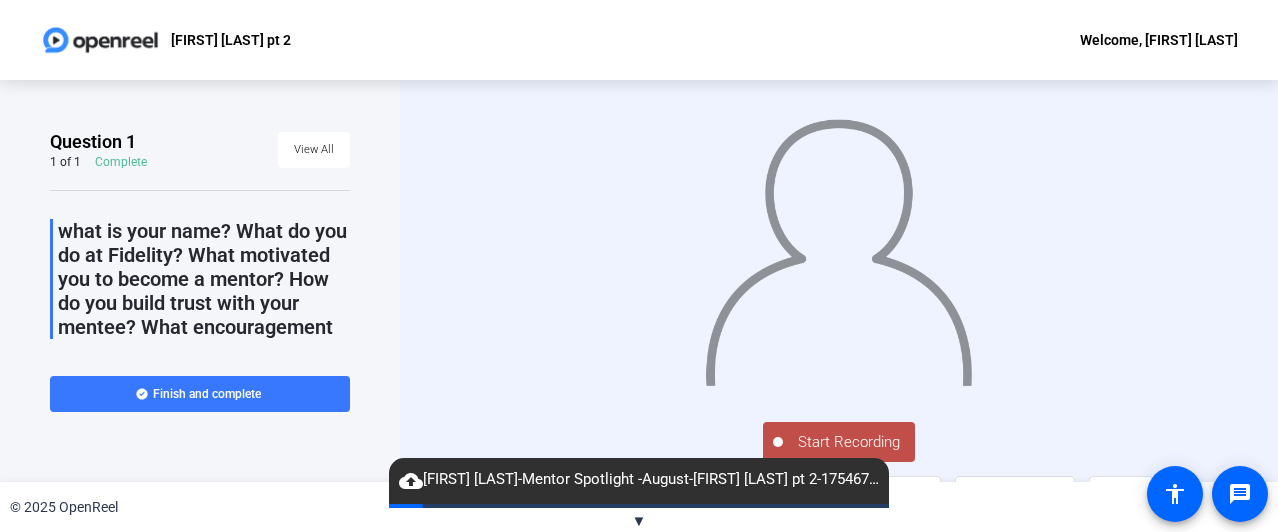 click on "Hide Overlay" 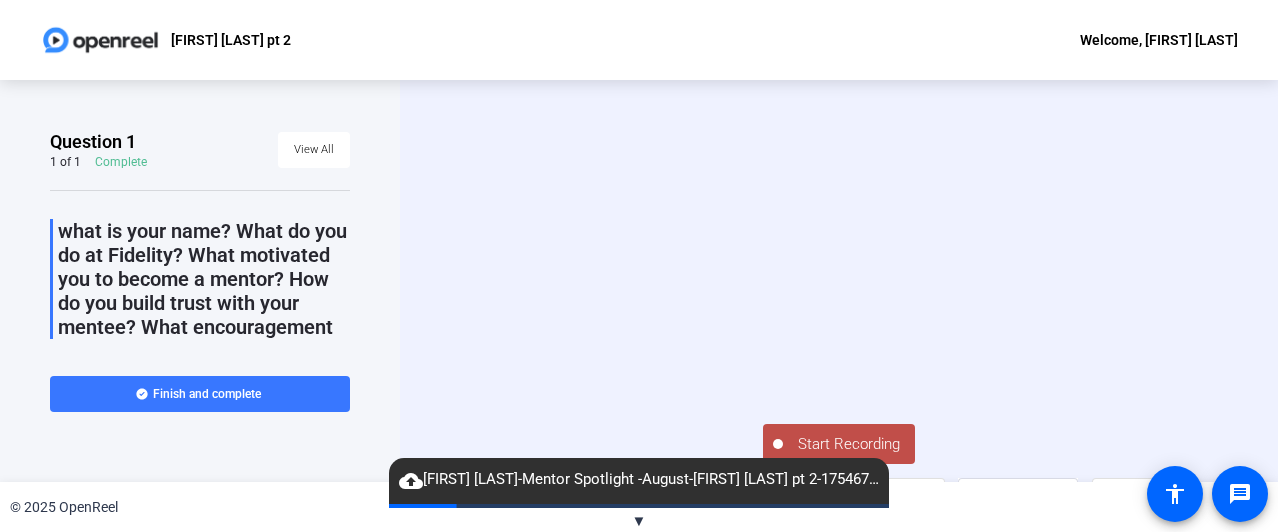 scroll, scrollTop: 1, scrollLeft: 0, axis: vertical 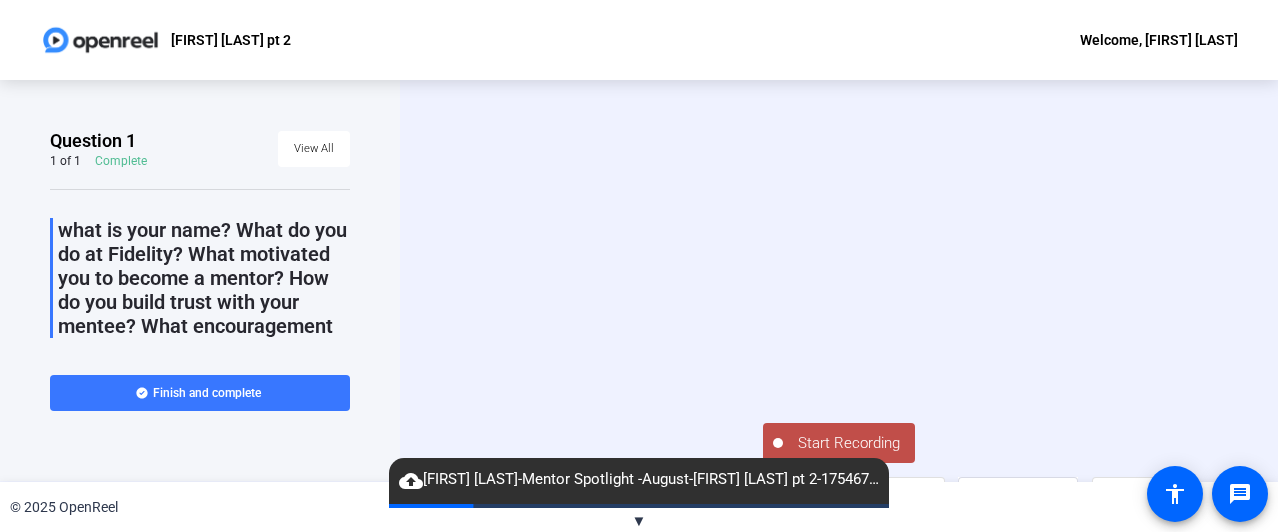 click on "Start Recording" 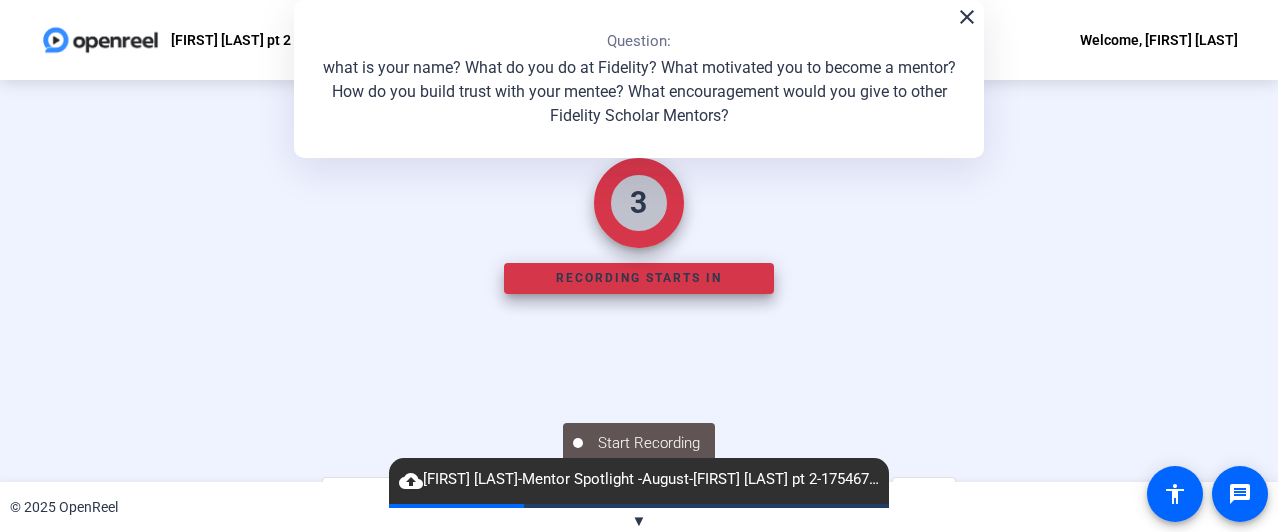 scroll, scrollTop: 0, scrollLeft: 0, axis: both 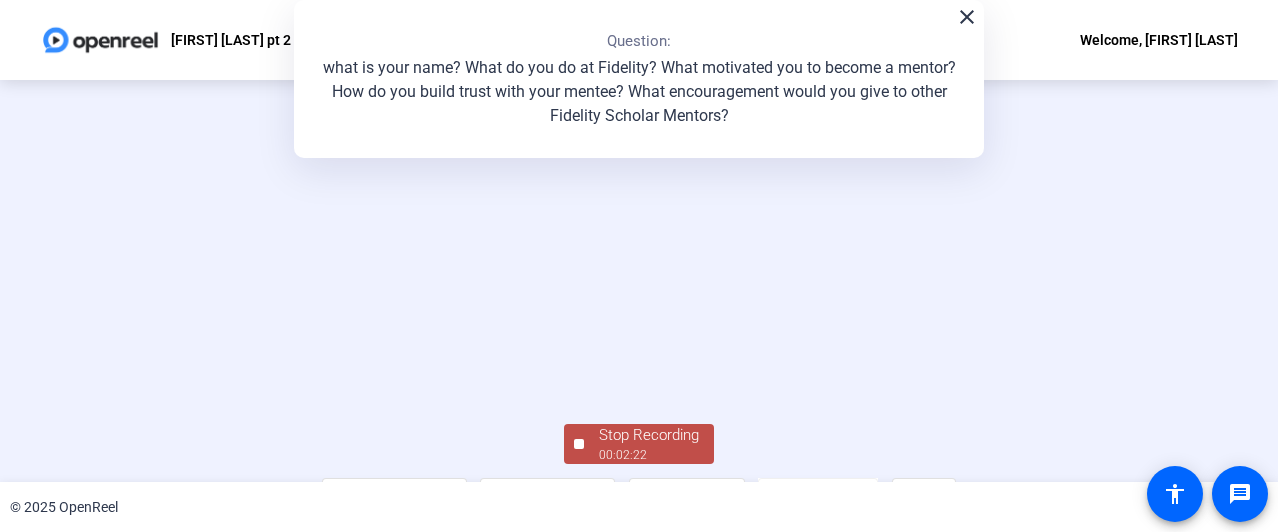 click on "Stop Recording  00:02:22  person  Show Overlay flip Flip Camera question_mark  Question Camera" 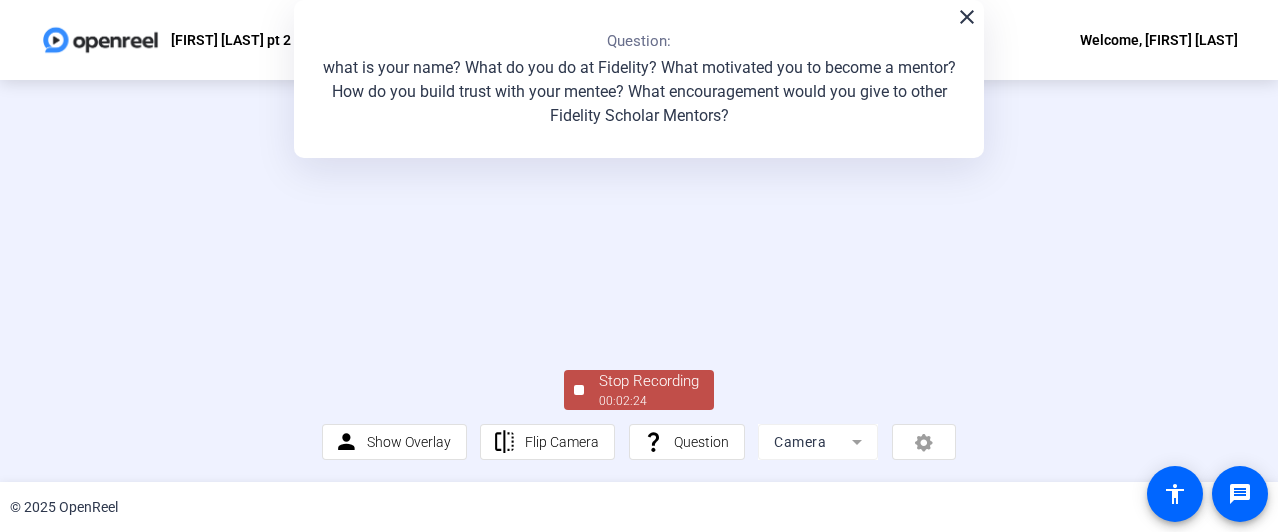 click on "00:02:24" 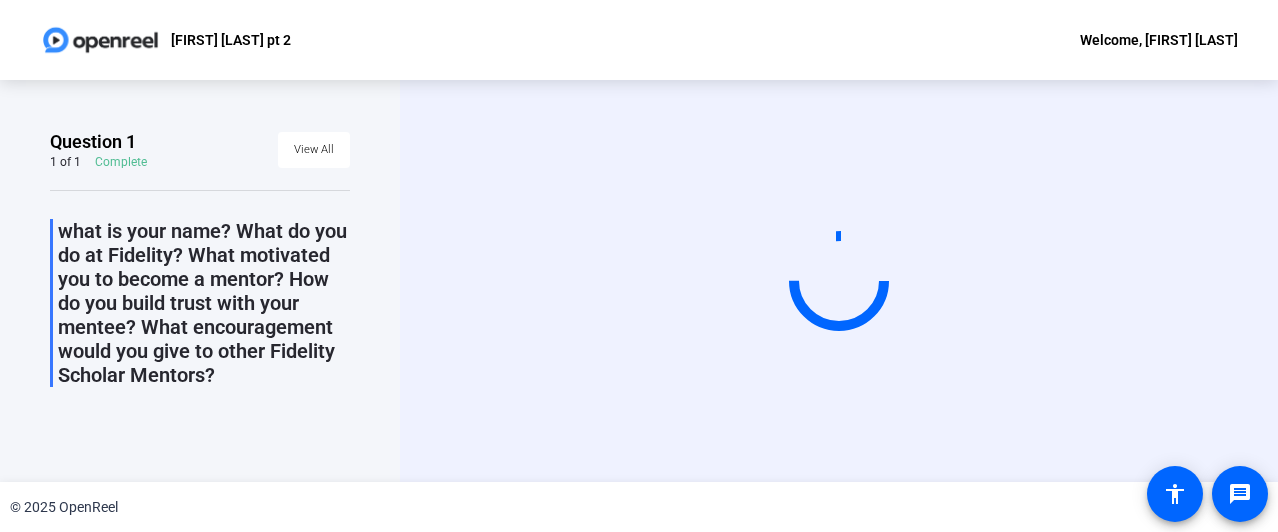 scroll, scrollTop: 6, scrollLeft: 0, axis: vertical 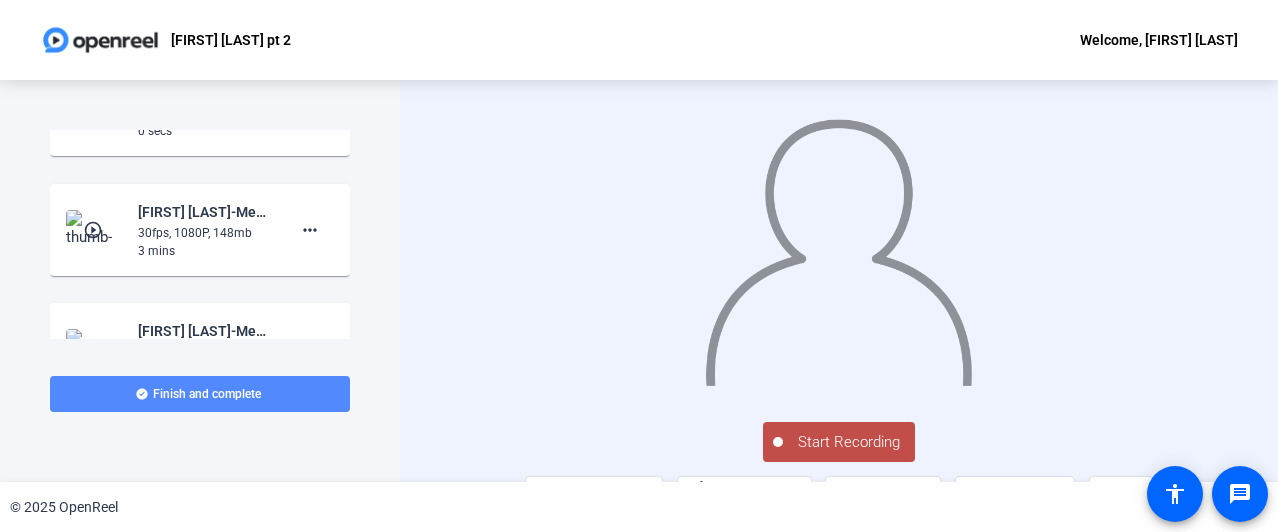 click on "Finish and complete" 